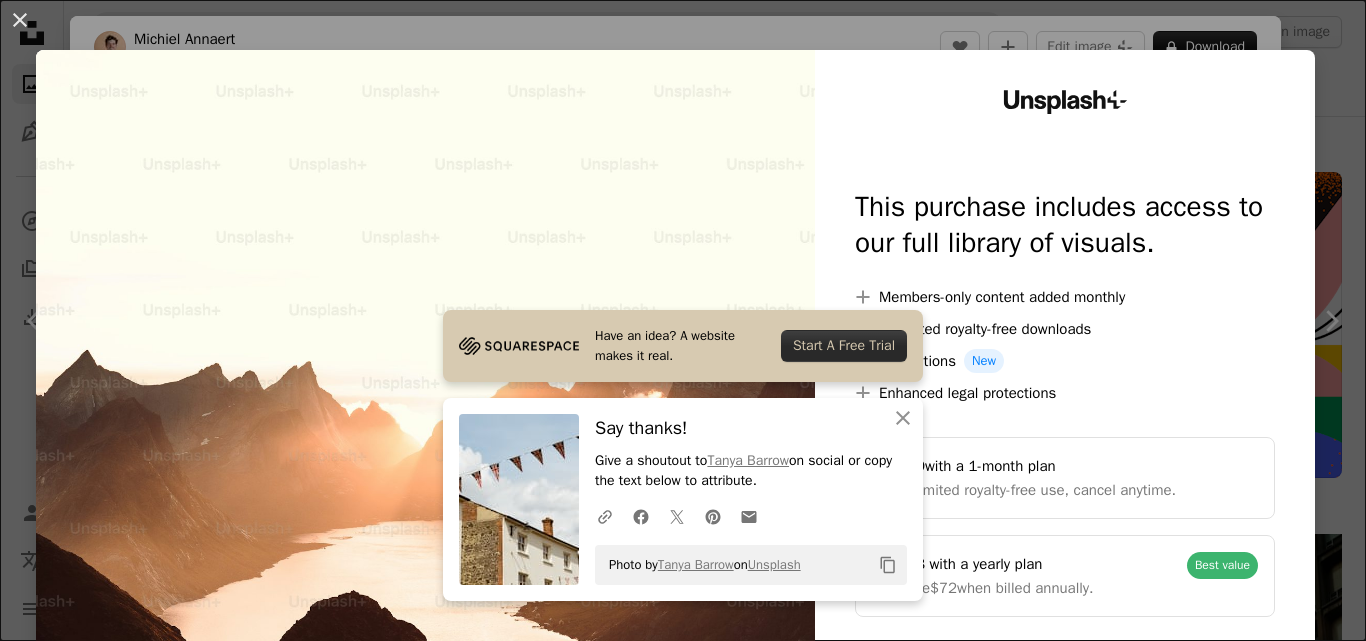 scroll, scrollTop: 607, scrollLeft: 0, axis: vertical 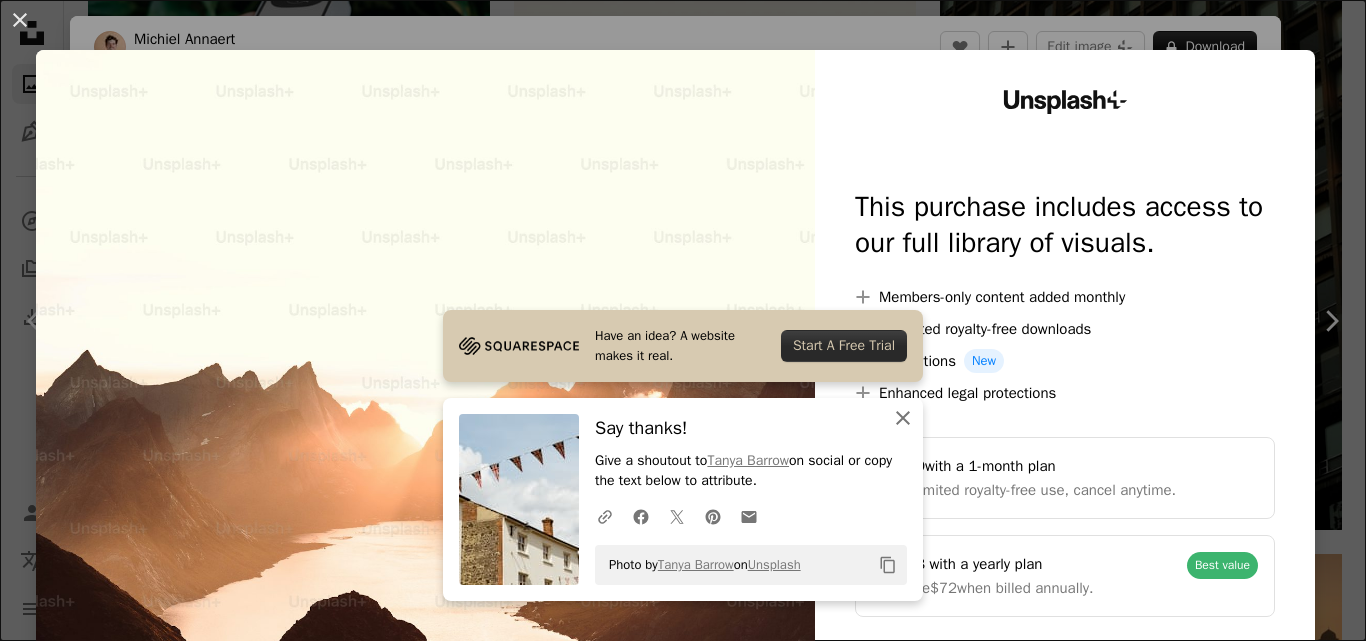 click 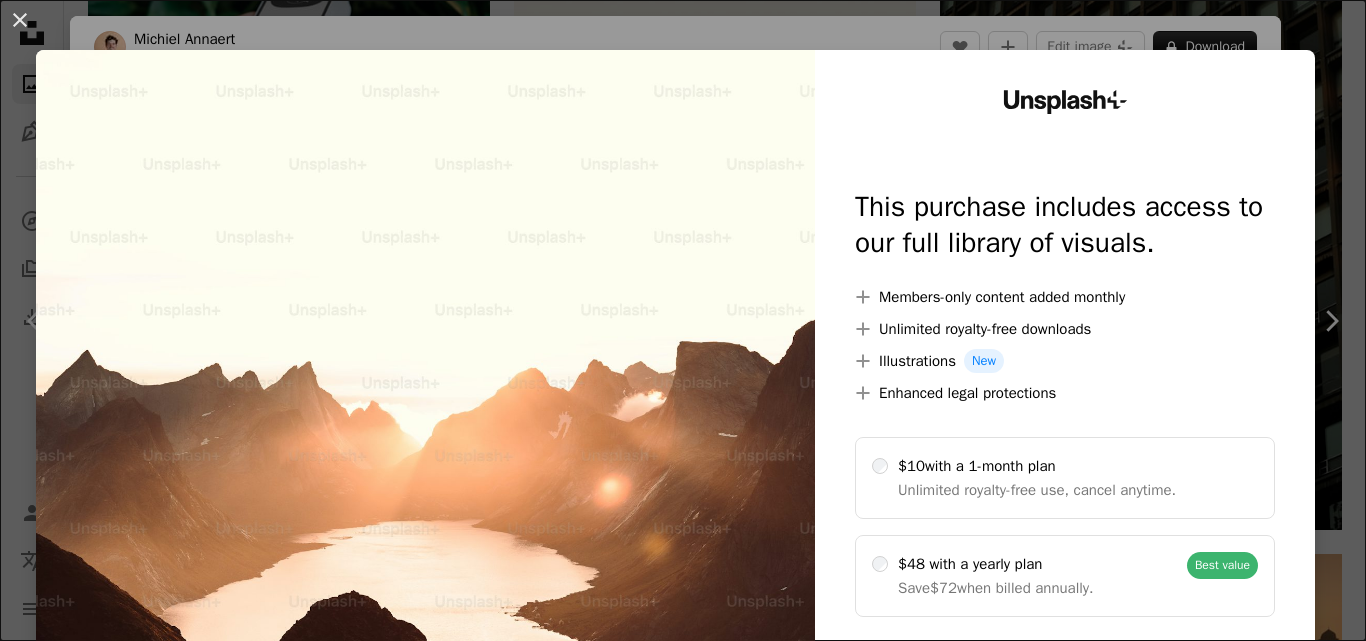 drag, startPoint x: 1230, startPoint y: 90, endPoint x: 1250, endPoint y: 49, distance: 45.617977 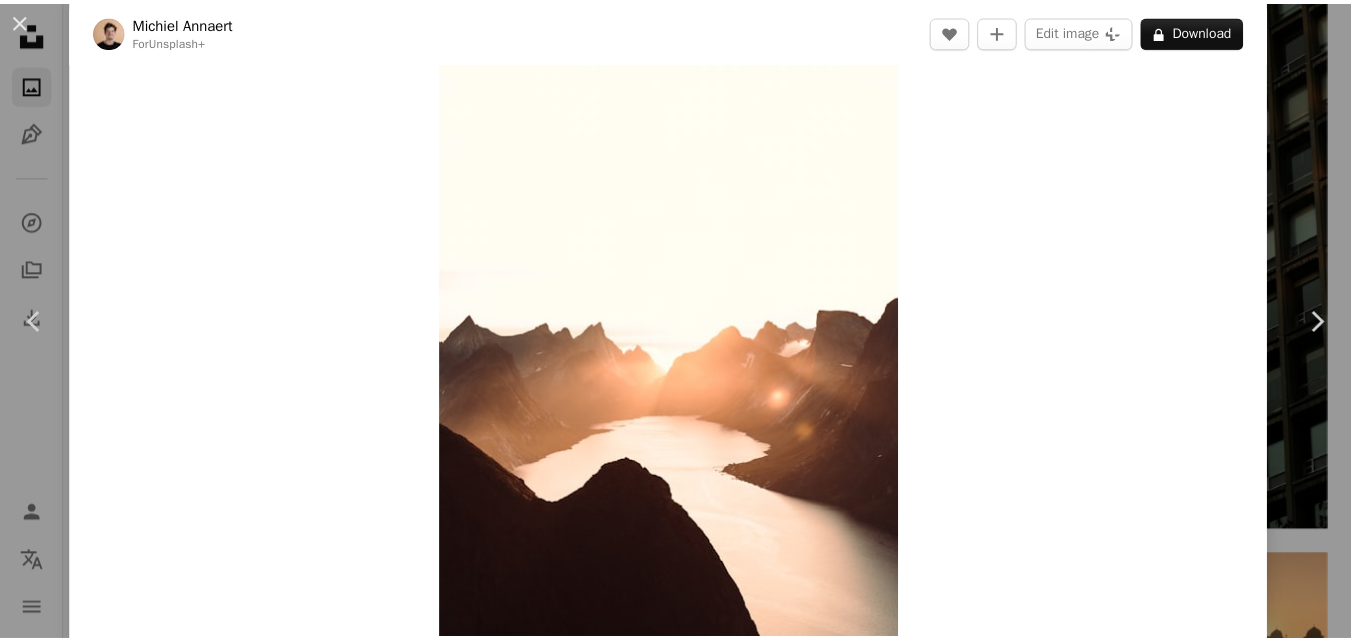 scroll, scrollTop: 0, scrollLeft: 0, axis: both 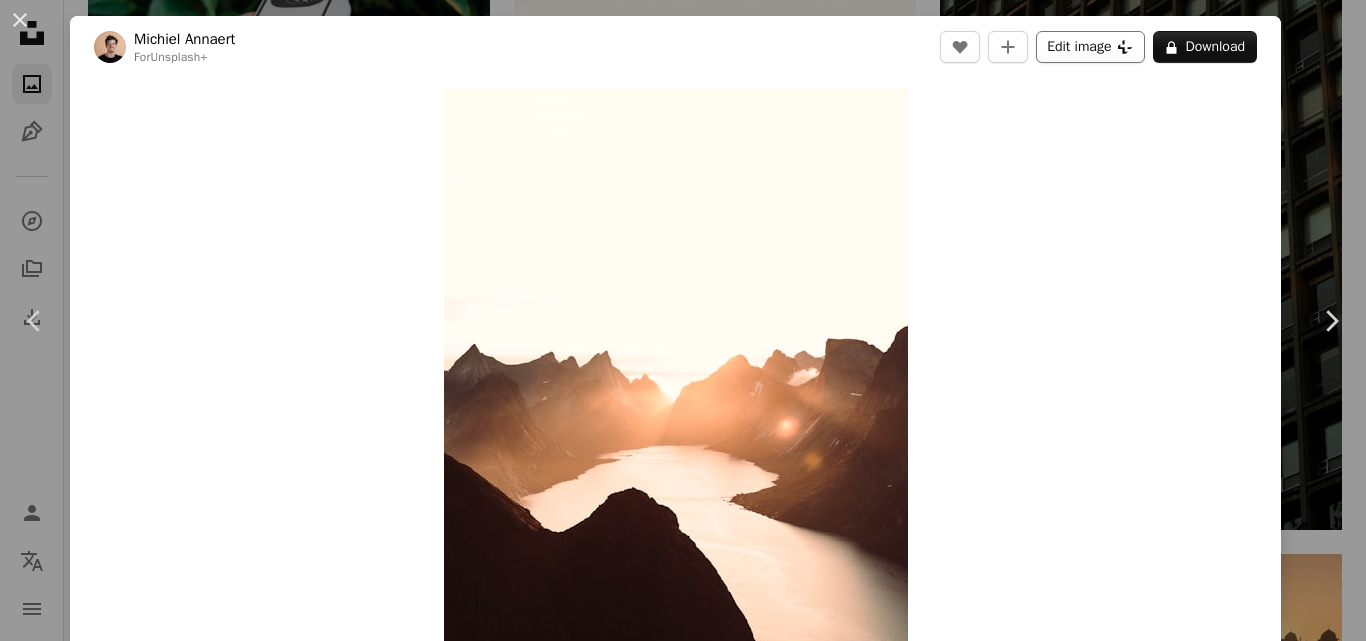 click on "Plus sign for Unsplash+" 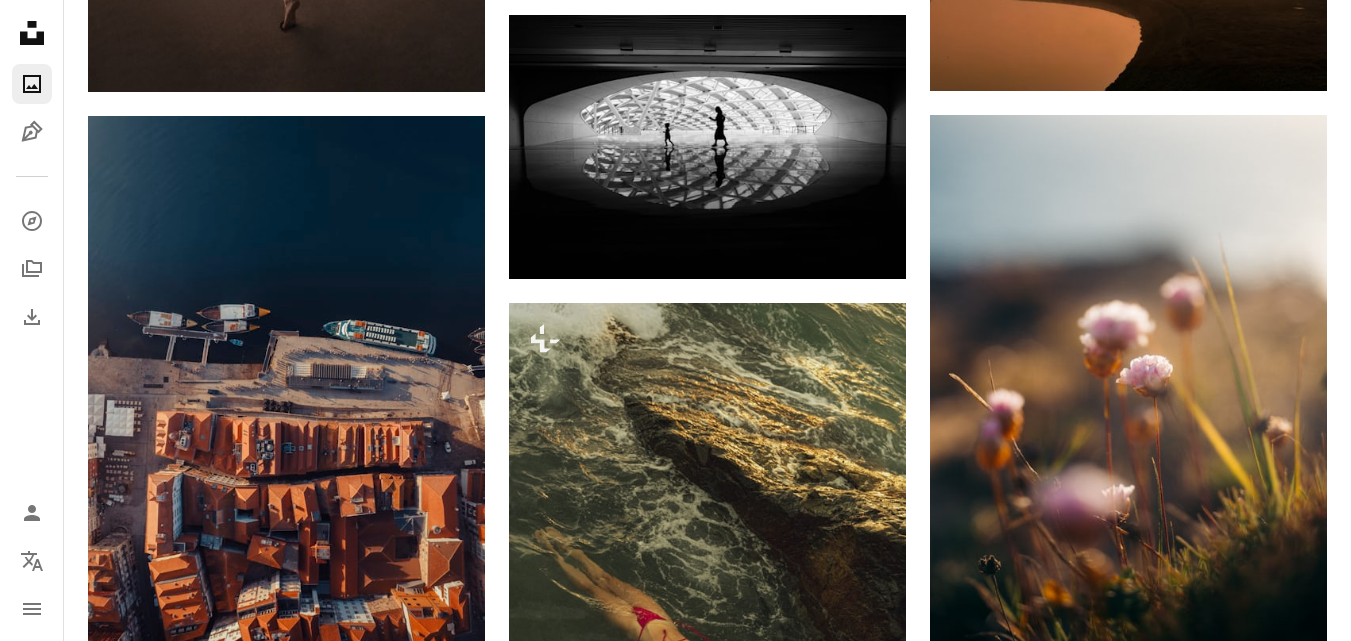scroll, scrollTop: 1447, scrollLeft: 0, axis: vertical 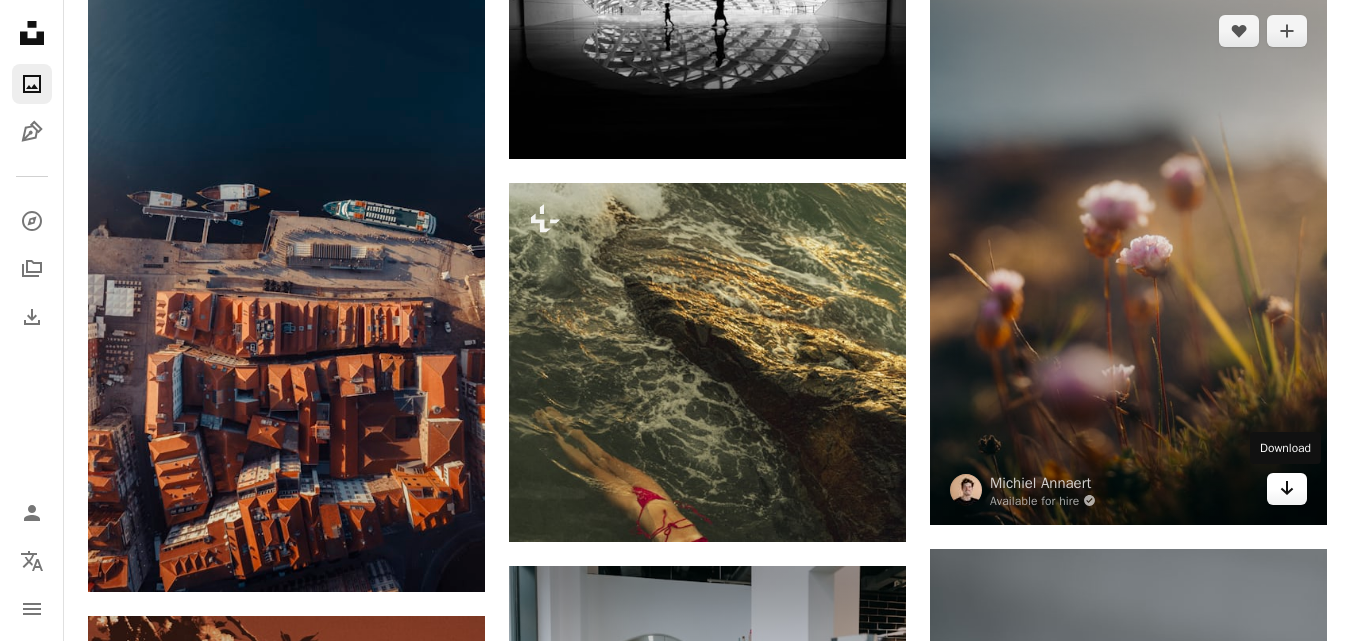 click on "Arrow pointing down" 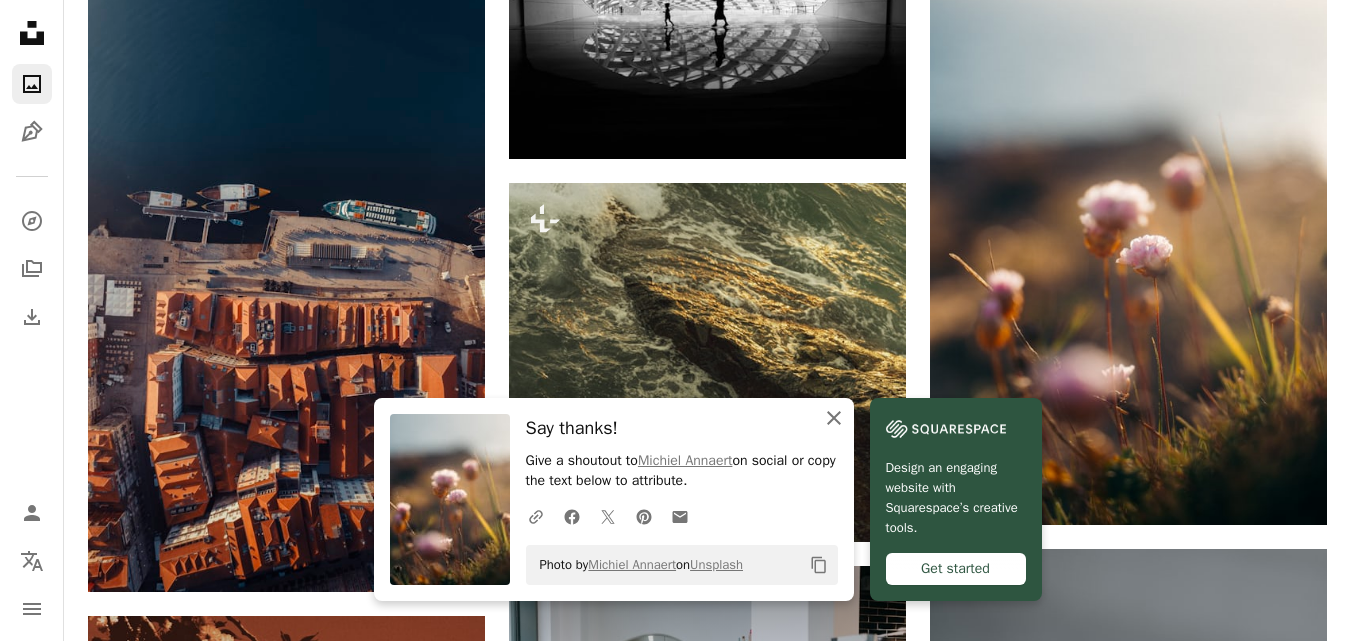 click on "An X shape" 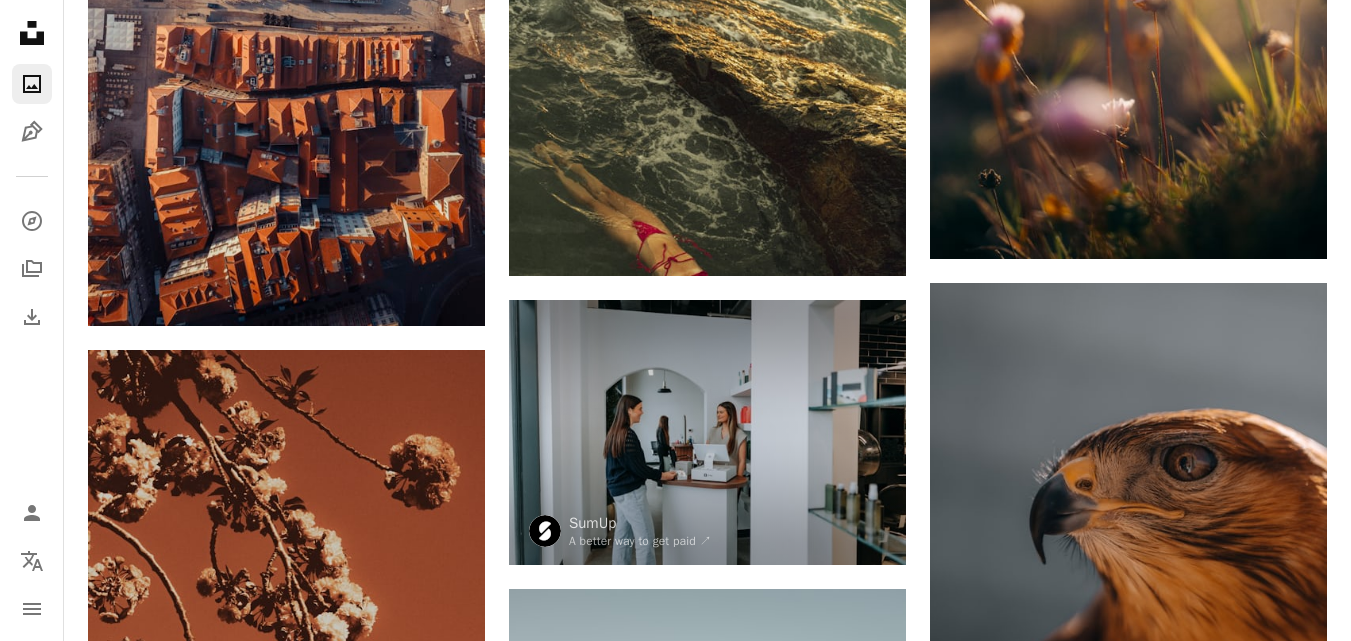 scroll, scrollTop: 1793, scrollLeft: 0, axis: vertical 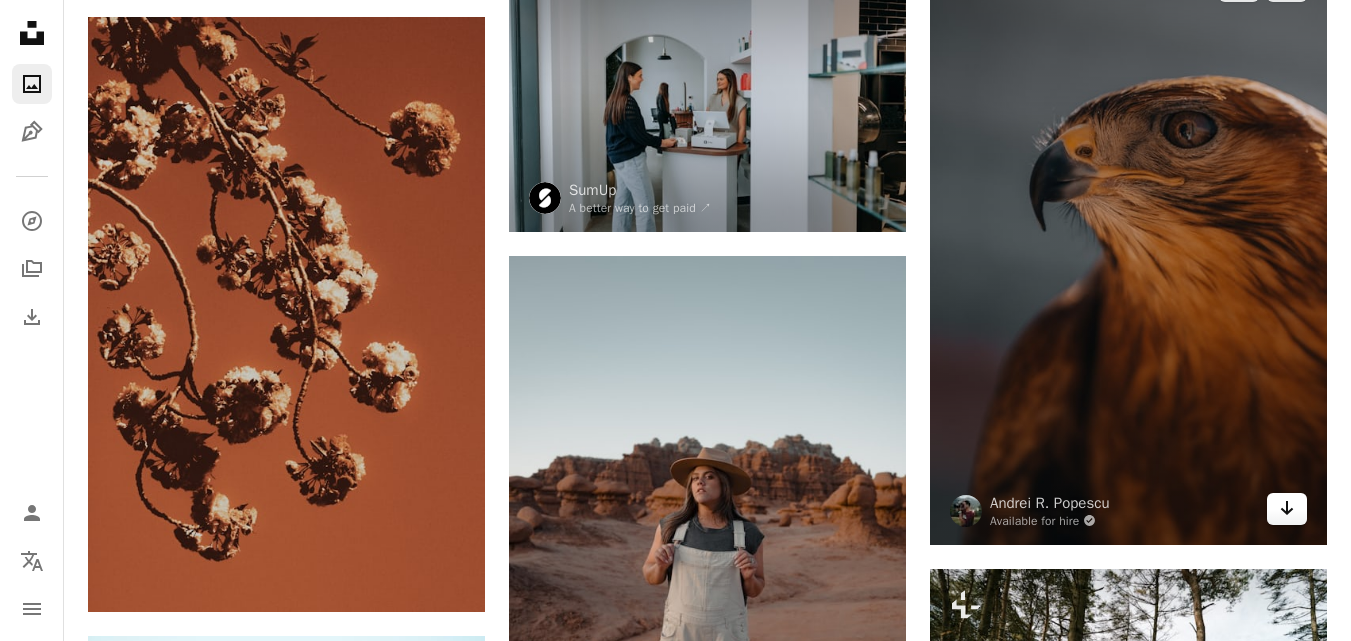 click on "Arrow pointing down" 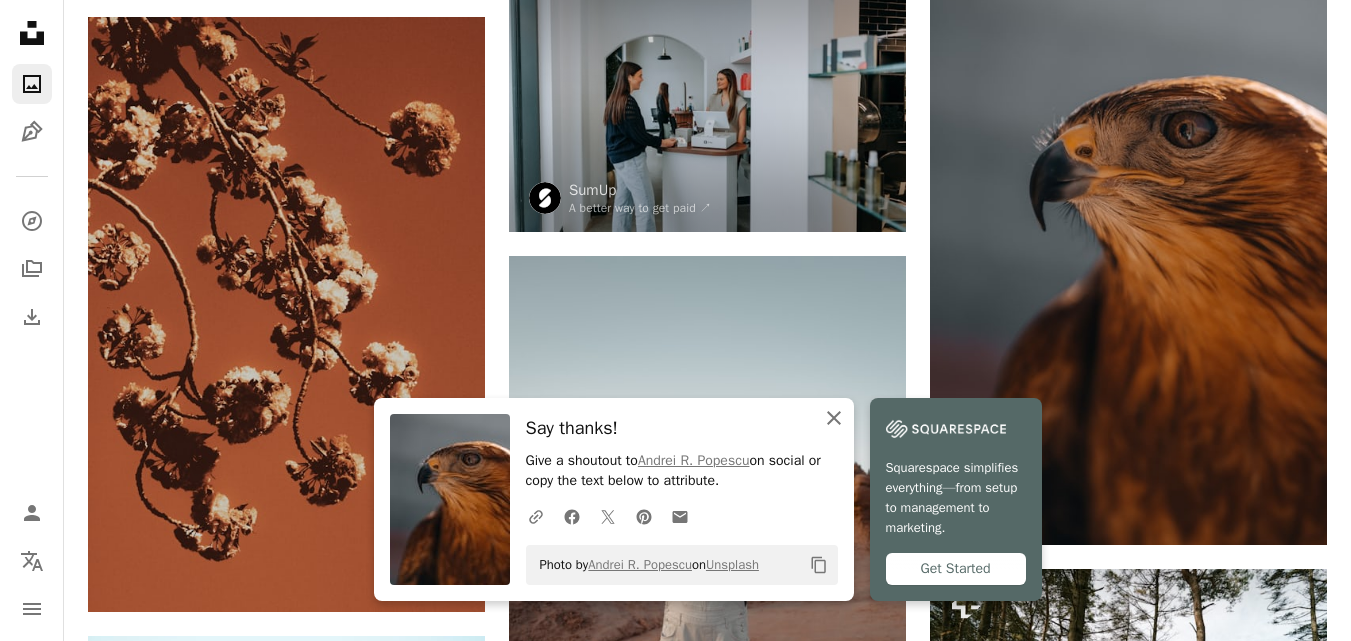 click on "An X shape" 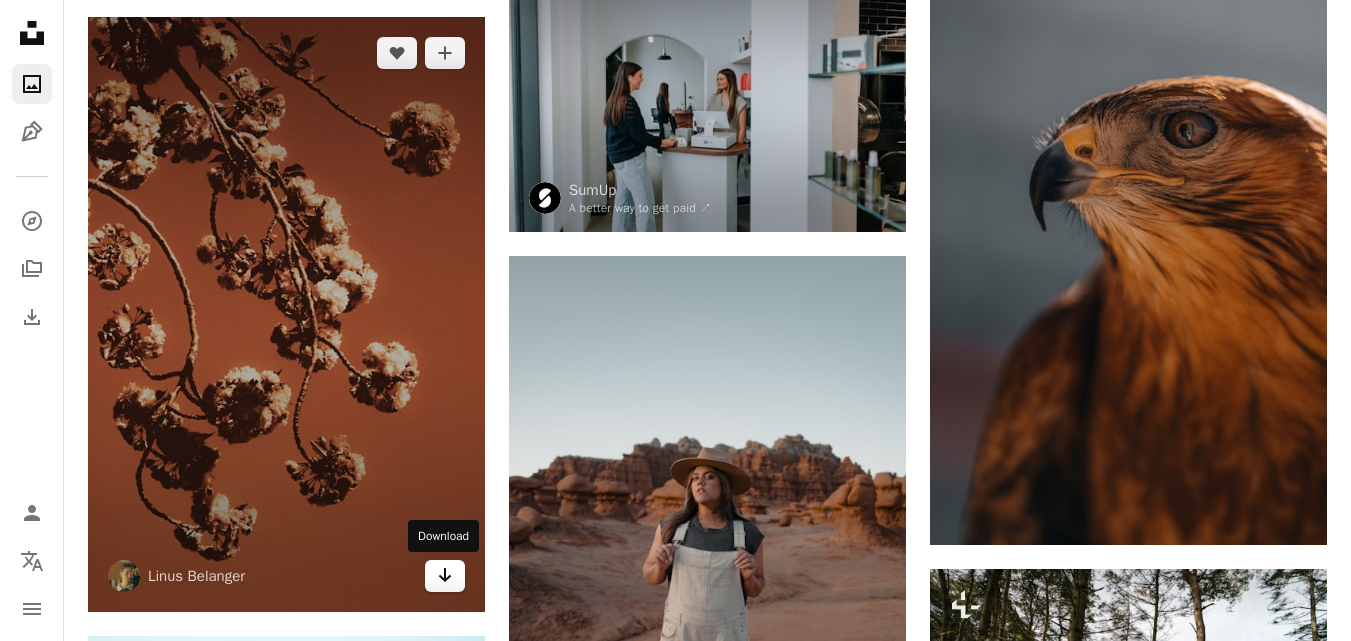 click on "Arrow pointing down" at bounding box center (445, 576) 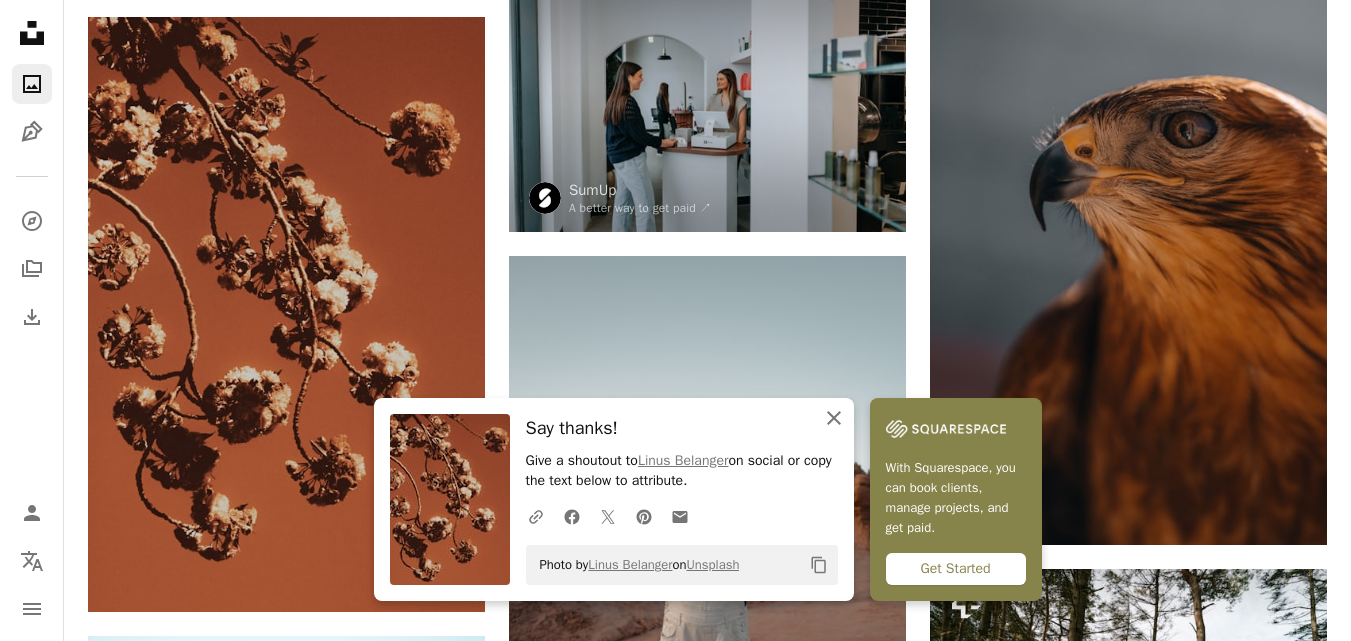 click 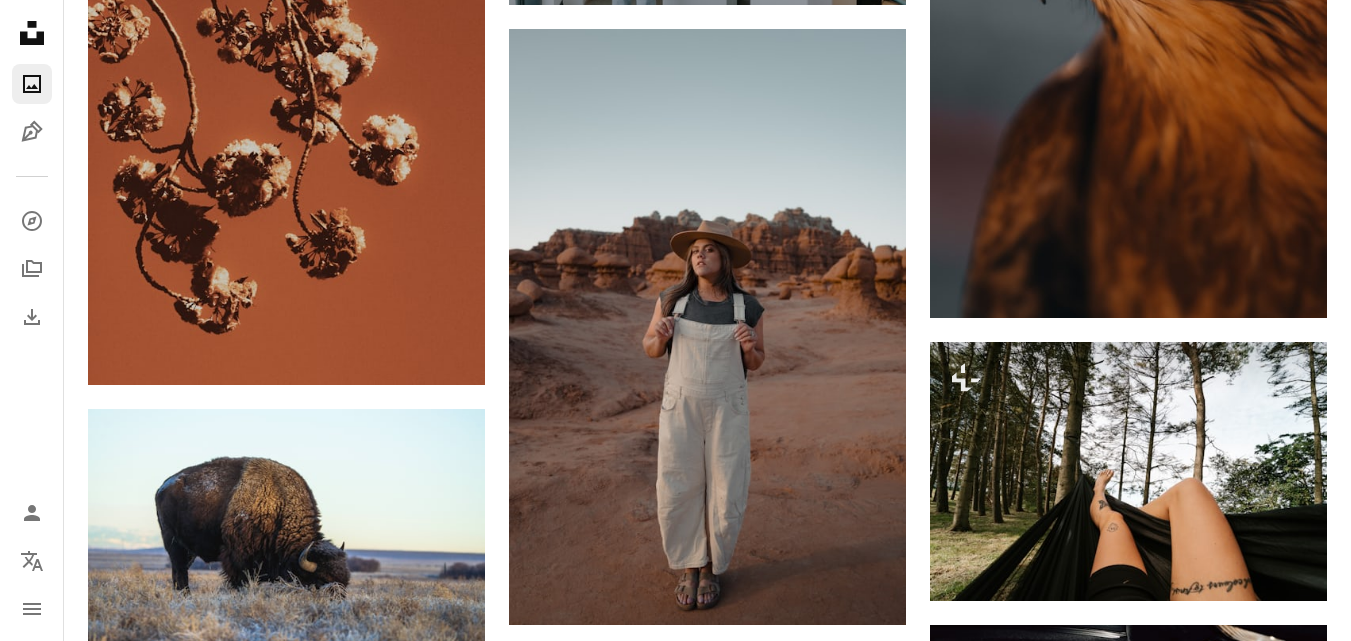 scroll, scrollTop: 2366, scrollLeft: 0, axis: vertical 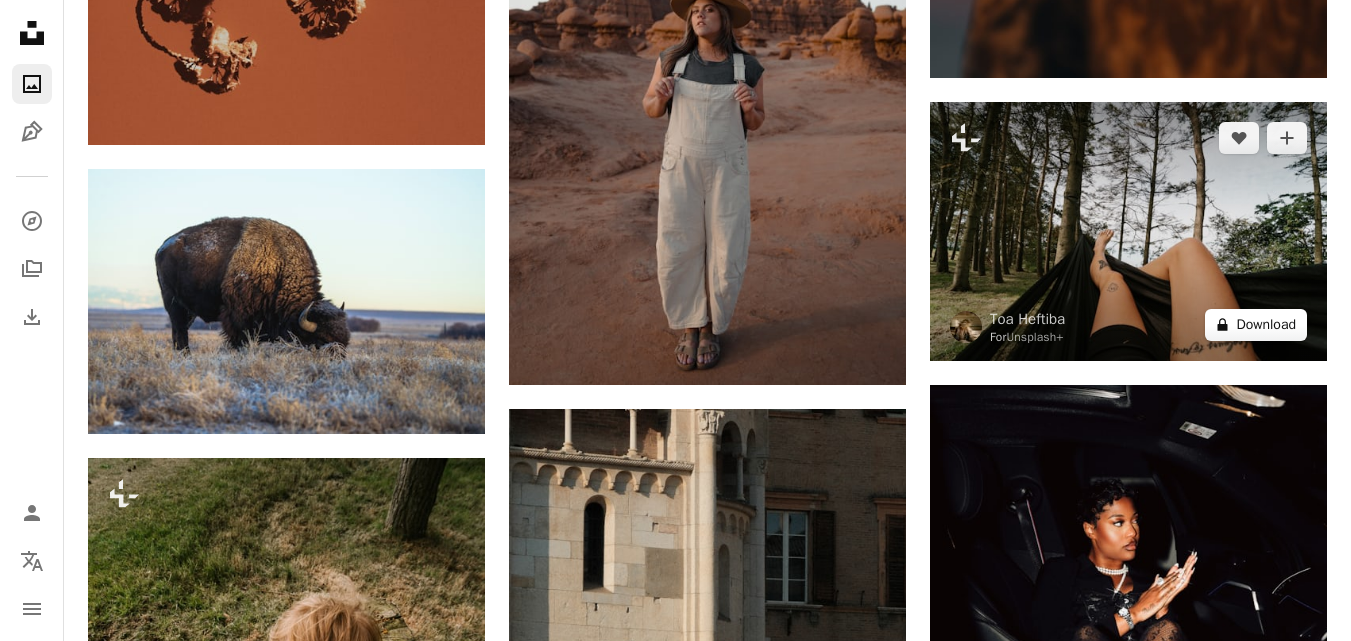 click on "A lock   Download" at bounding box center (1256, 325) 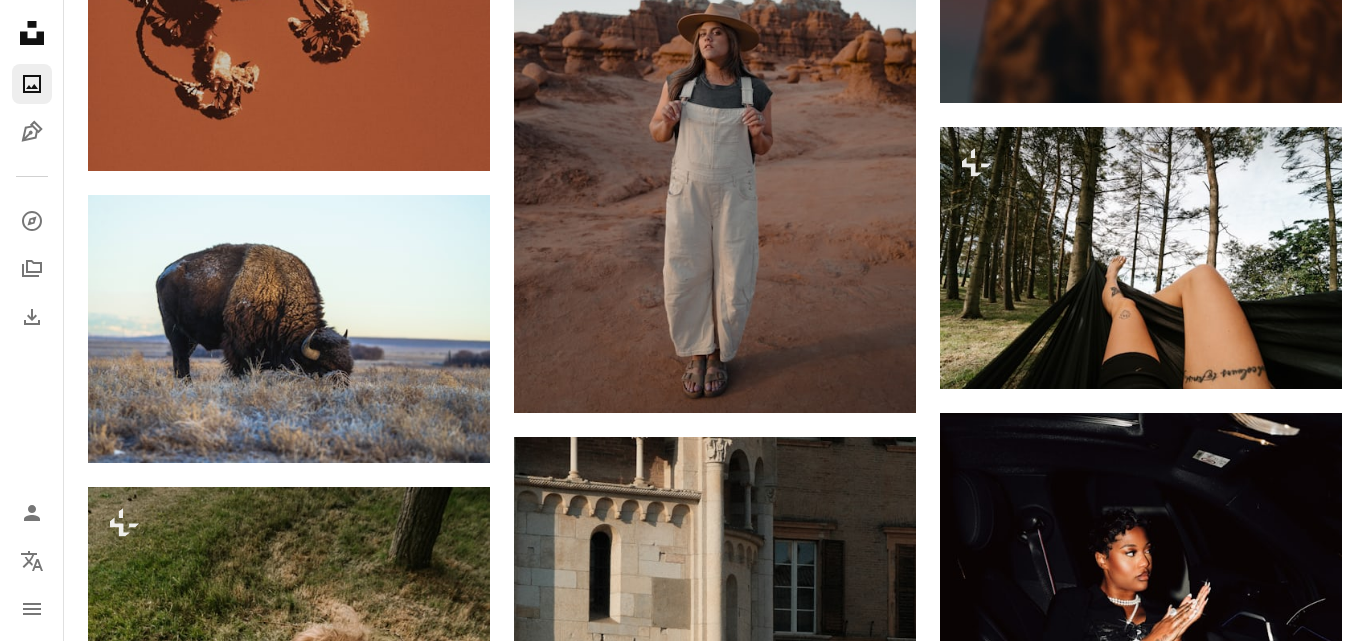 click on "An X shape" at bounding box center [20, 20] 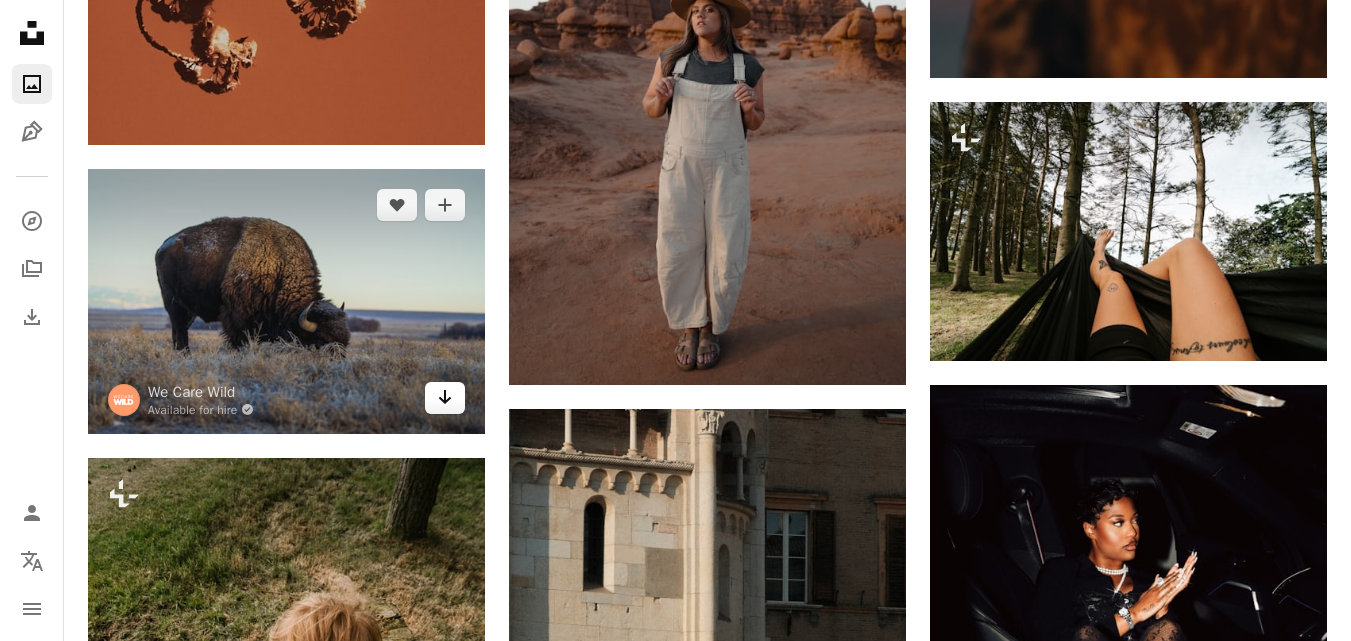 click on "Arrow pointing down" 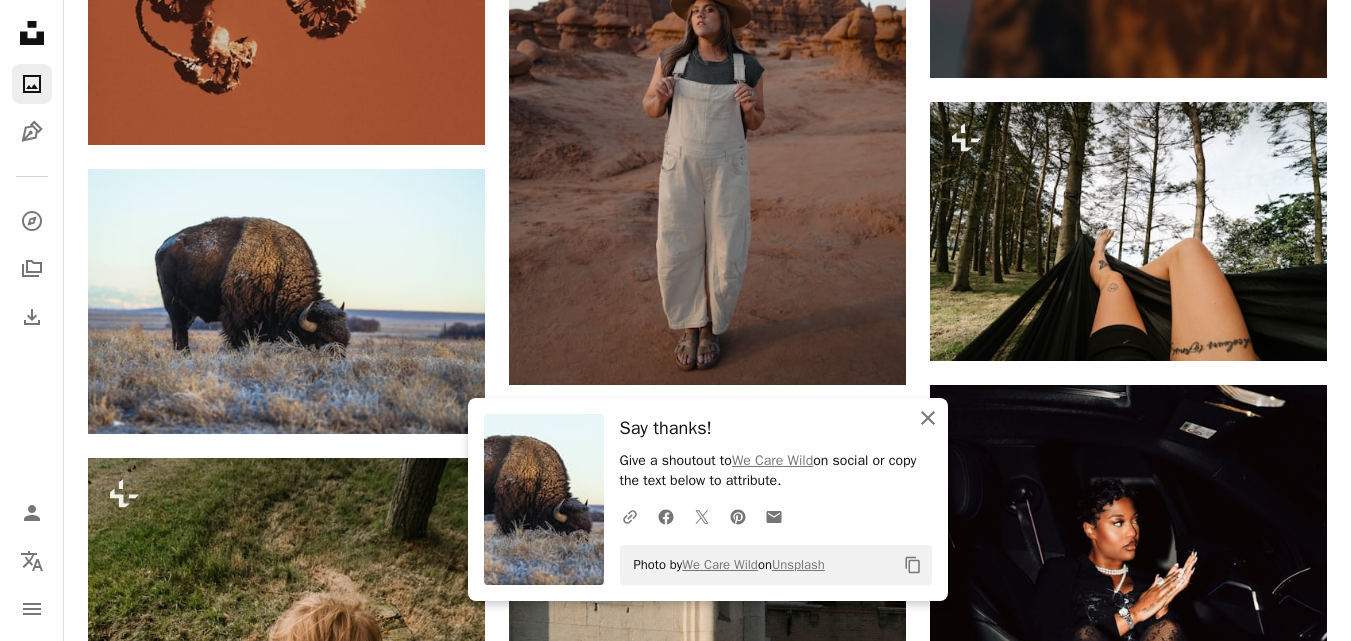 click on "An X shape" 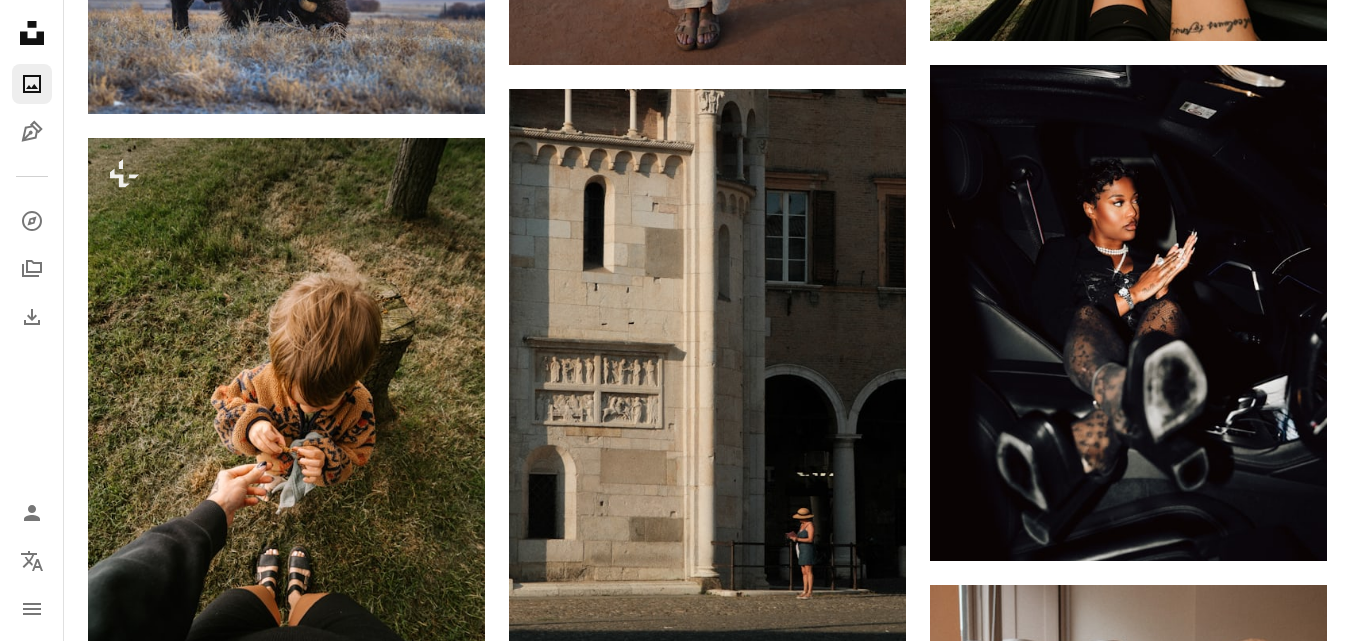 scroll, scrollTop: 2887, scrollLeft: 0, axis: vertical 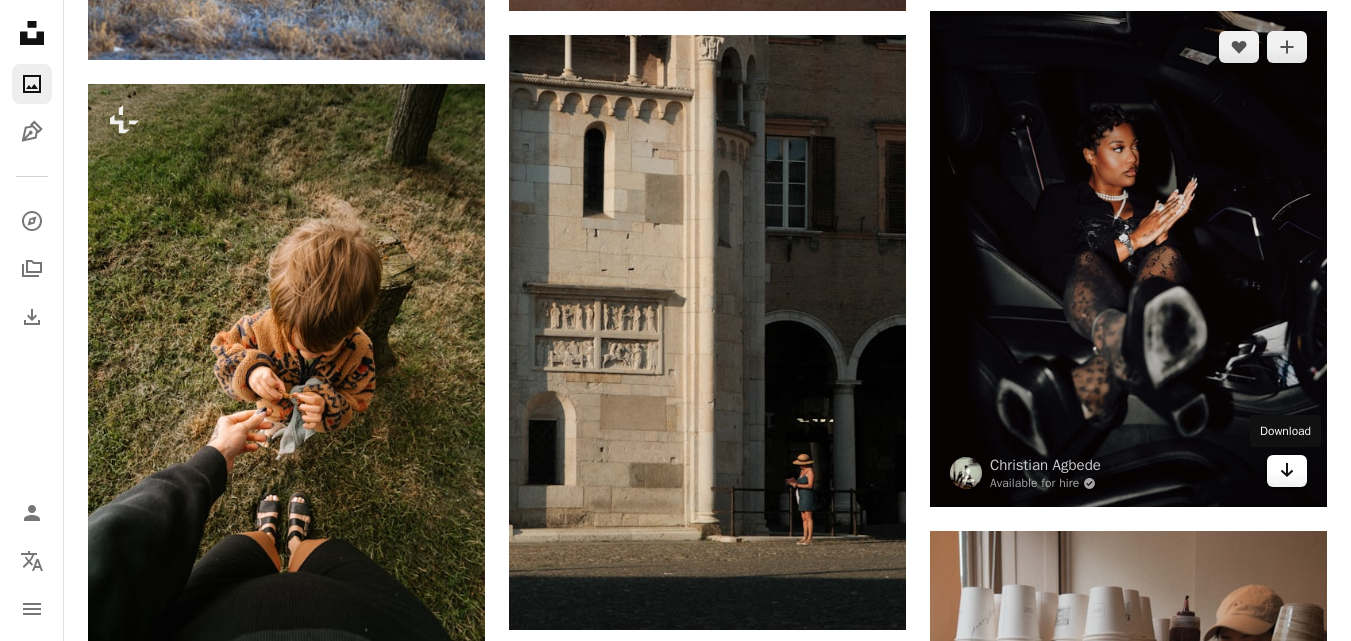 click on "Arrow pointing down" 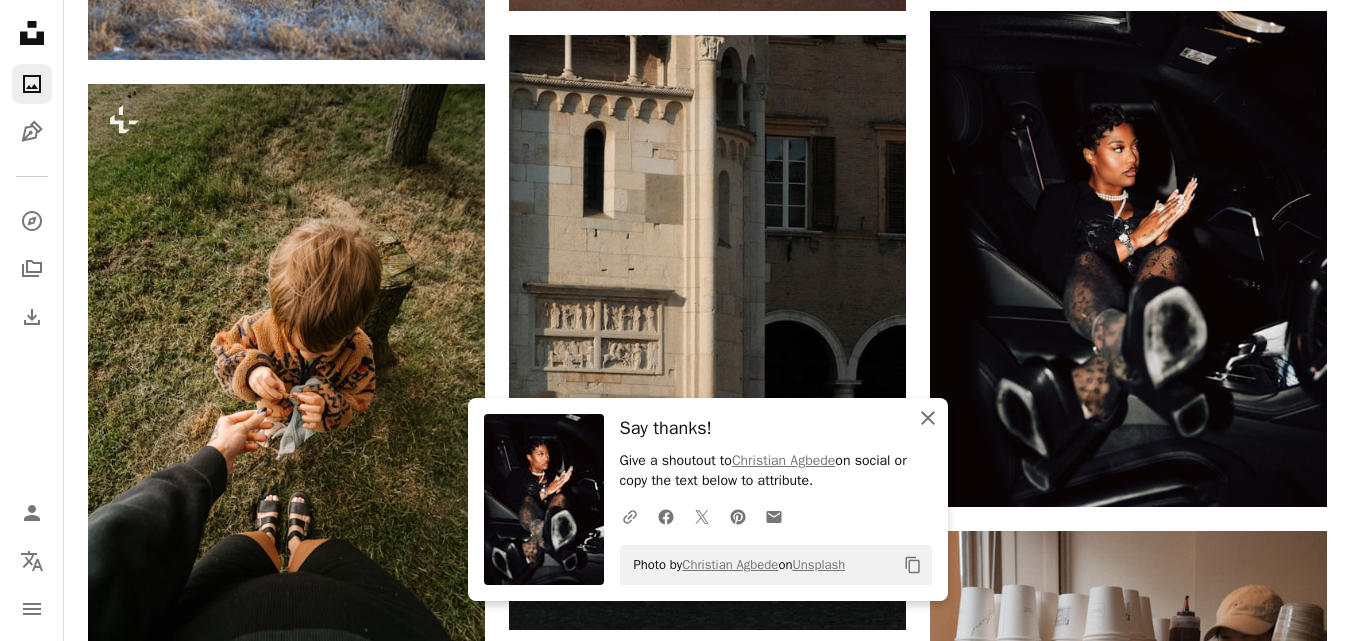 click on "An X shape" 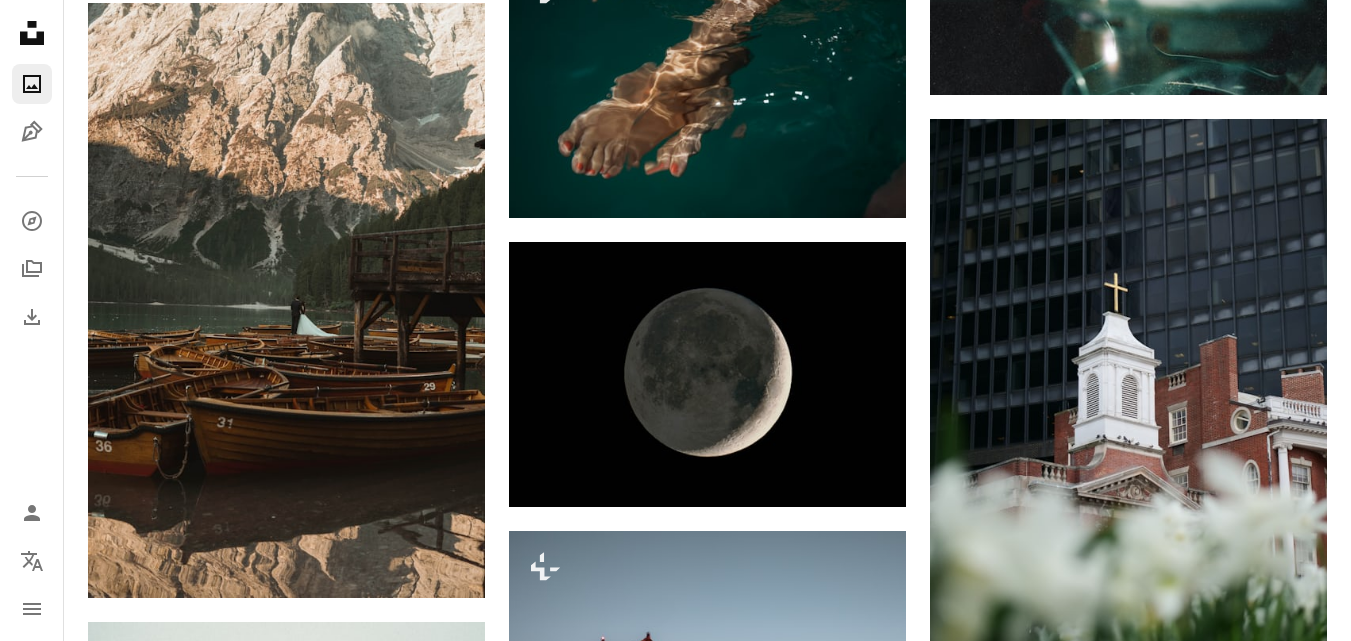 scroll, scrollTop: 4233, scrollLeft: 0, axis: vertical 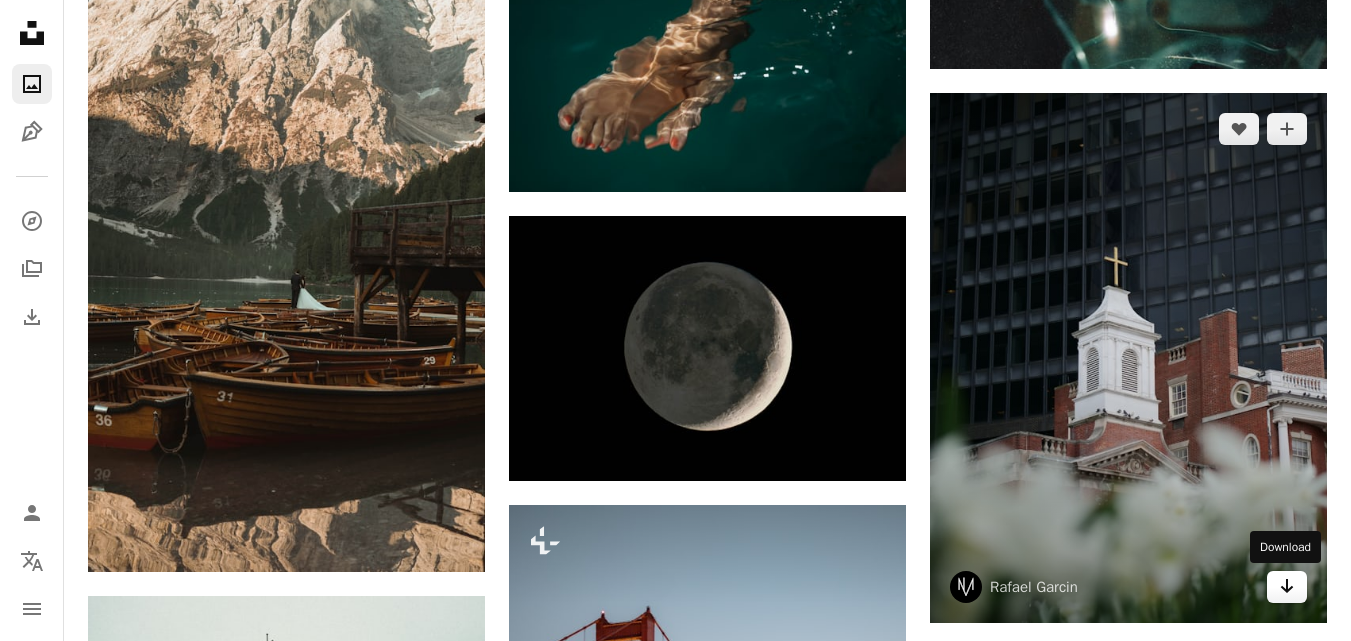 click on "Arrow pointing down" 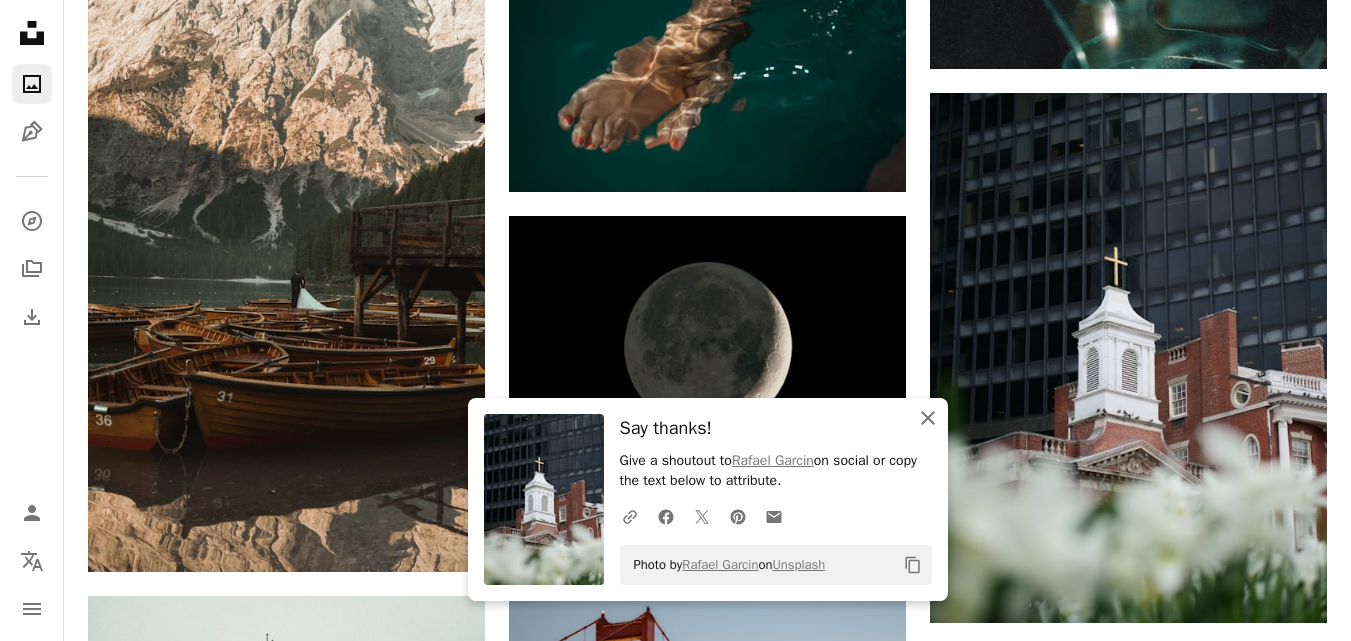 click 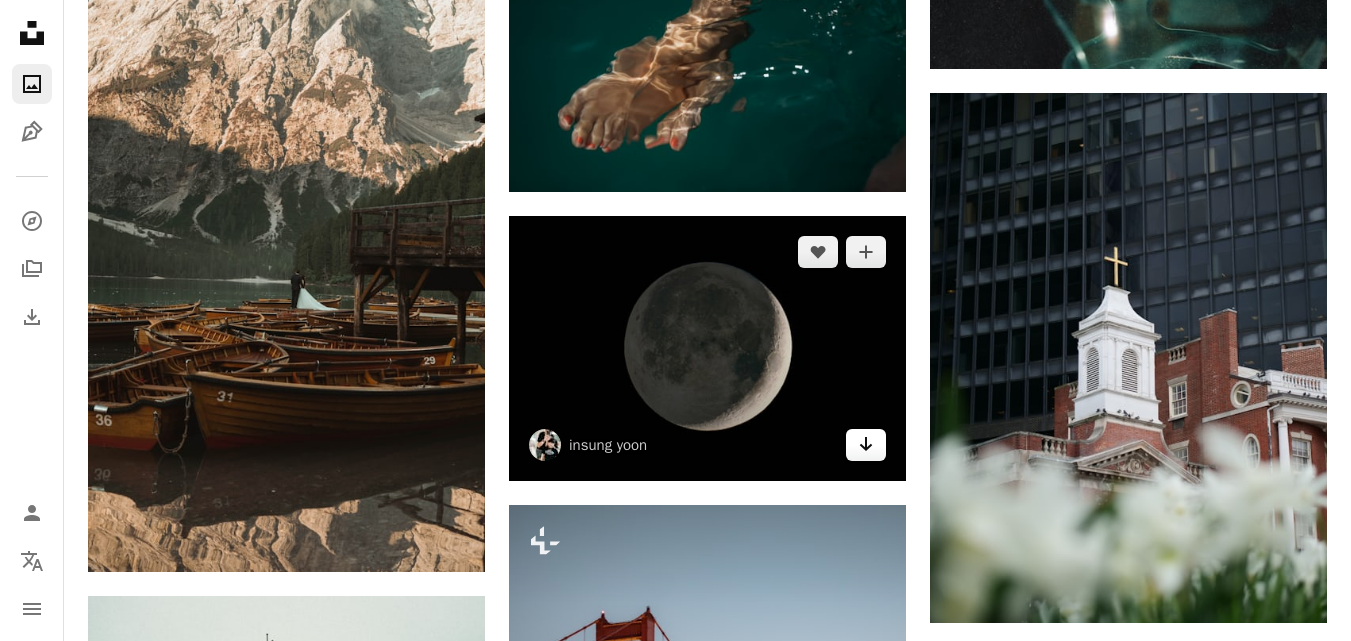 click on "Arrow pointing down" 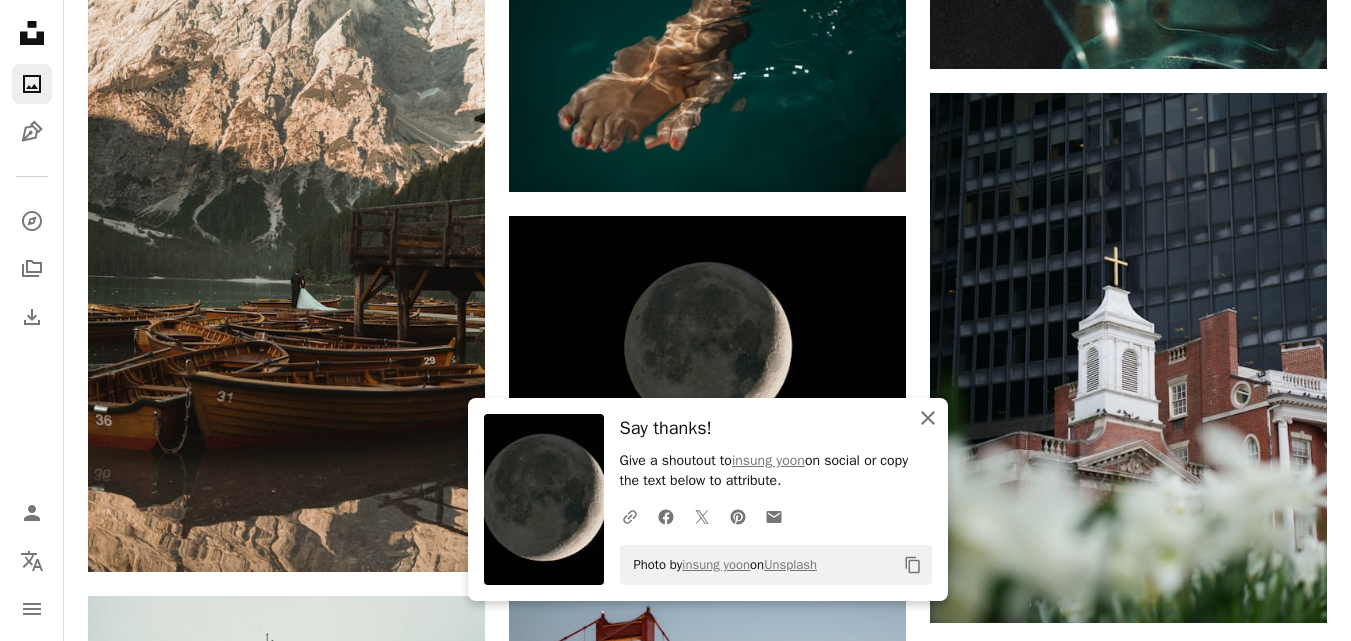 click on "An X shape" 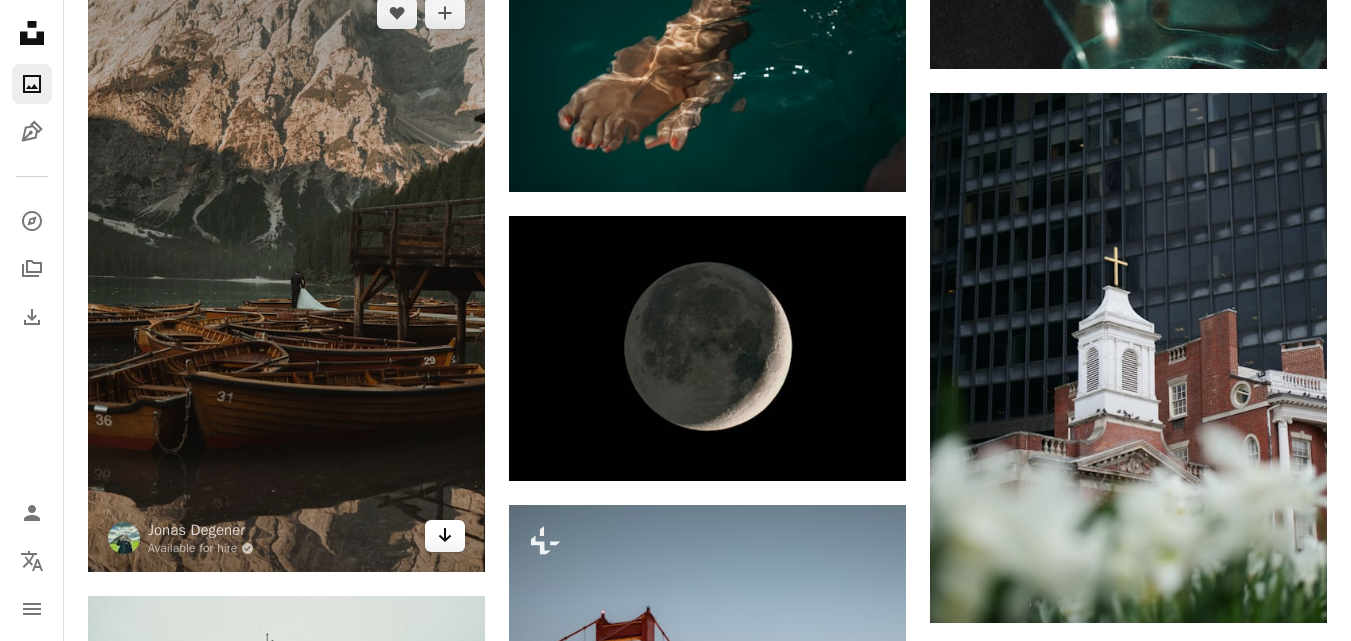 click on "Arrow pointing down" at bounding box center (445, 536) 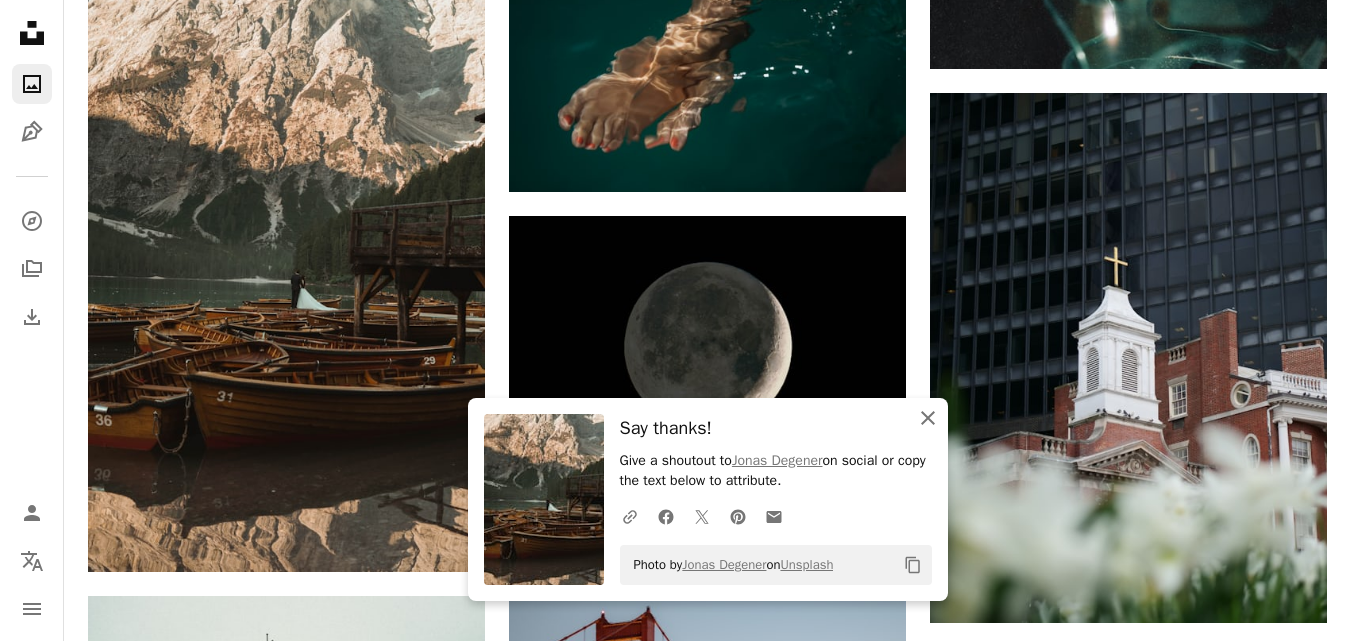 click 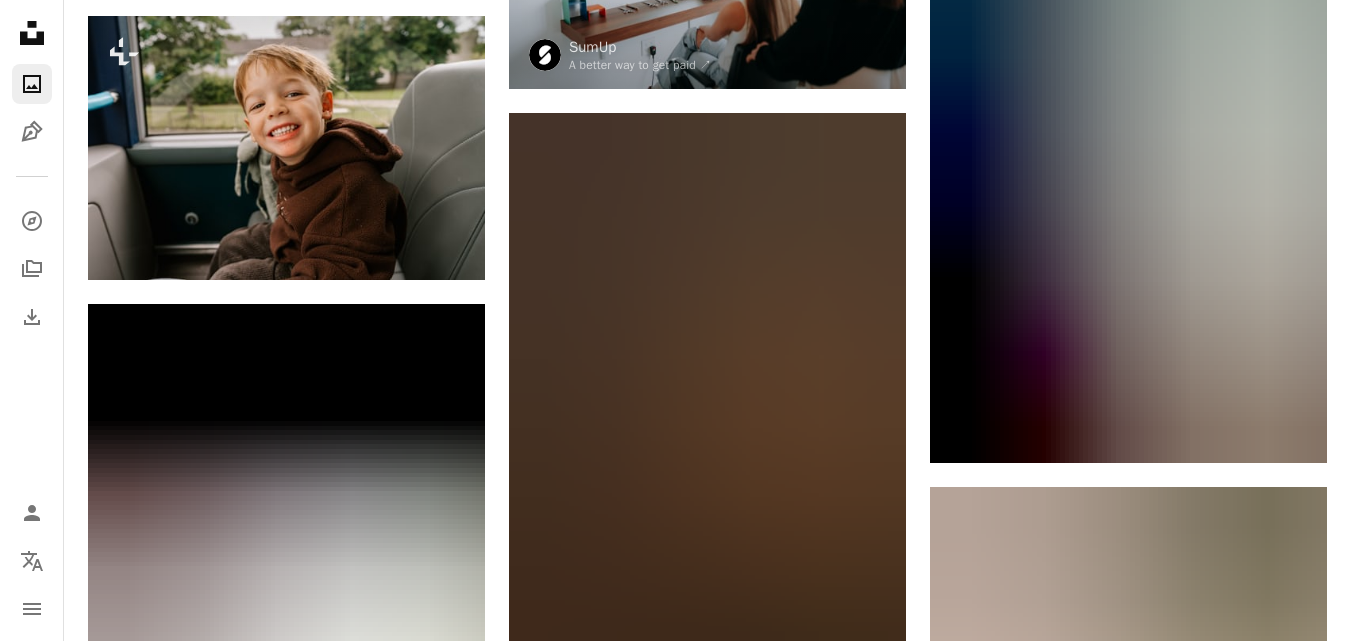 scroll, scrollTop: 5513, scrollLeft: 0, axis: vertical 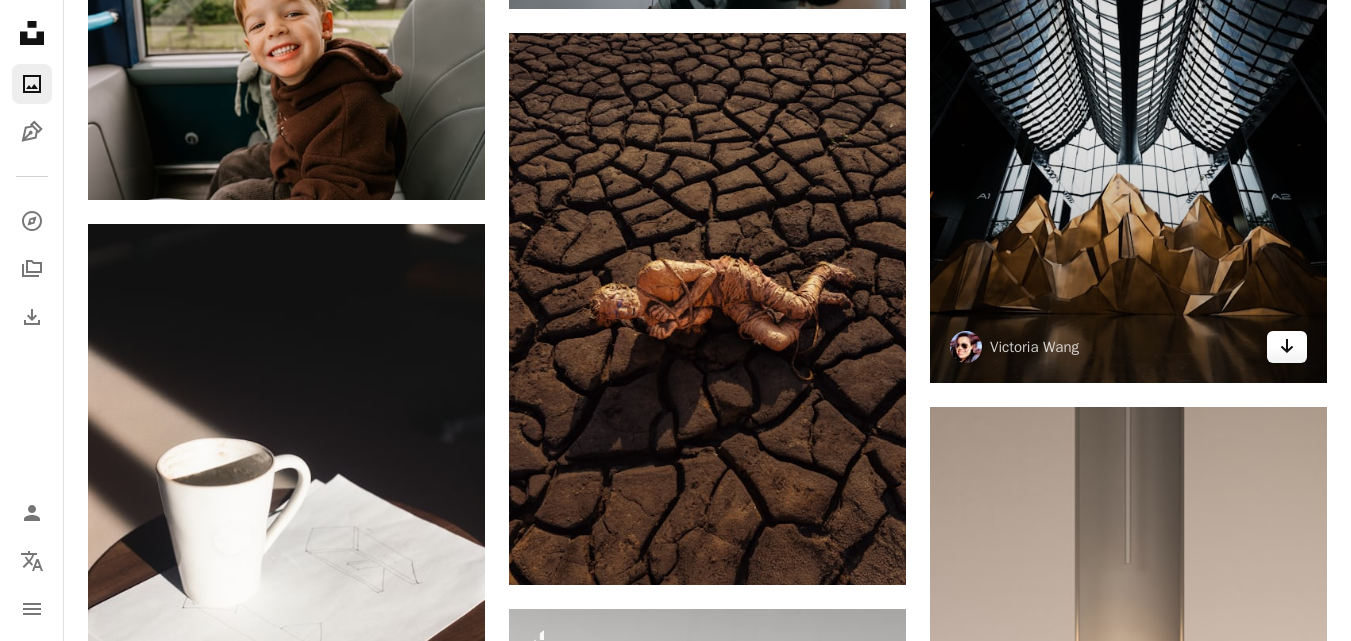 click on "Arrow pointing down" 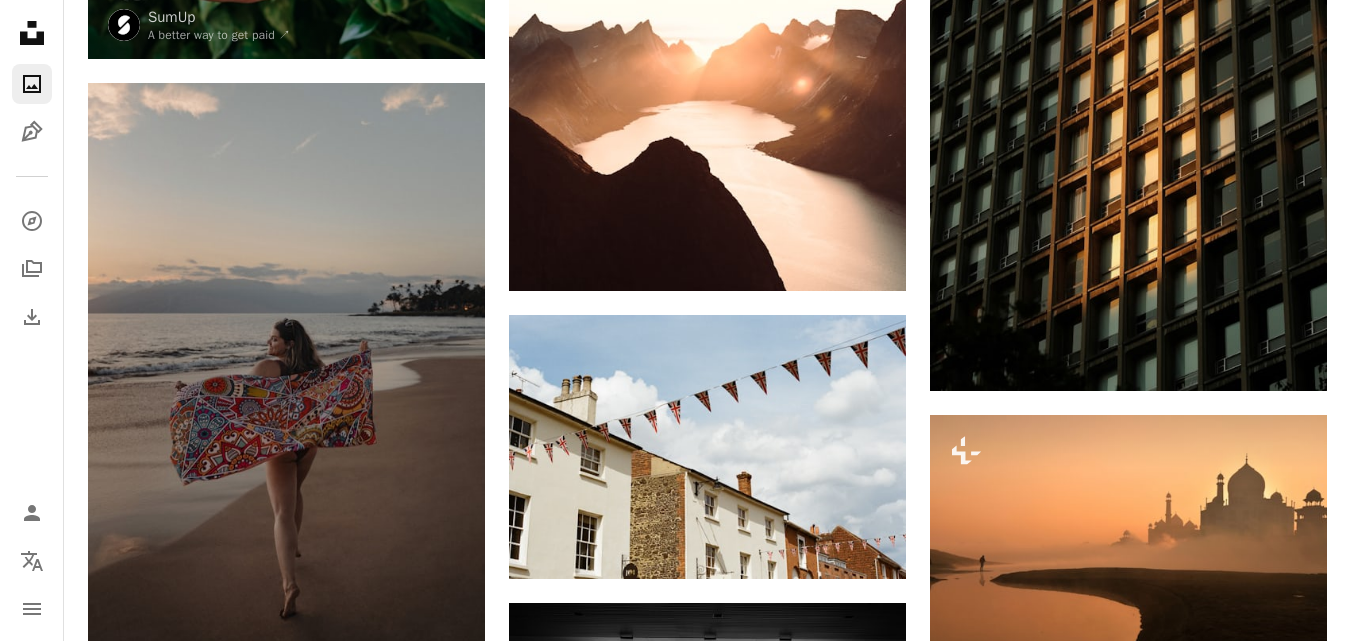scroll, scrollTop: 0, scrollLeft: 0, axis: both 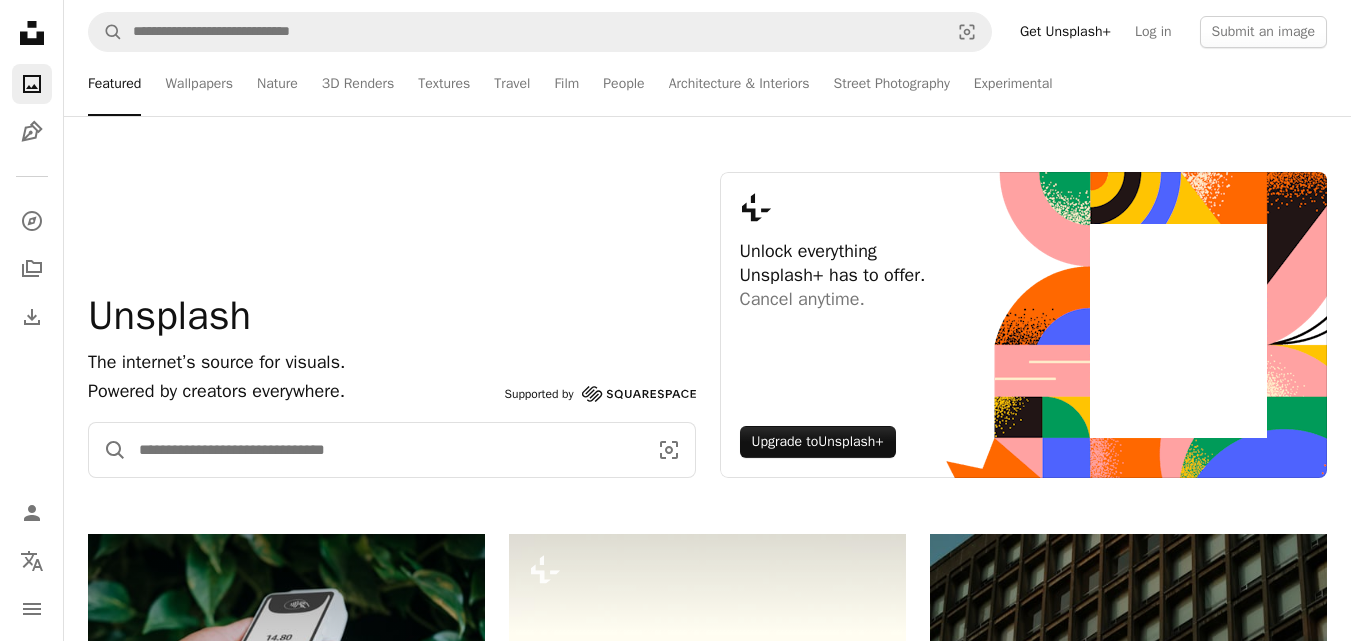 click at bounding box center [385, 450] 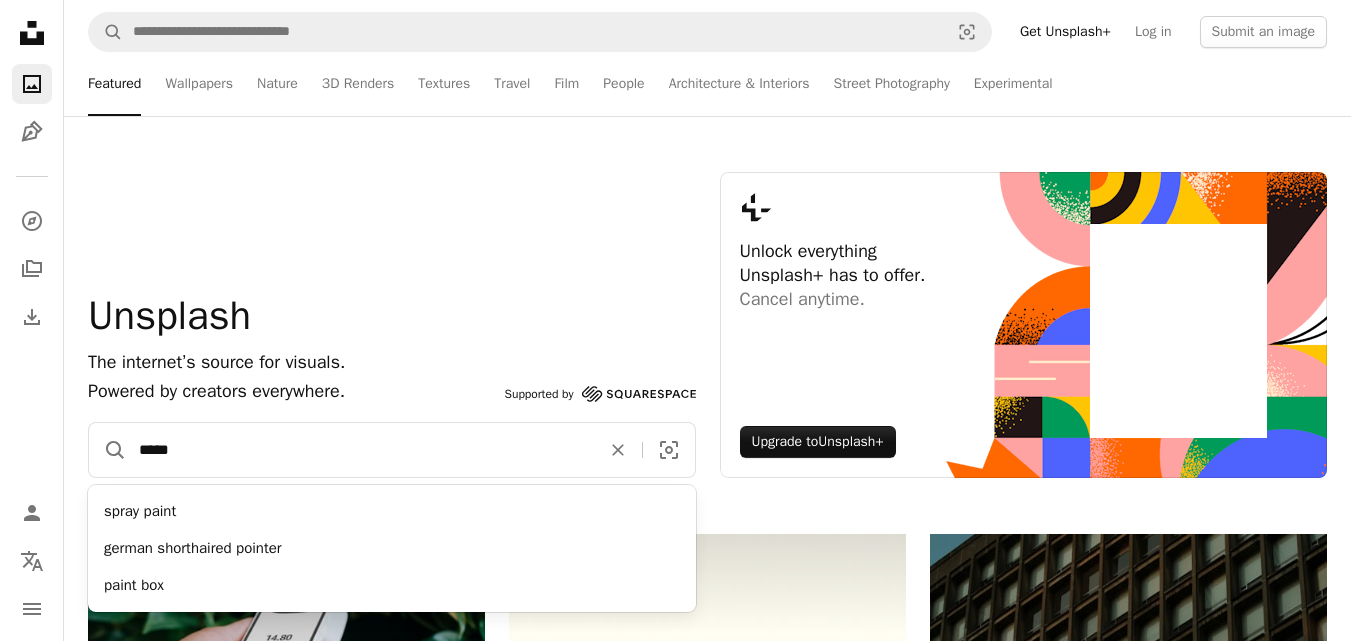 type on "*****" 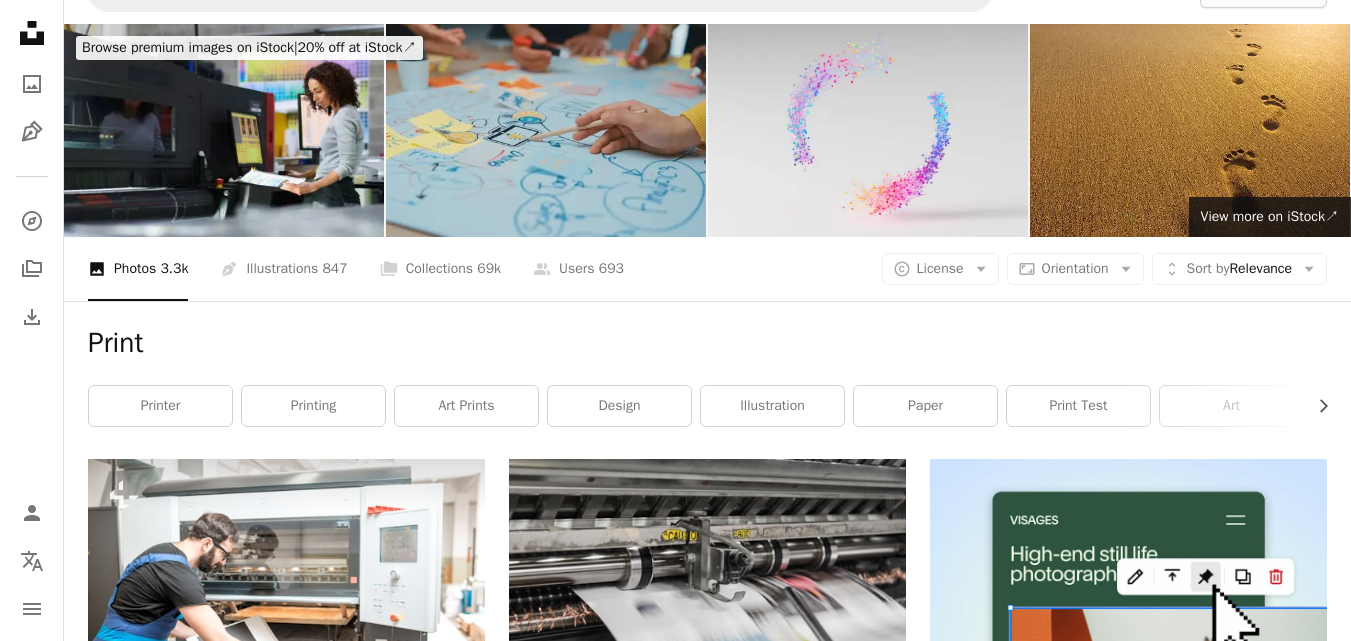 scroll, scrollTop: 227, scrollLeft: 0, axis: vertical 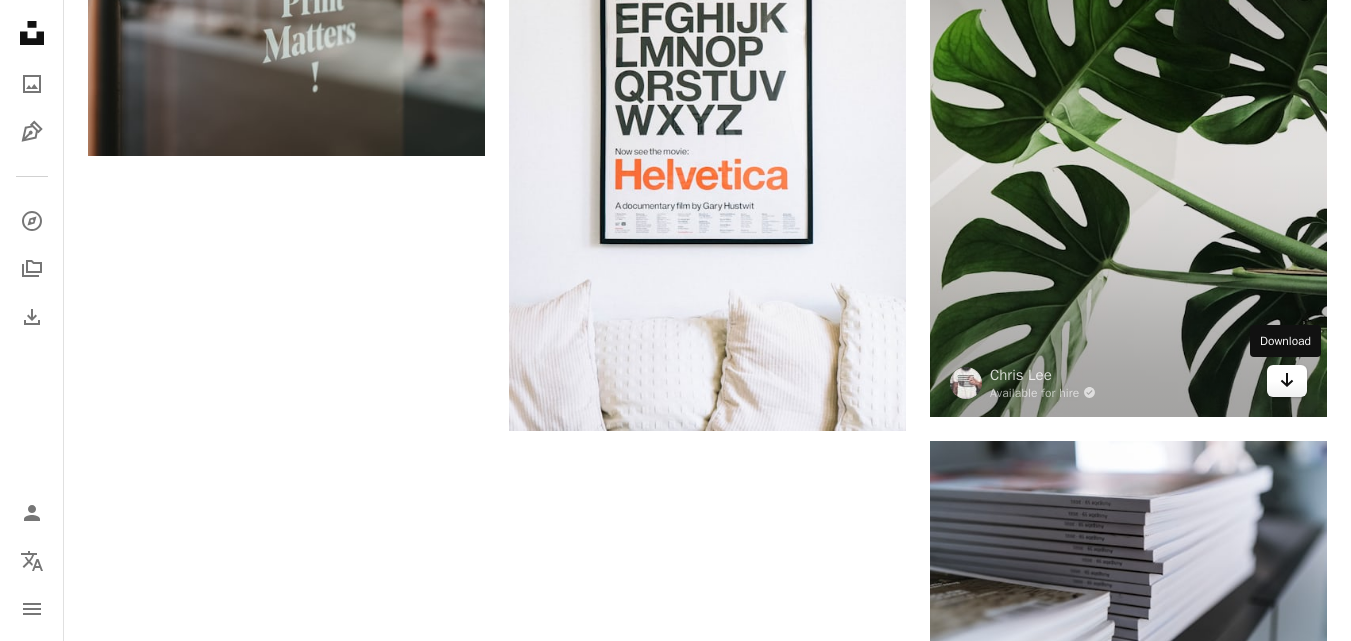 click on "Arrow pointing down" 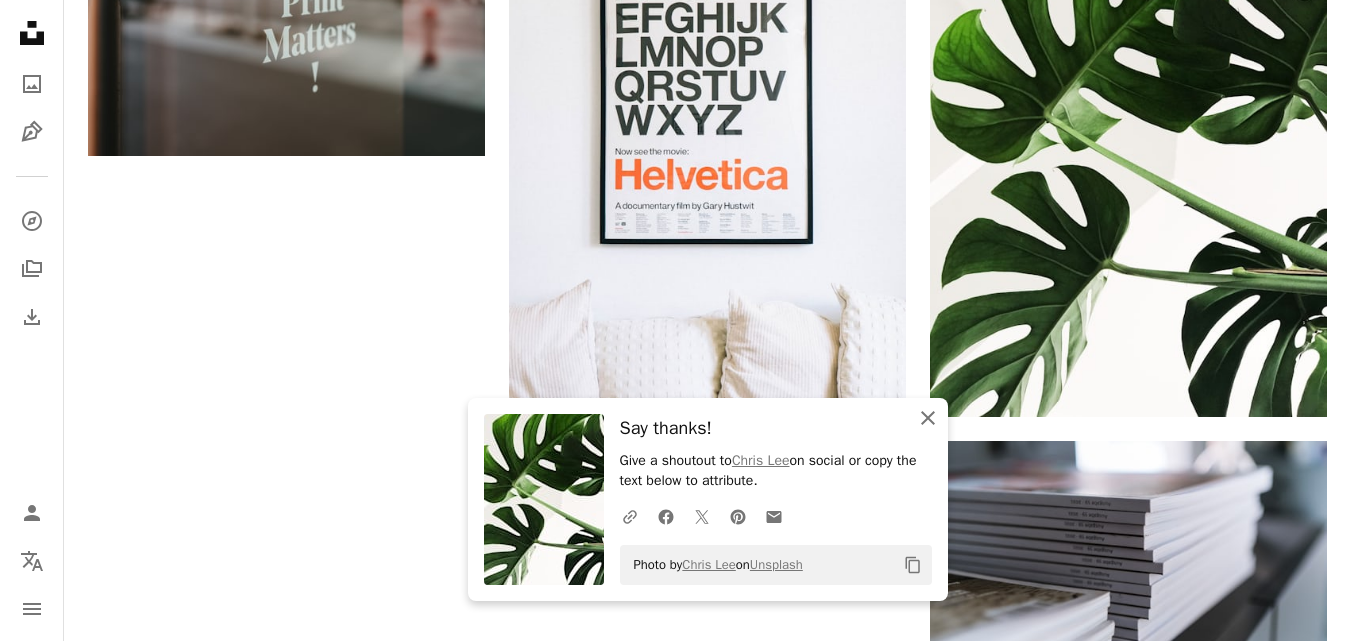 click 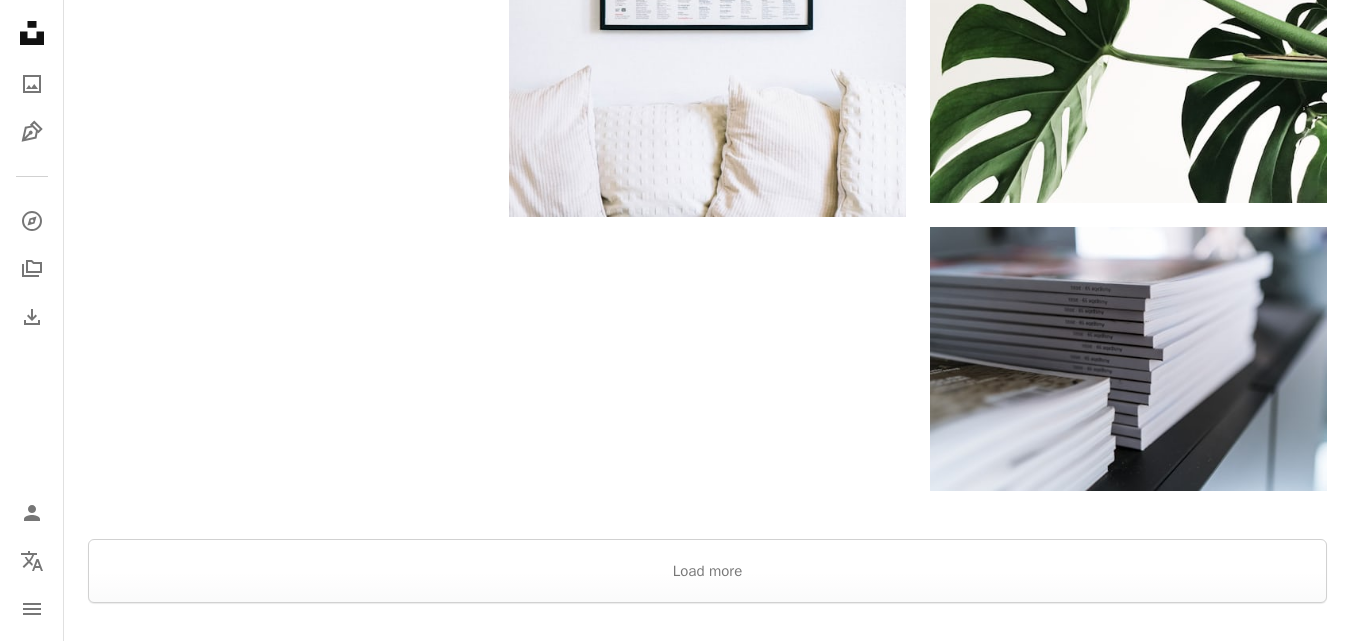 scroll, scrollTop: 3187, scrollLeft: 0, axis: vertical 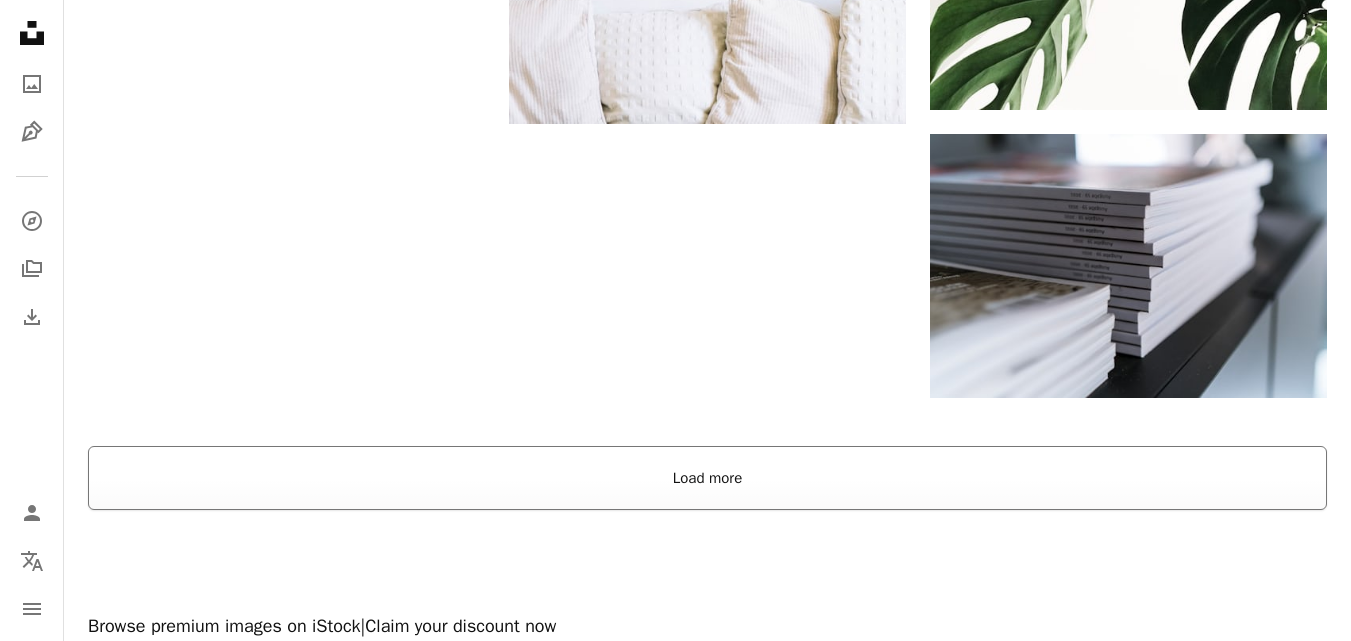click on "Load more" at bounding box center (707, 478) 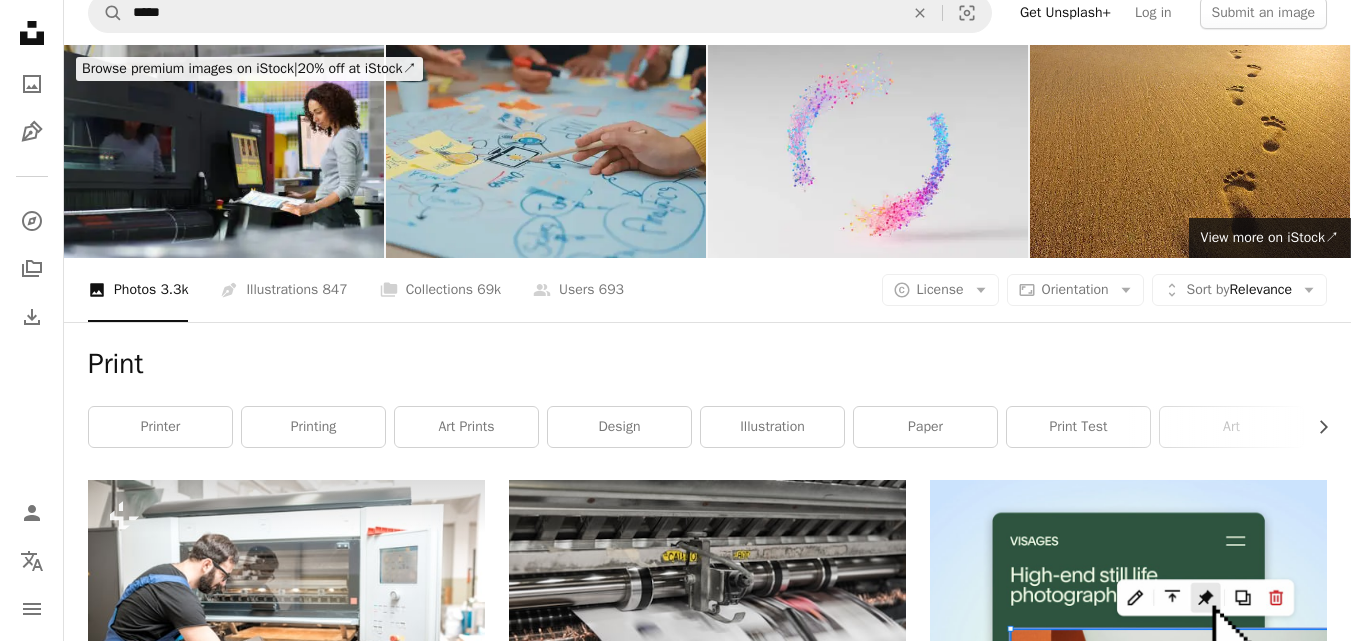 scroll, scrollTop: 0, scrollLeft: 0, axis: both 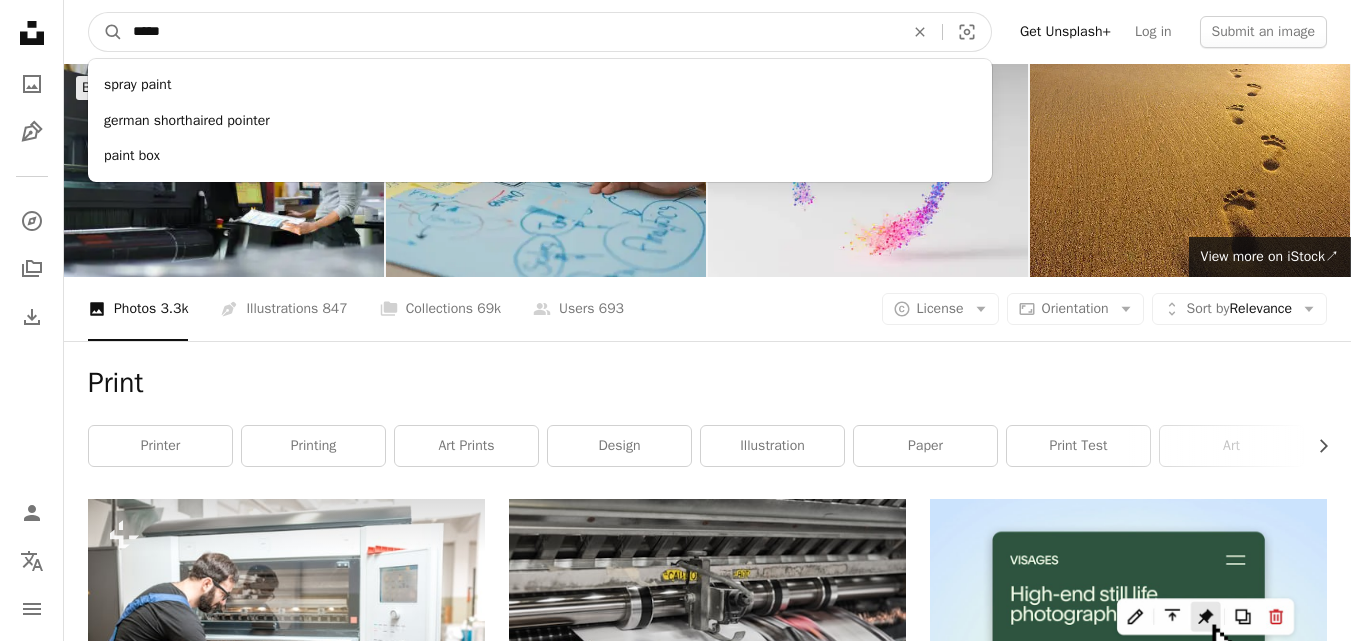 drag, startPoint x: 147, startPoint y: 36, endPoint x: 124, endPoint y: 36, distance: 23 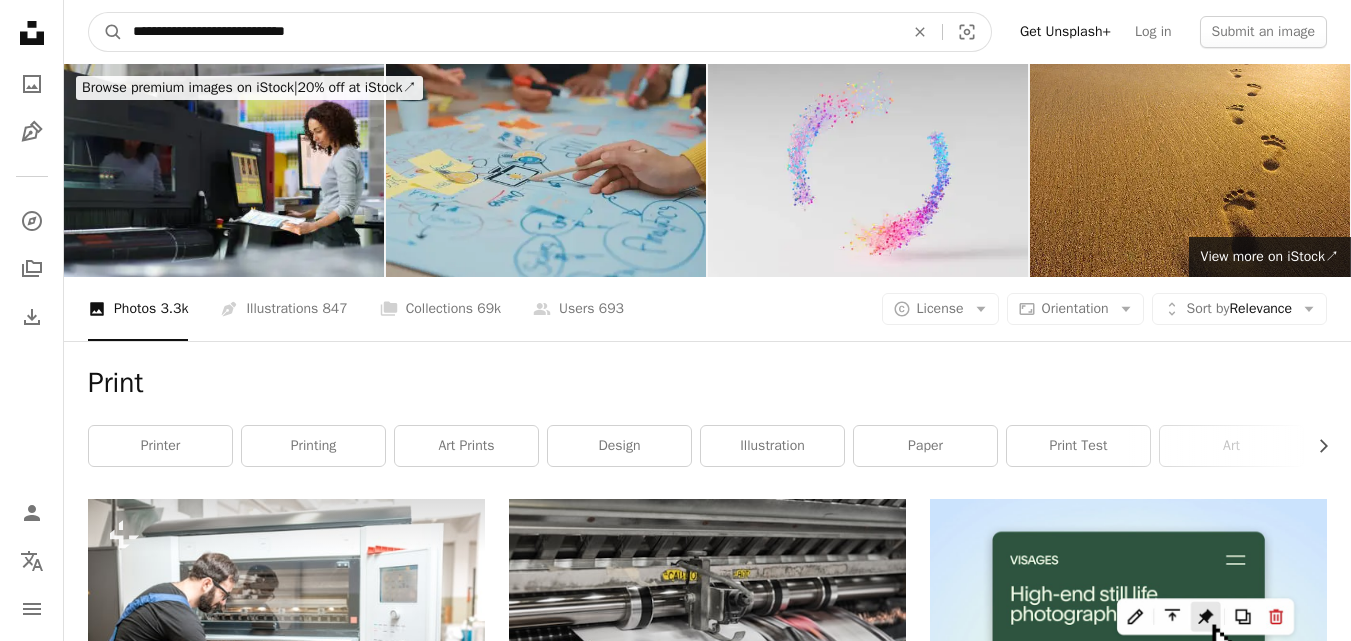 type on "**********" 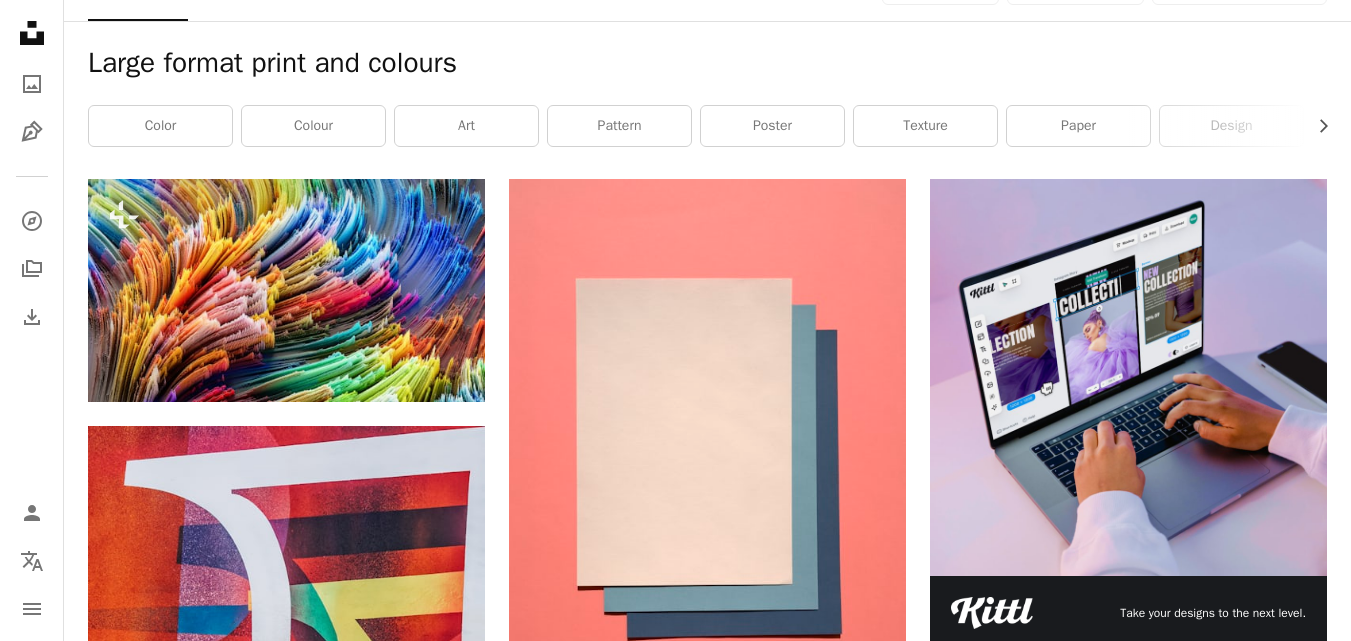 scroll, scrollTop: 360, scrollLeft: 0, axis: vertical 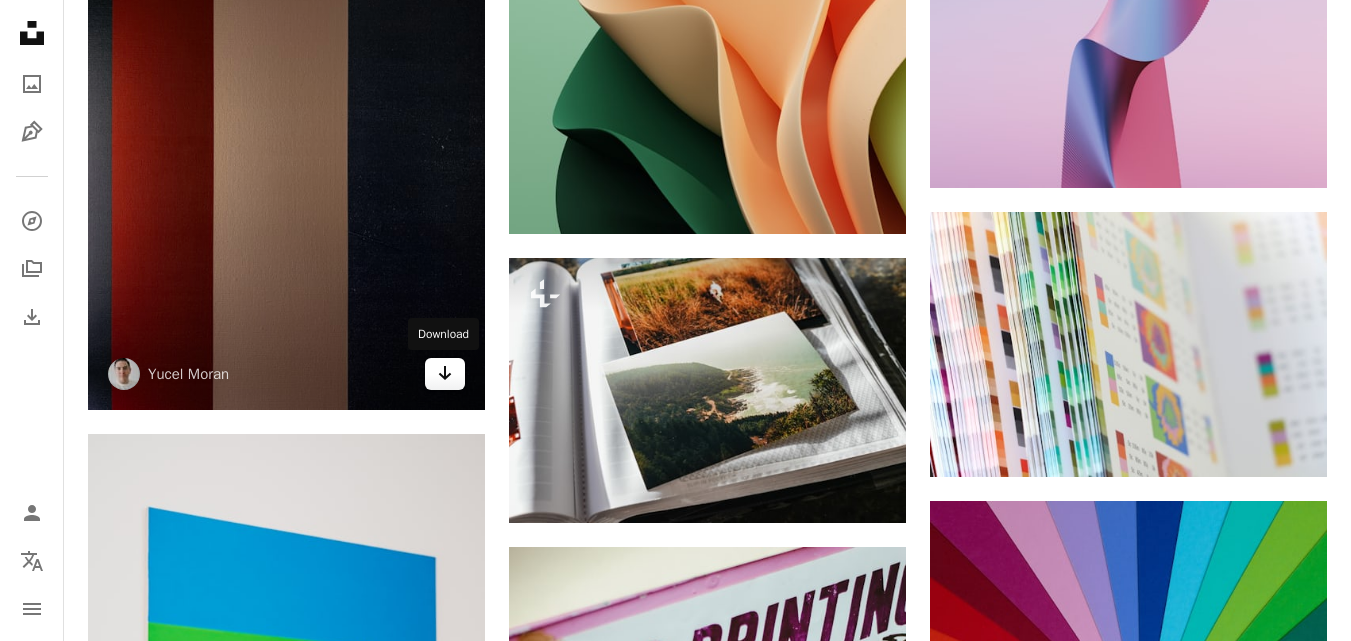 click 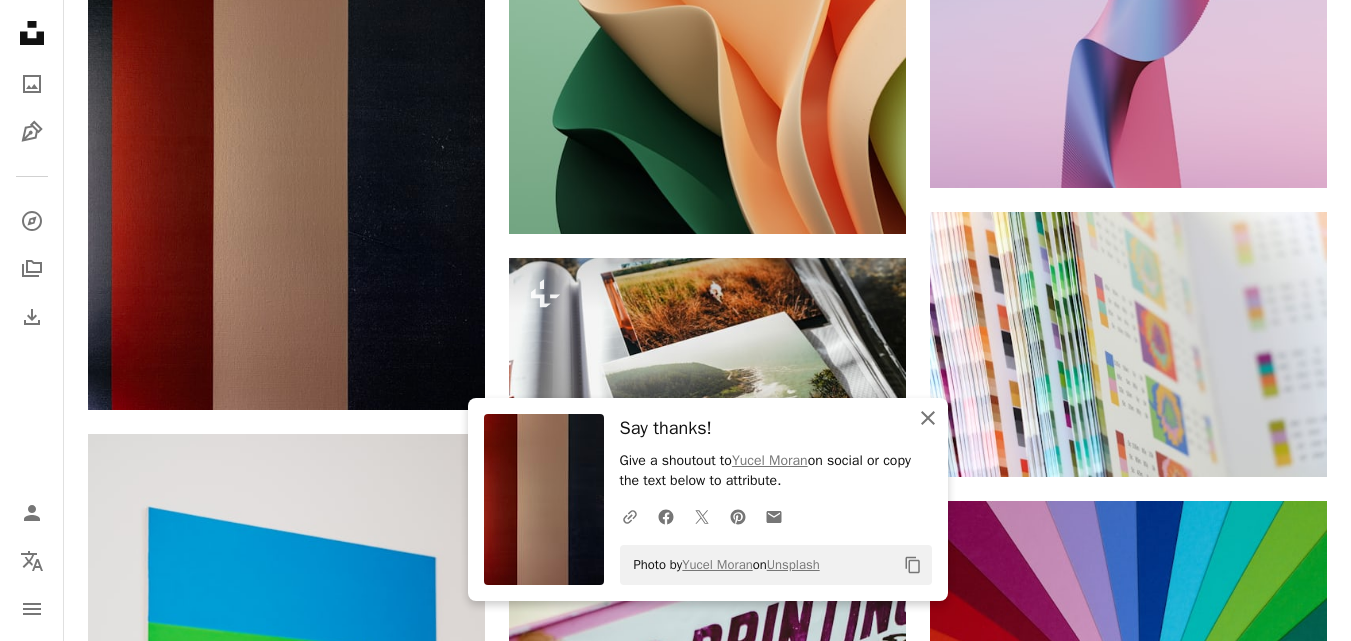 click 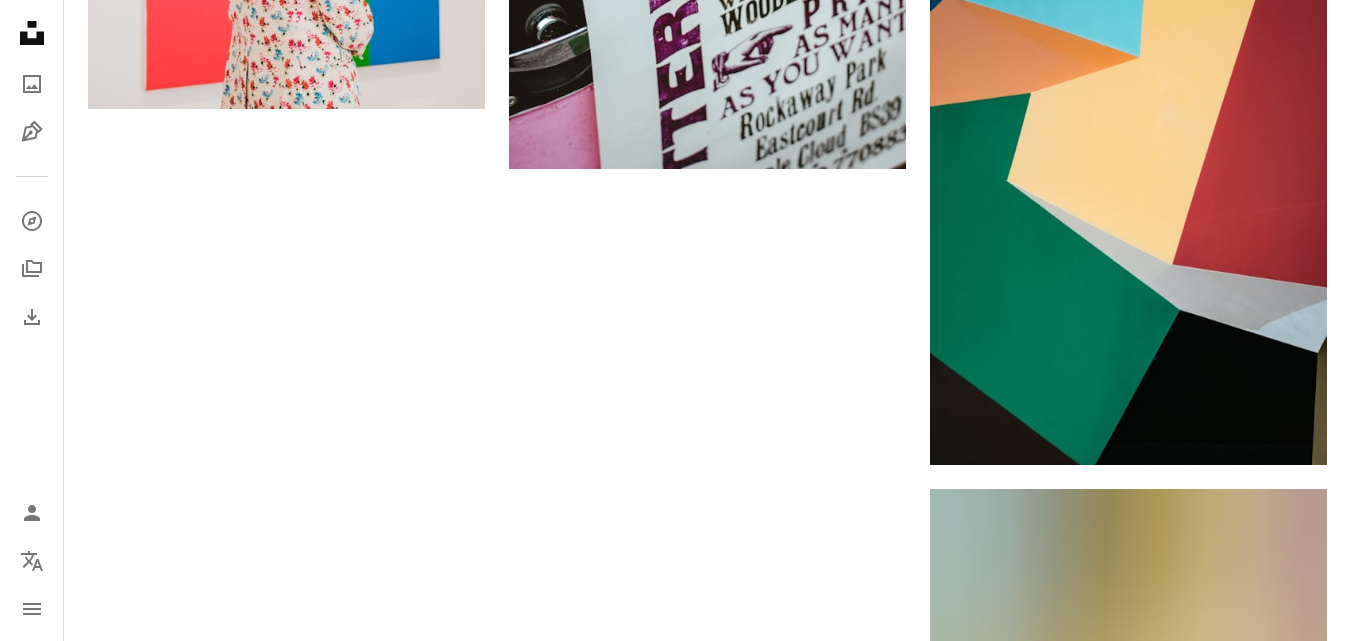 scroll, scrollTop: 3387, scrollLeft: 0, axis: vertical 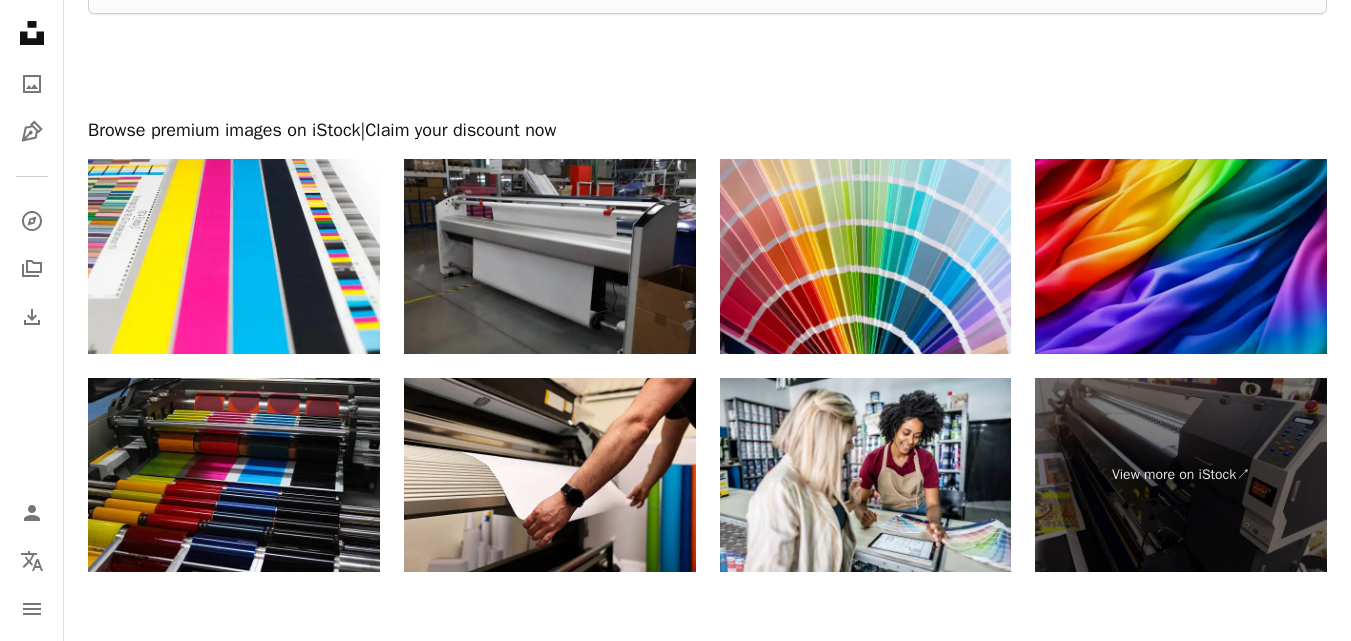 click at bounding box center (1181, 256) 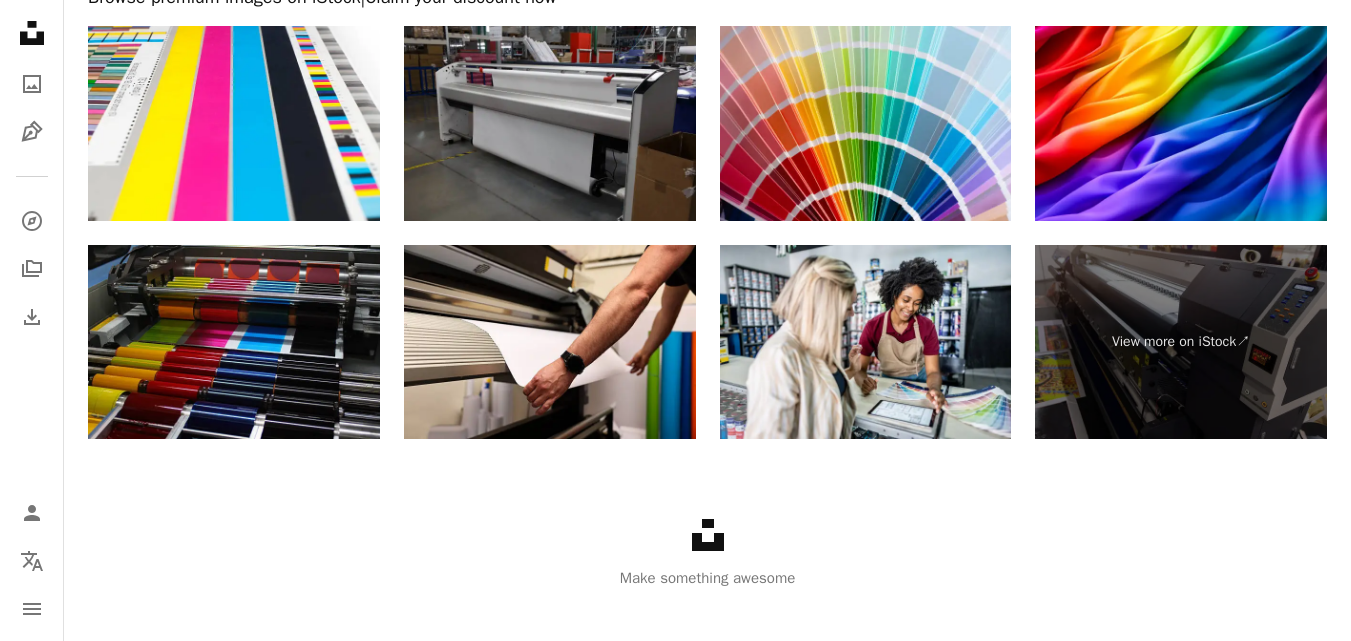 scroll, scrollTop: 4359, scrollLeft: 0, axis: vertical 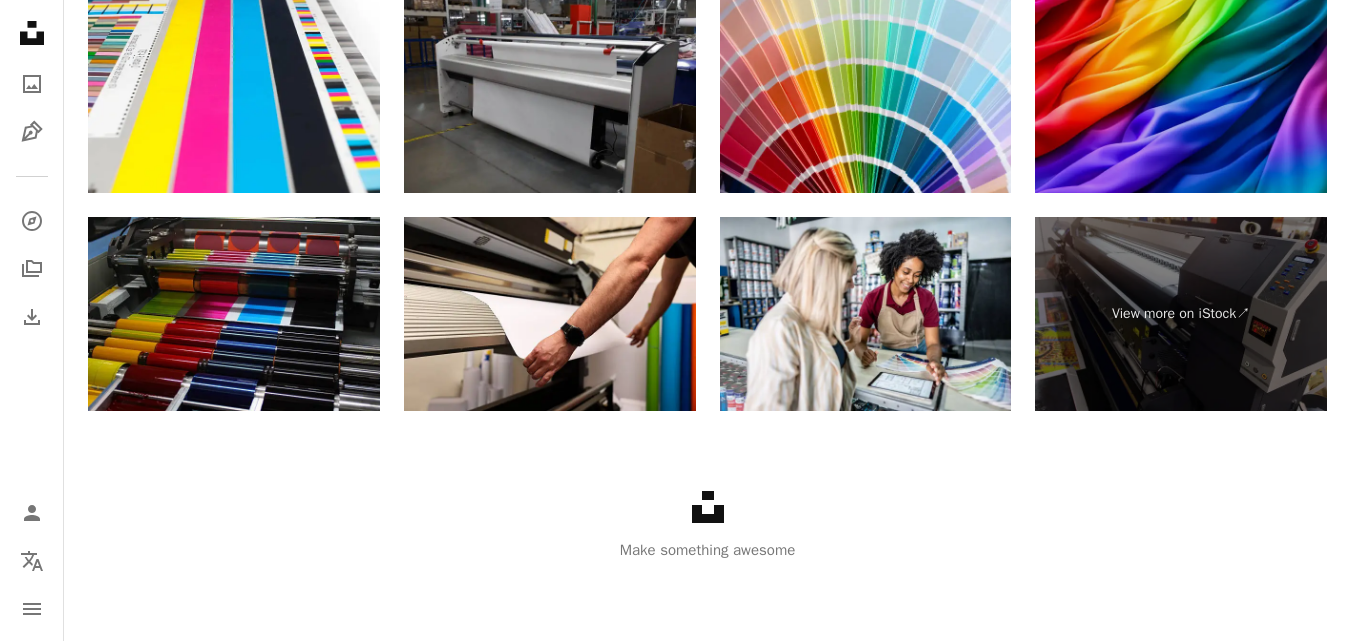 click at bounding box center (1181, 95) 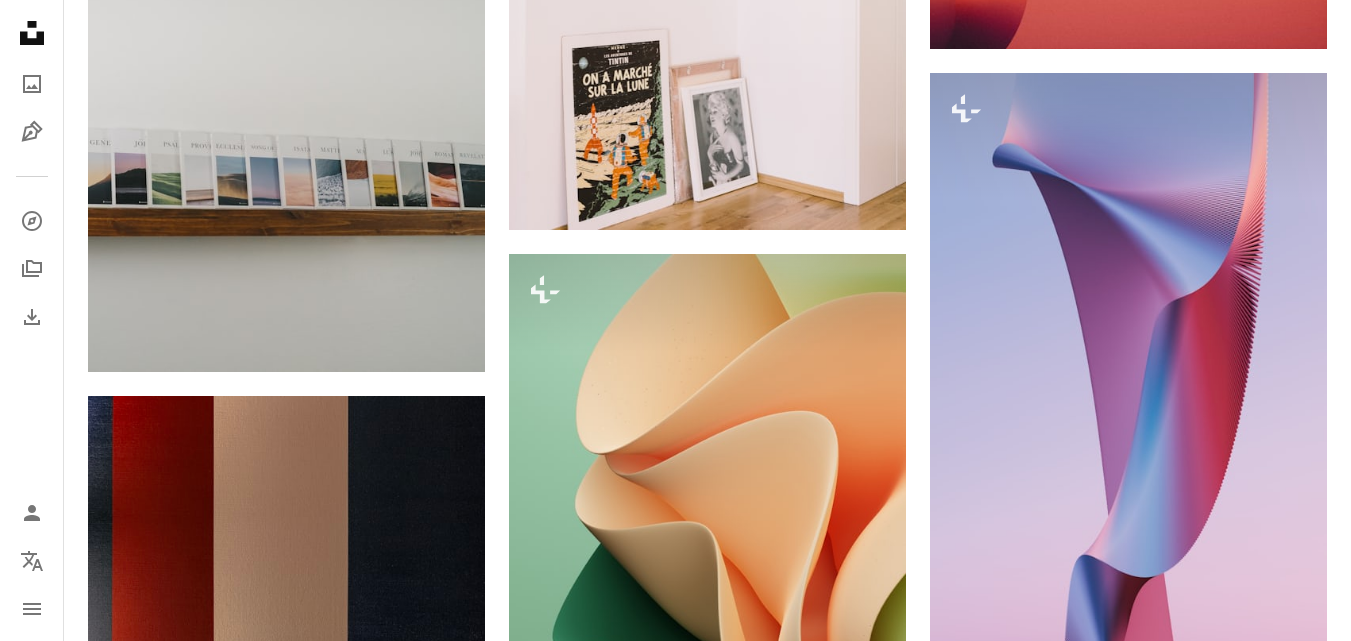 scroll, scrollTop: 0, scrollLeft: 0, axis: both 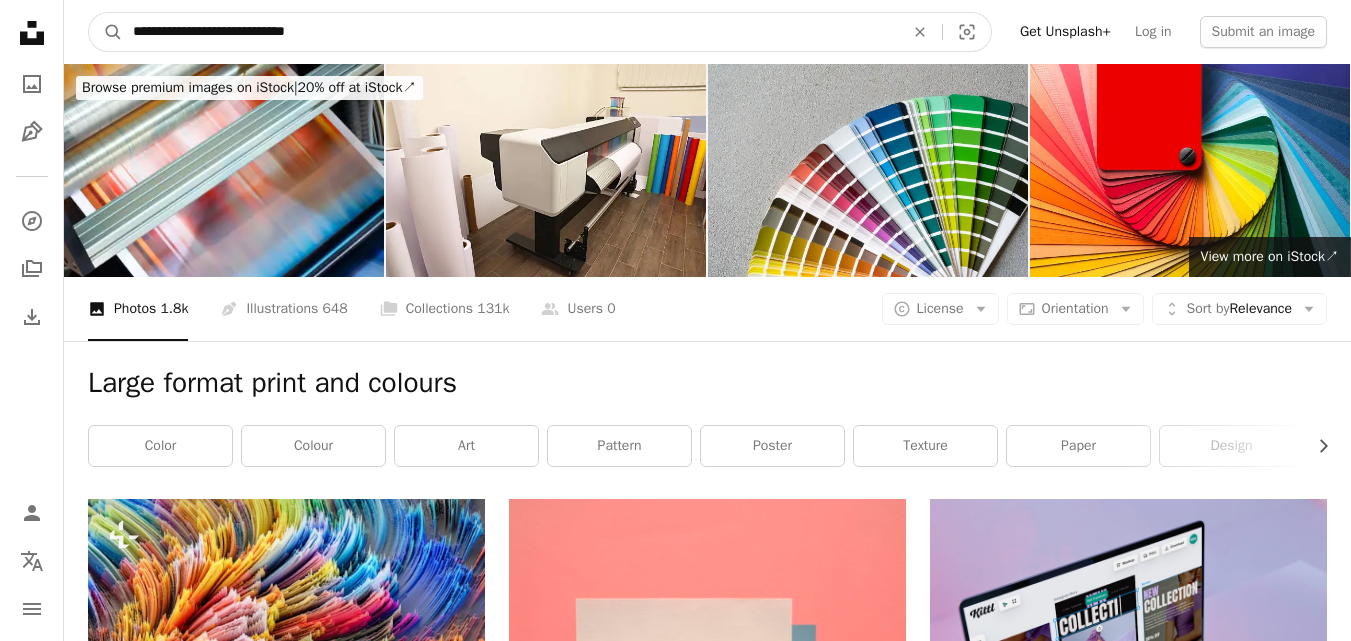 click on "**********" at bounding box center (510, 32) 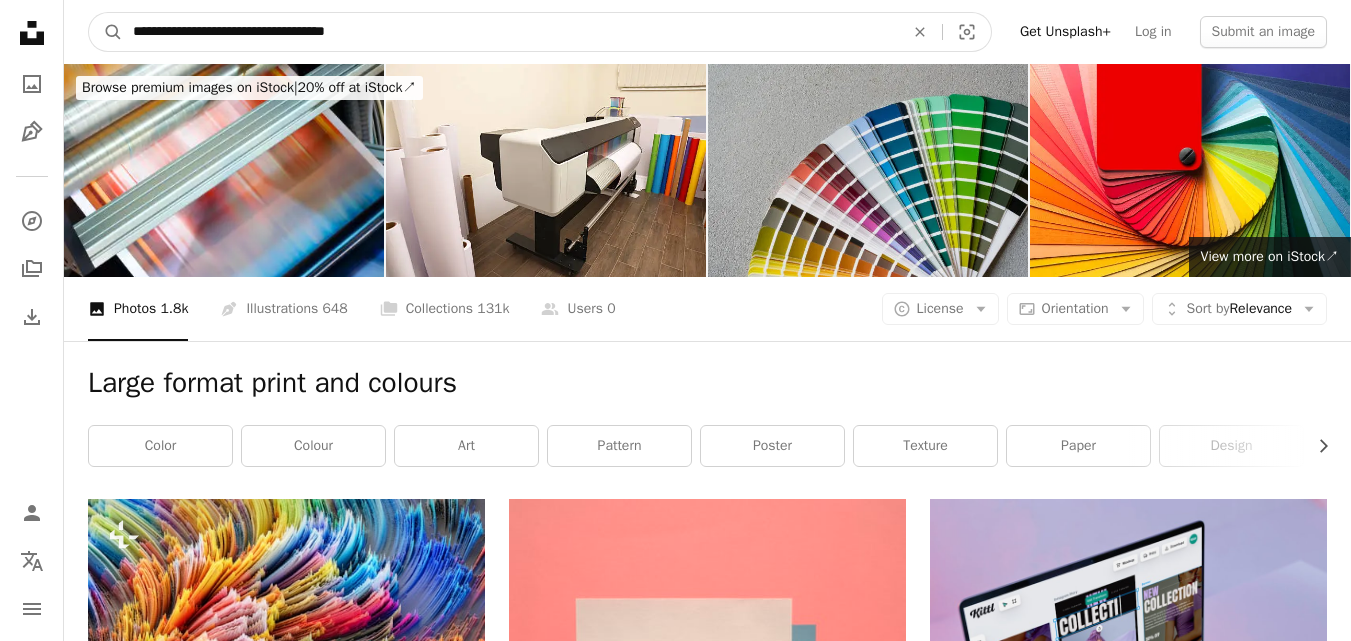 type on "**********" 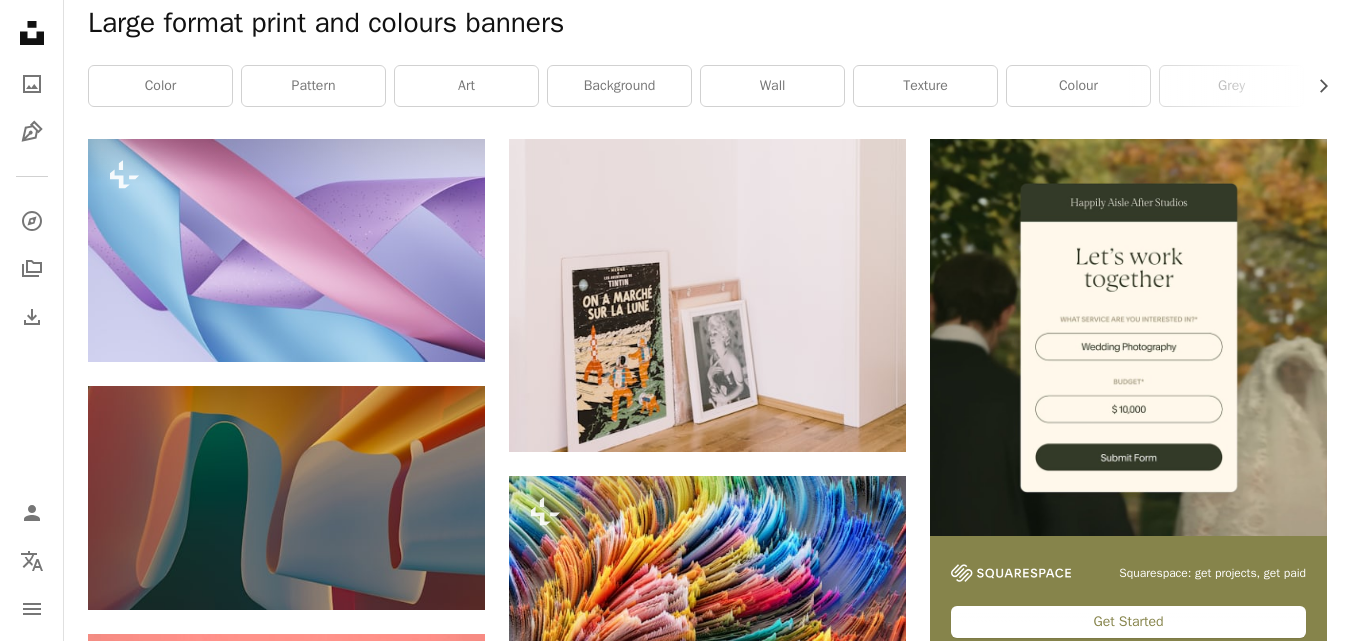 scroll, scrollTop: 387, scrollLeft: 0, axis: vertical 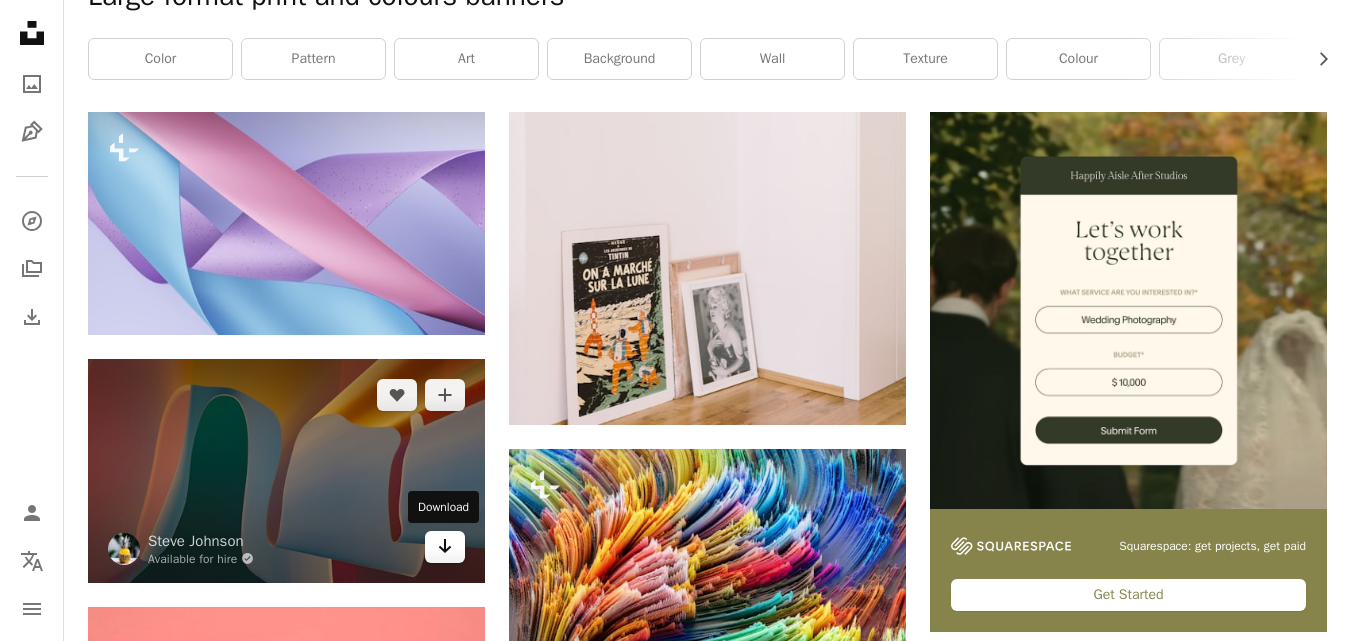 click on "Arrow pointing down" 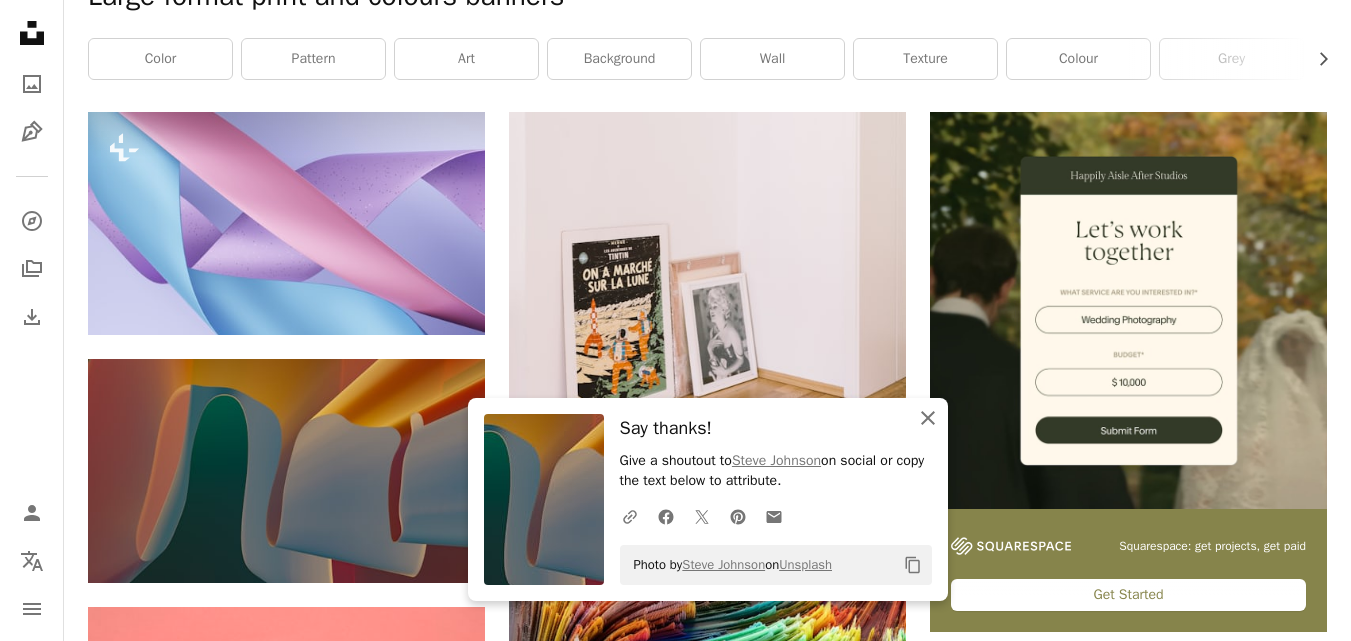 click on "An X shape" 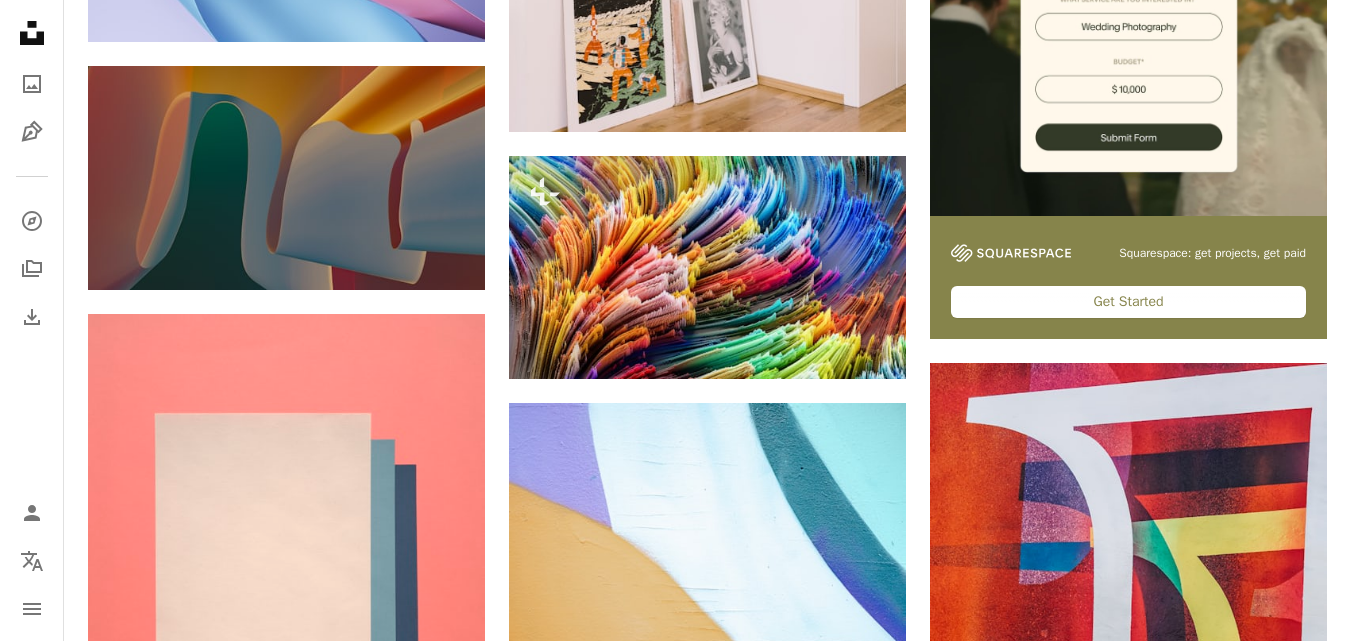 scroll, scrollTop: 733, scrollLeft: 0, axis: vertical 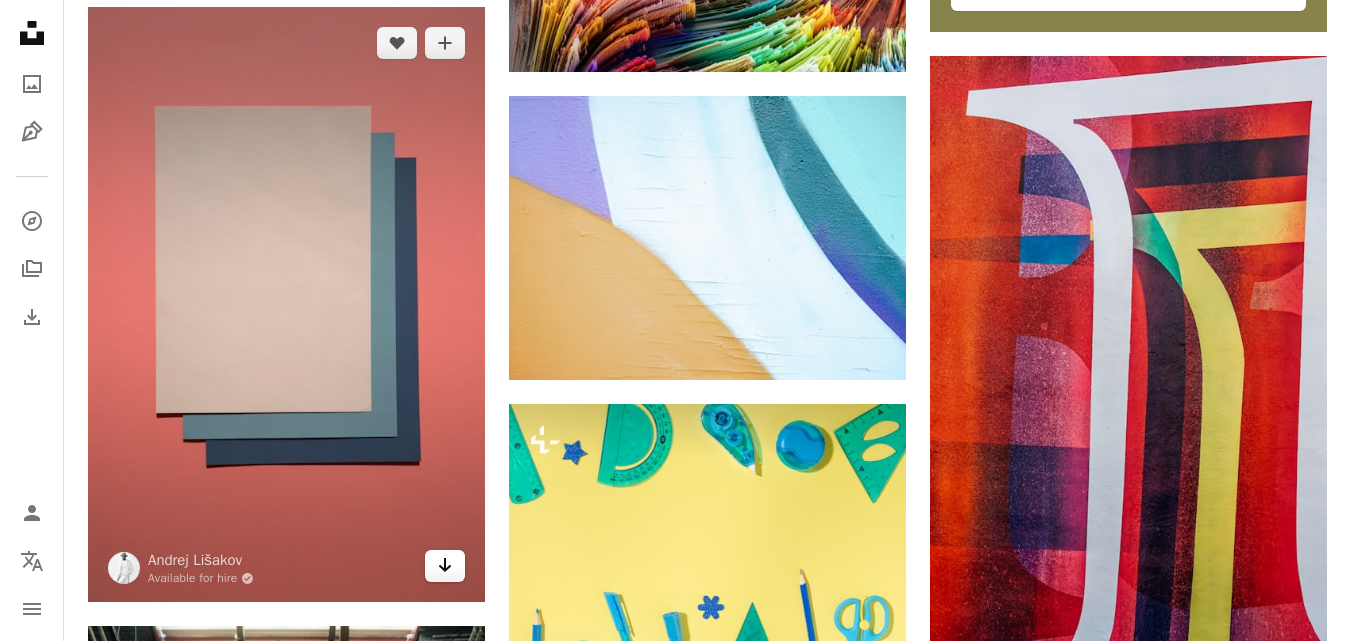 click on "Arrow pointing down" 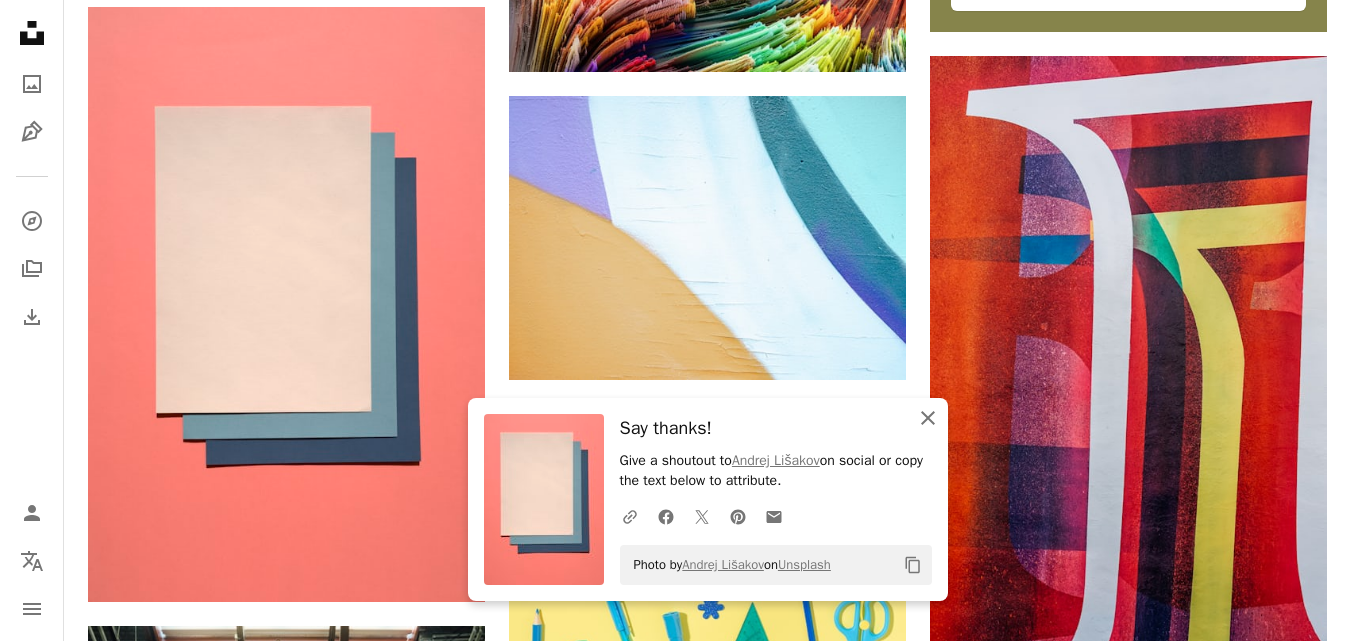 click 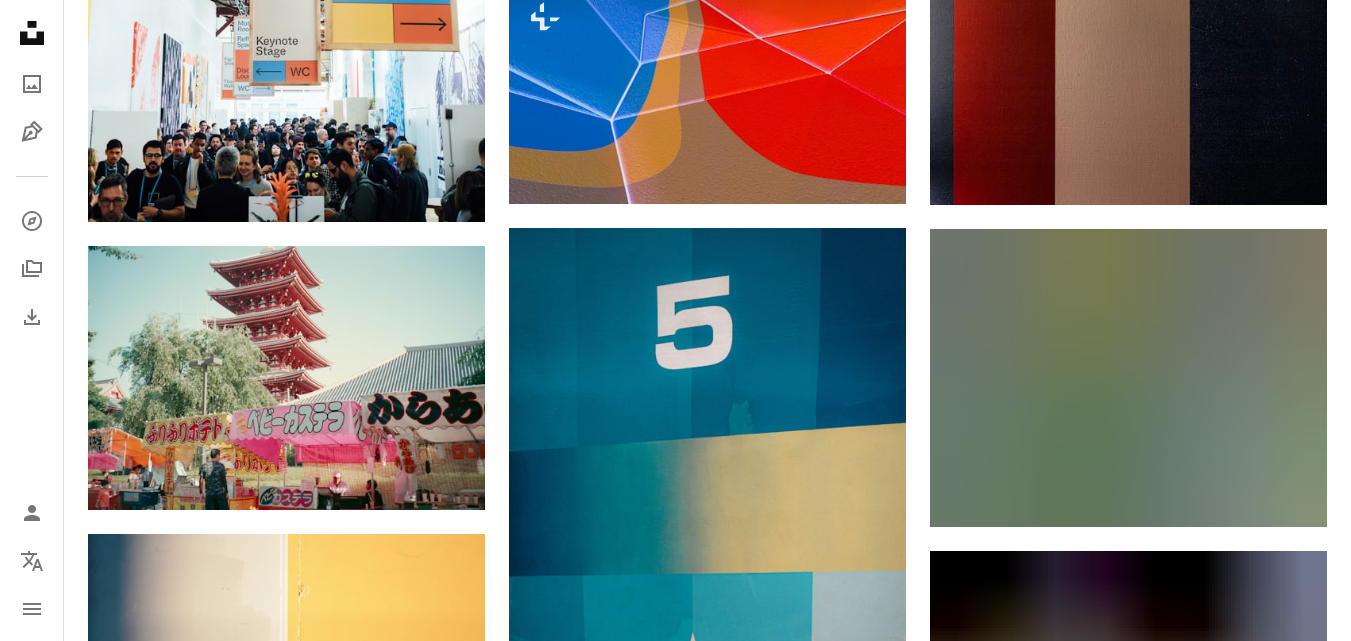 scroll, scrollTop: 2000, scrollLeft: 0, axis: vertical 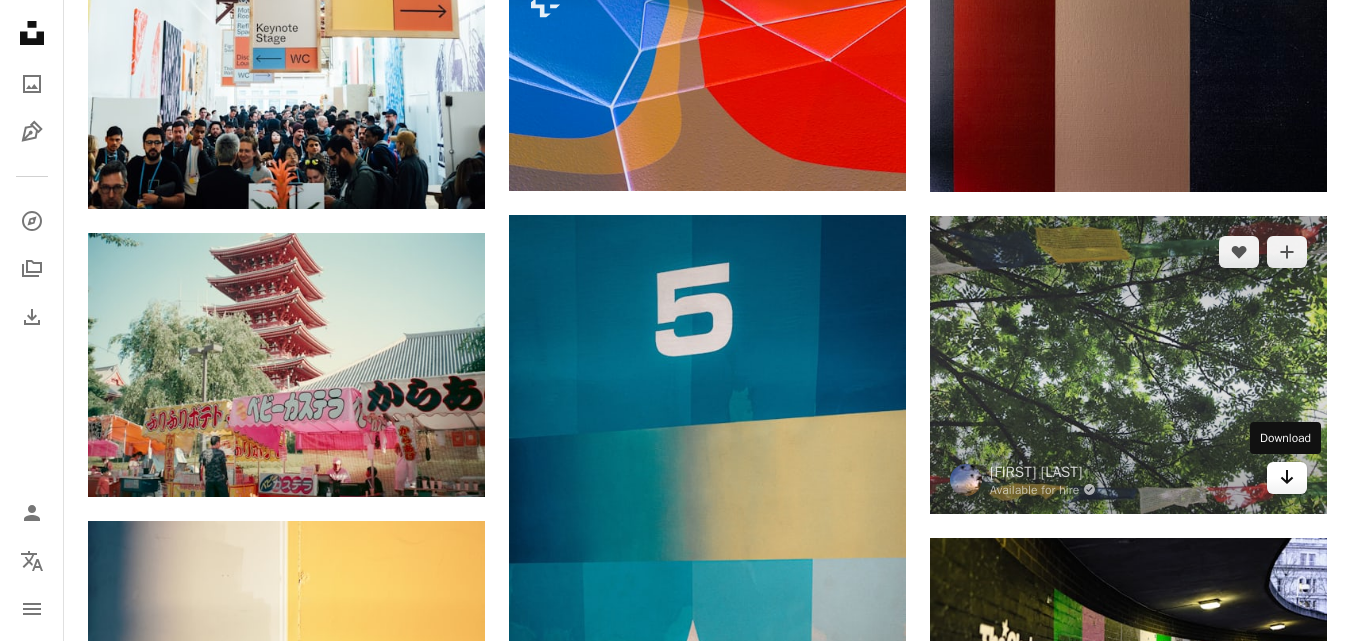 click on "Arrow pointing down" 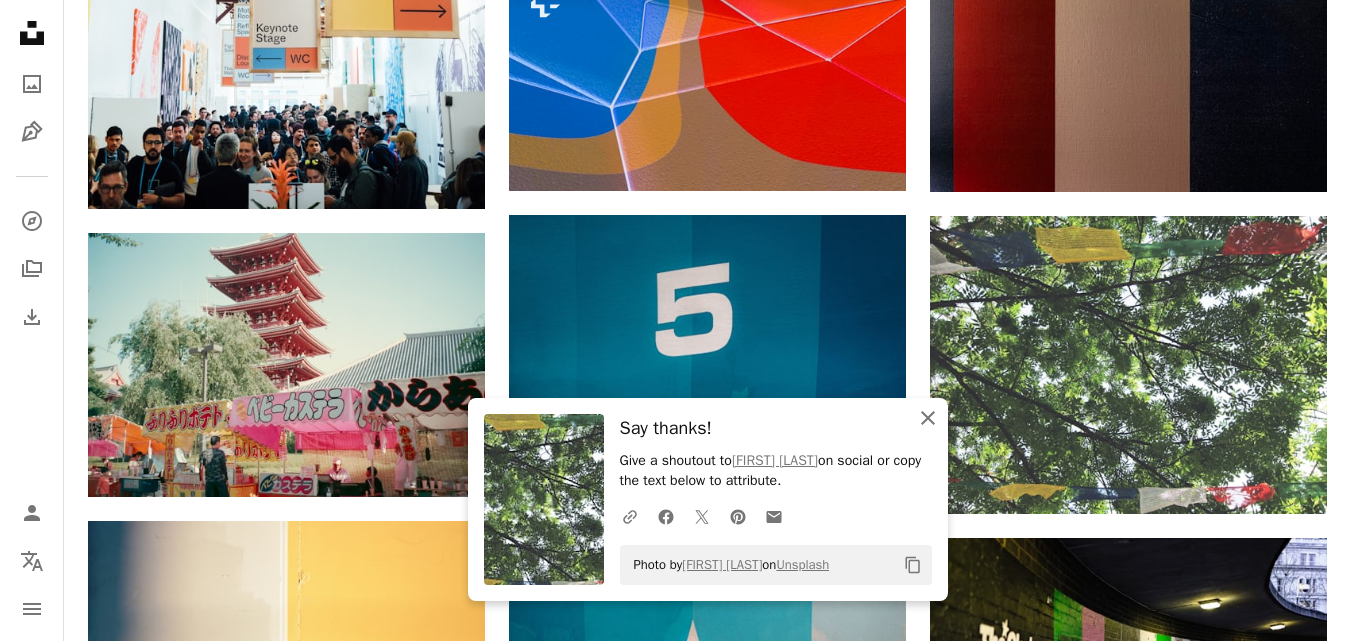 click on "An X shape" 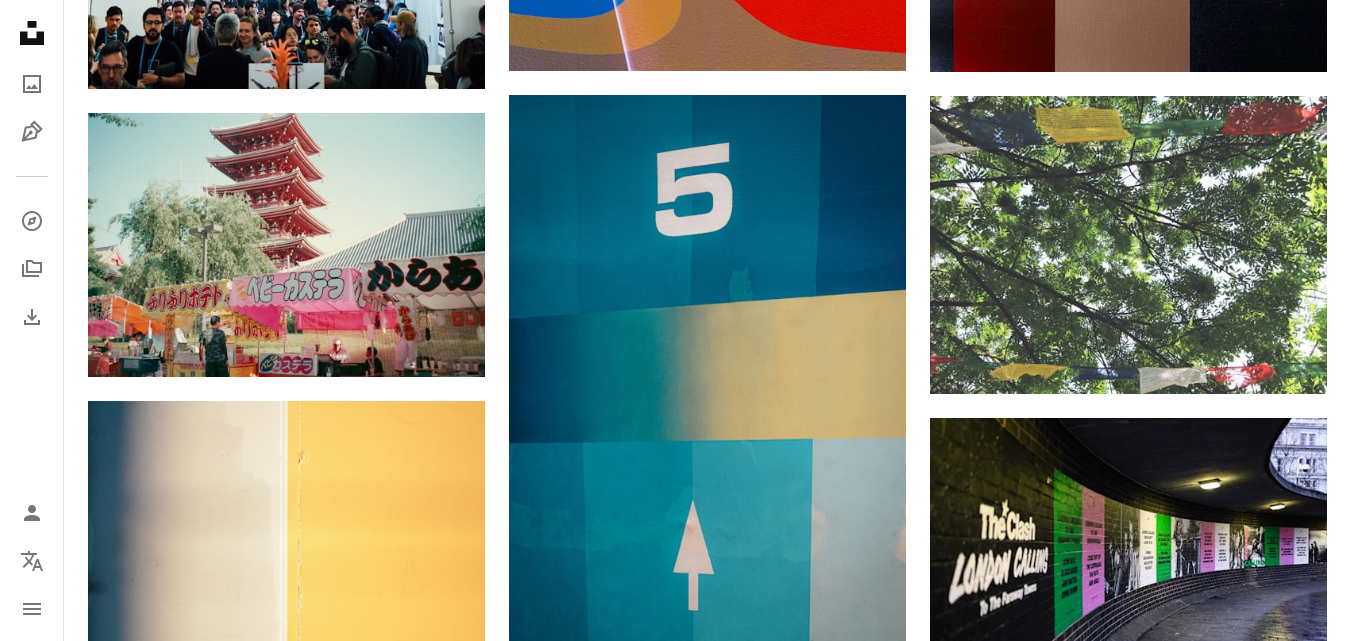 scroll, scrollTop: 2214, scrollLeft: 0, axis: vertical 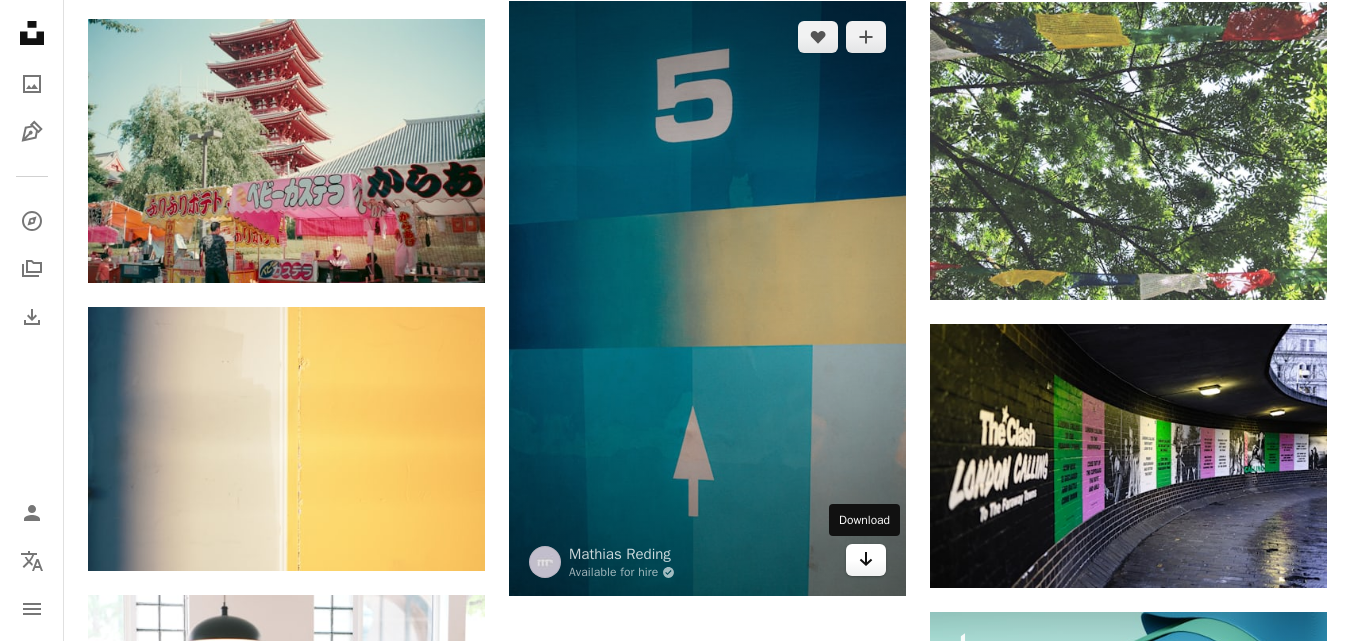 click on "Arrow pointing down" 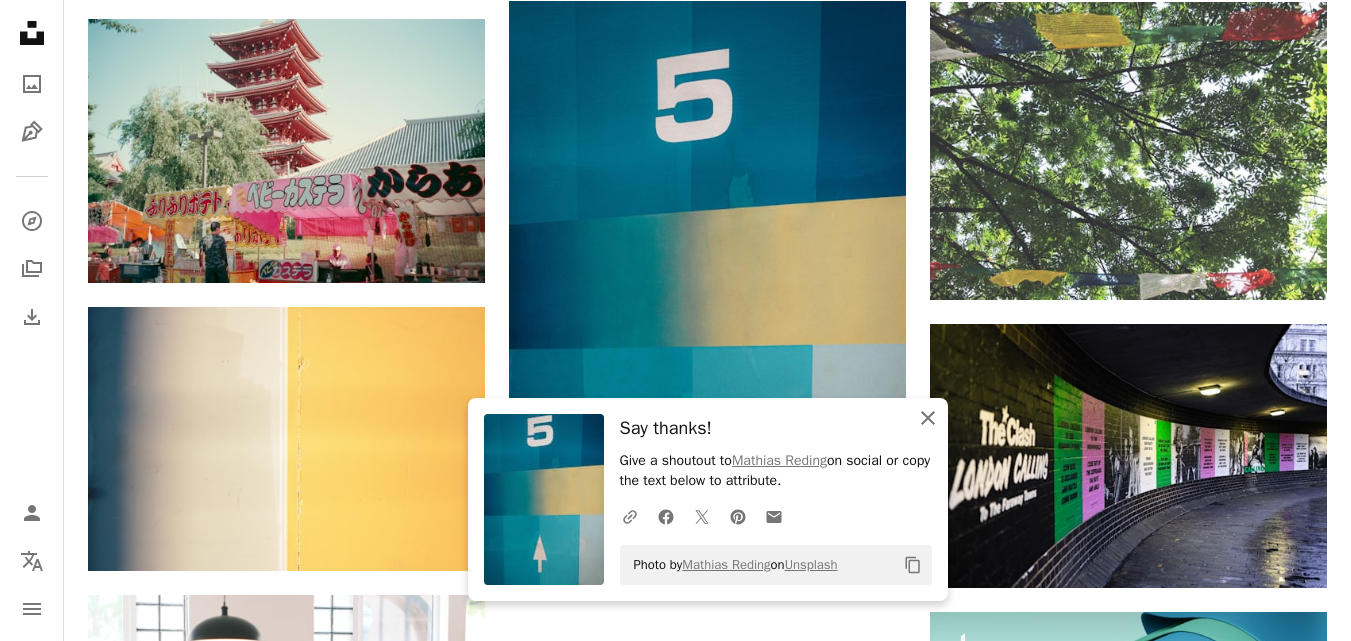 click on "An X shape" 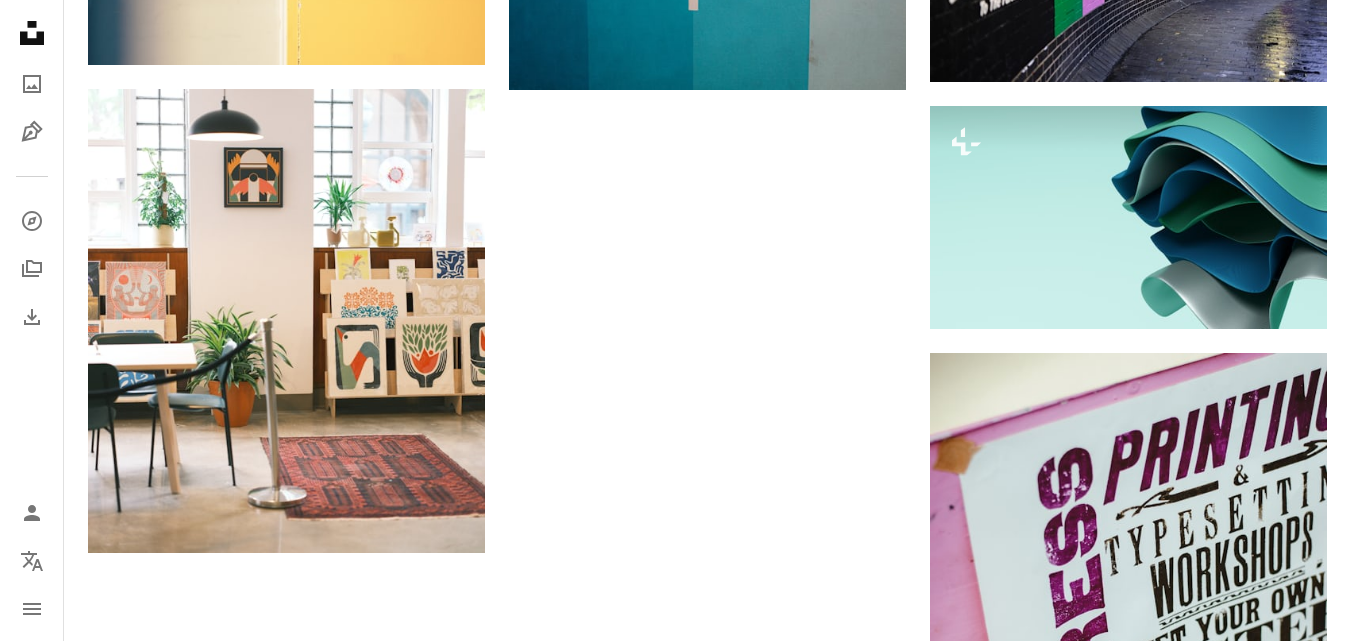 scroll, scrollTop: 2814, scrollLeft: 0, axis: vertical 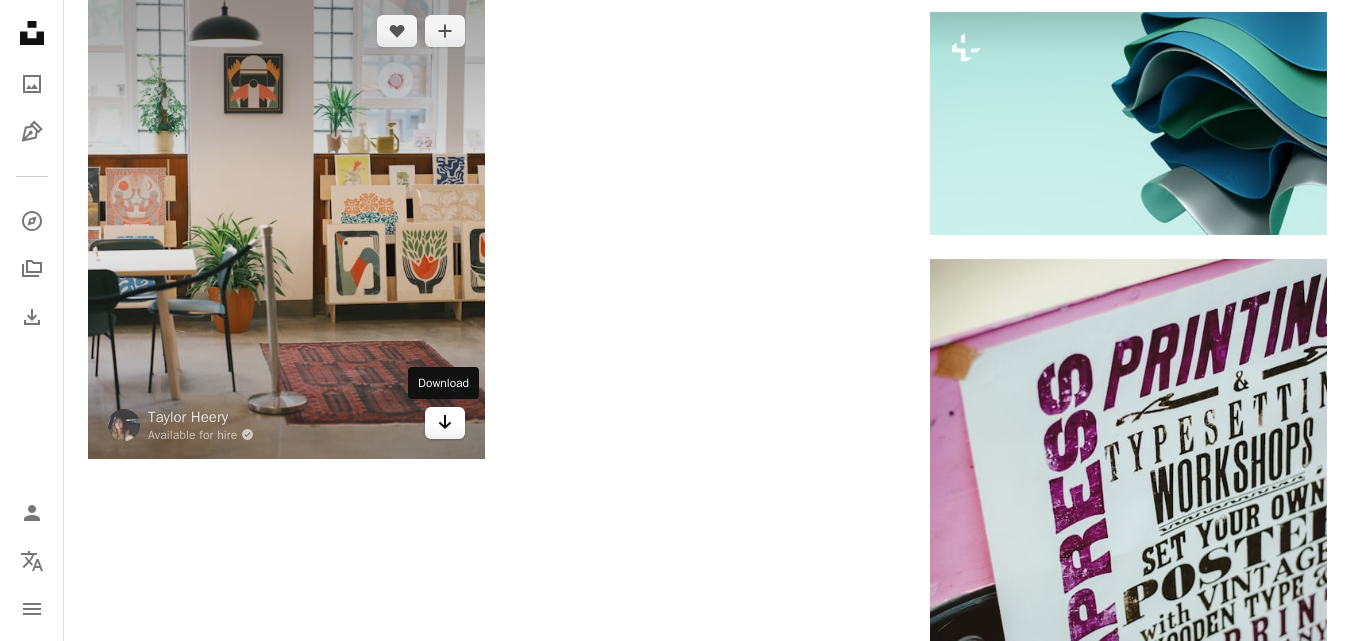 click 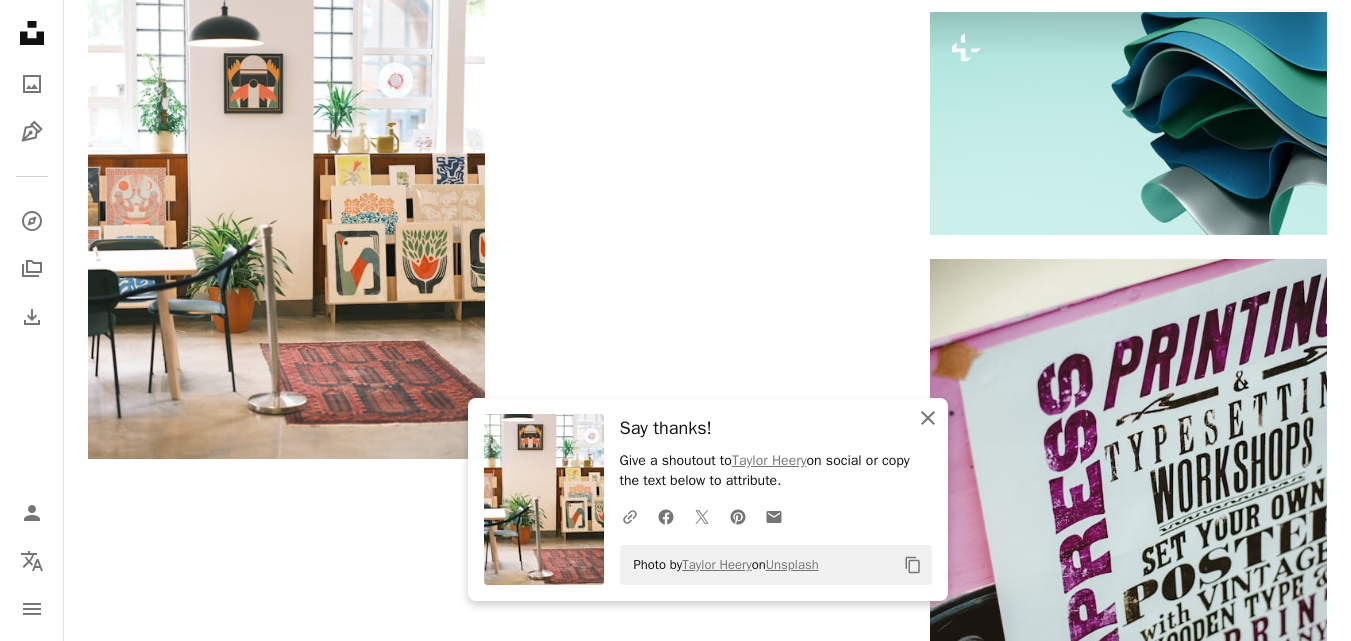click on "An X shape" 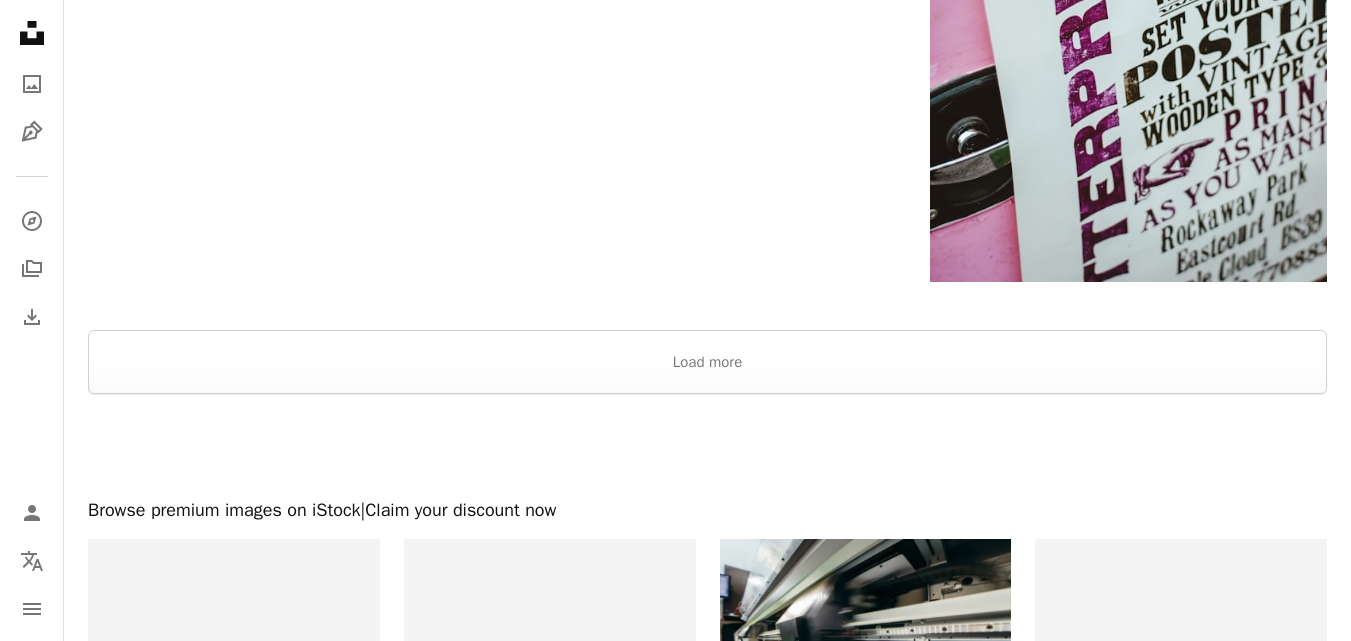 scroll, scrollTop: 3387, scrollLeft: 0, axis: vertical 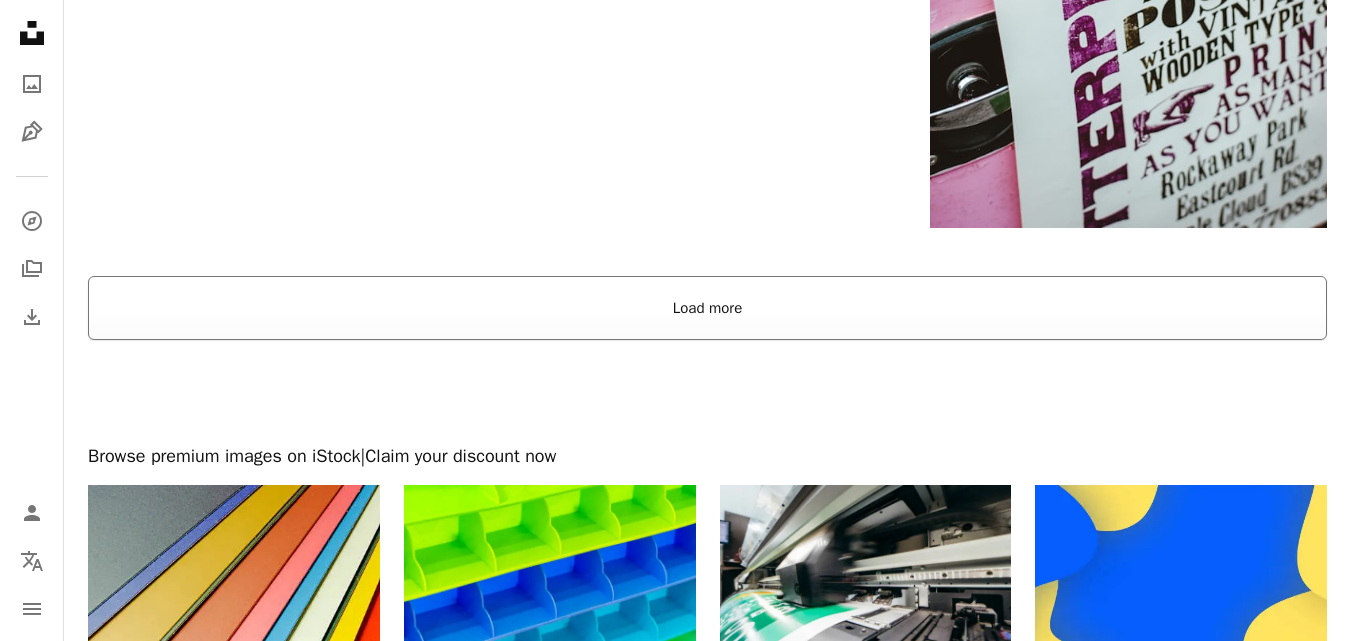 click on "Load more" at bounding box center [707, 308] 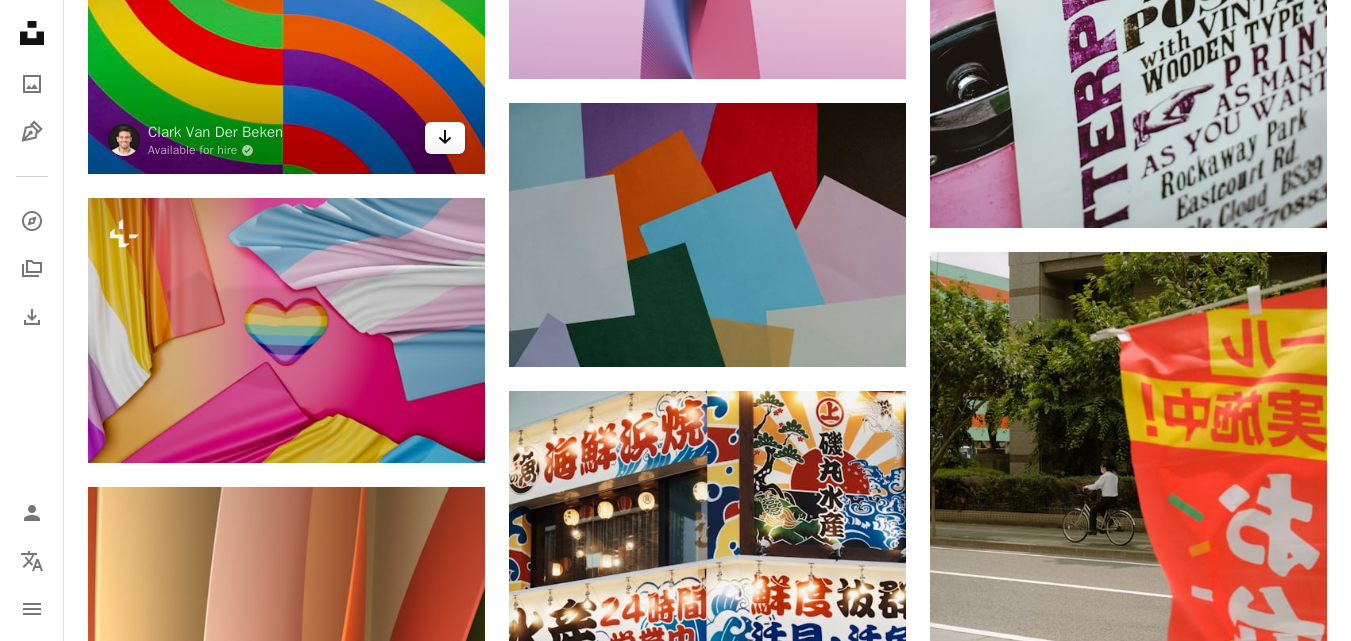 click on "Arrow pointing down" 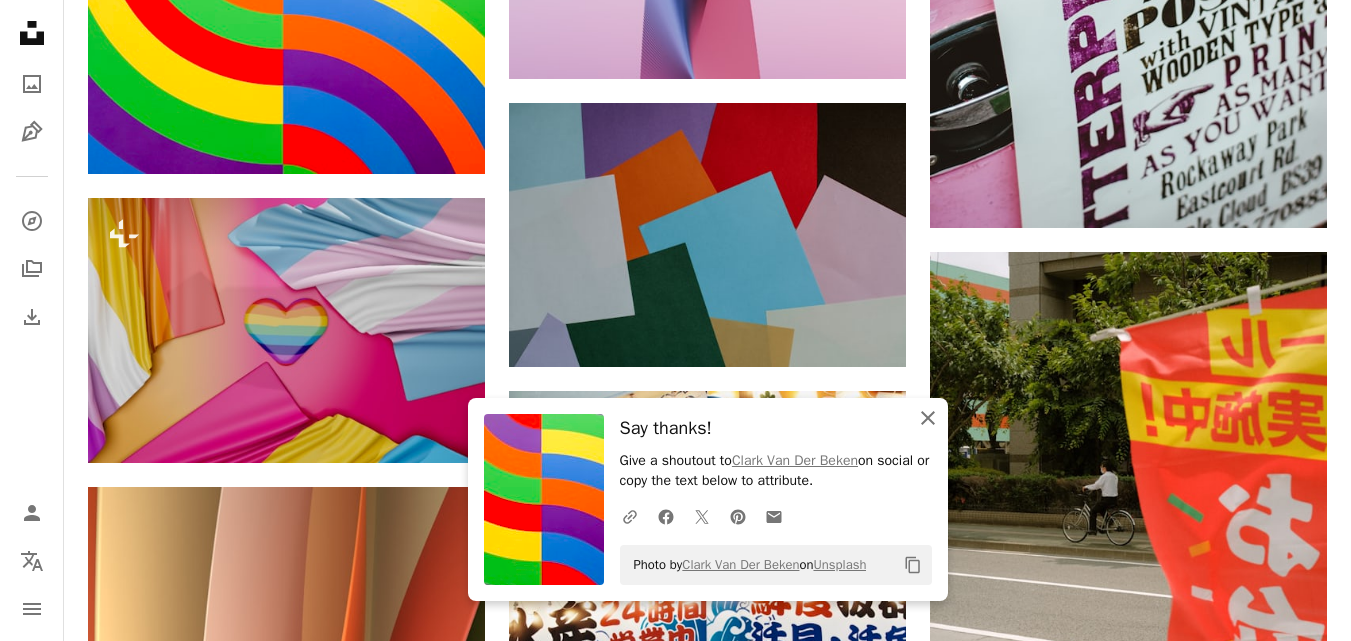 click 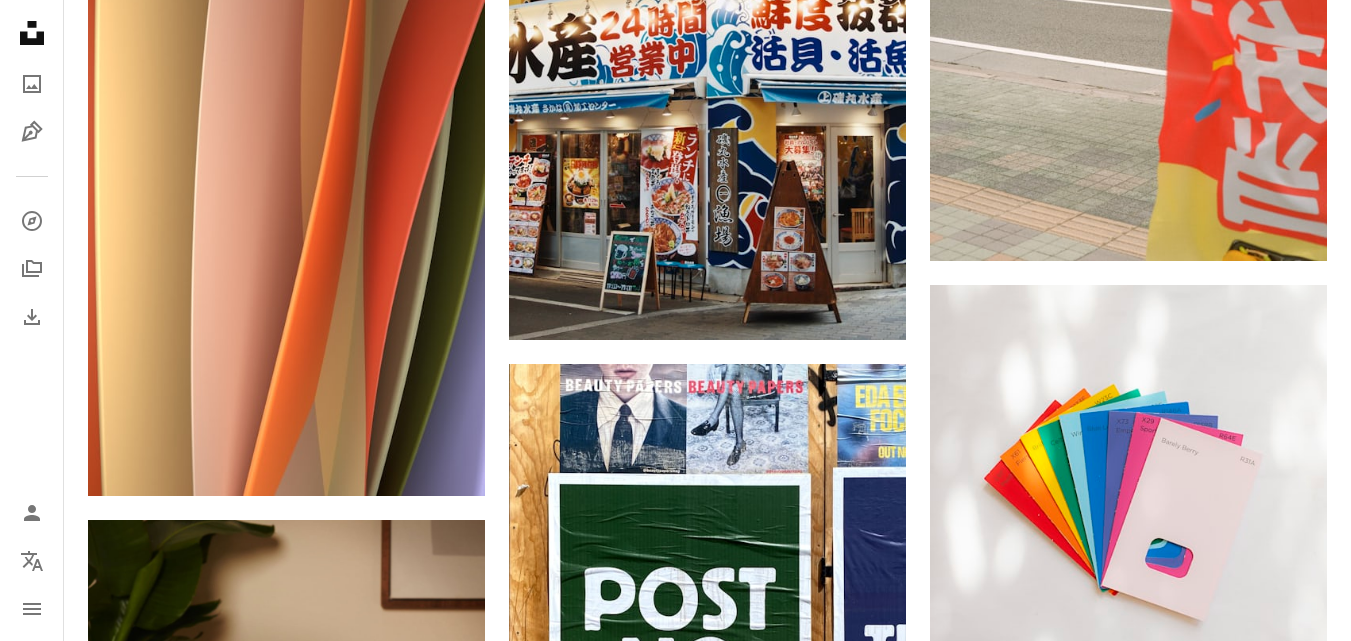 scroll, scrollTop: 4040, scrollLeft: 0, axis: vertical 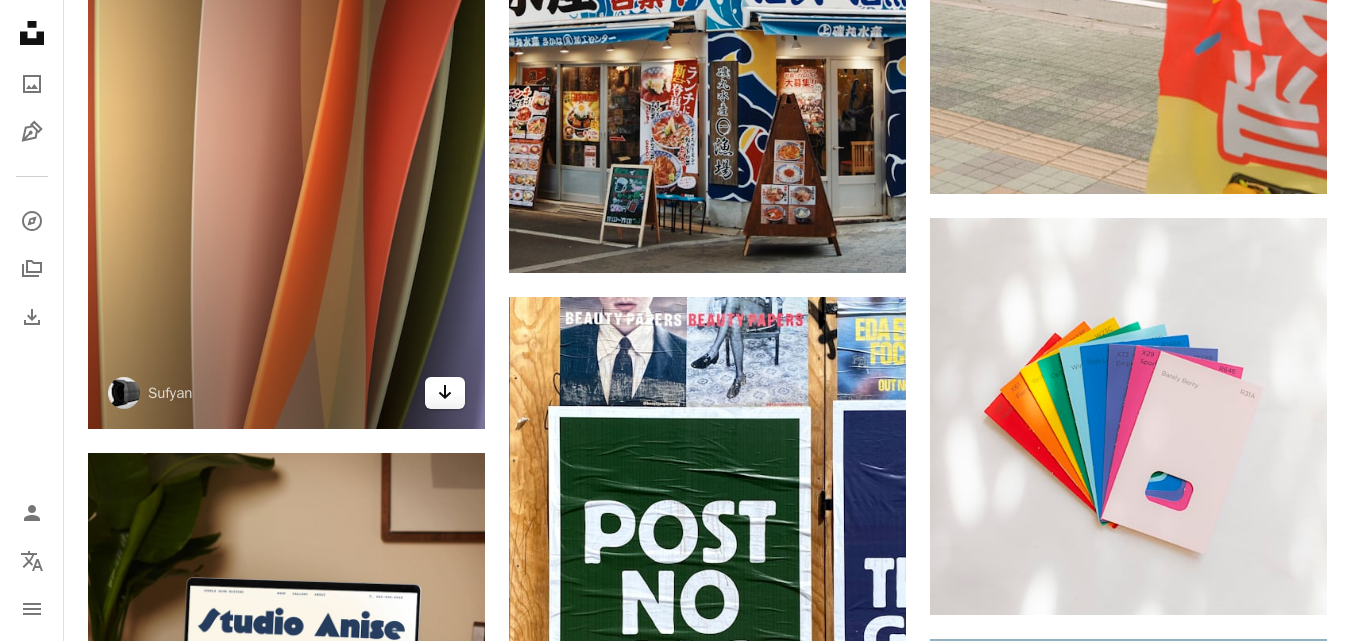 click 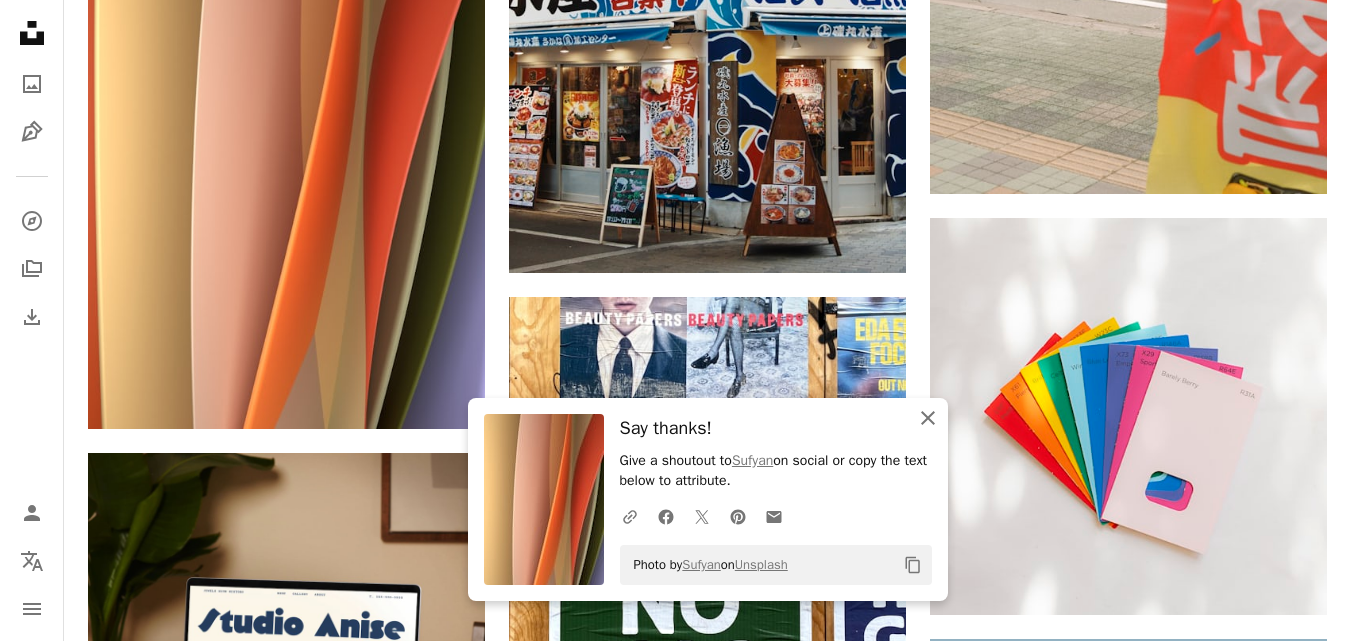click on "An X shape" 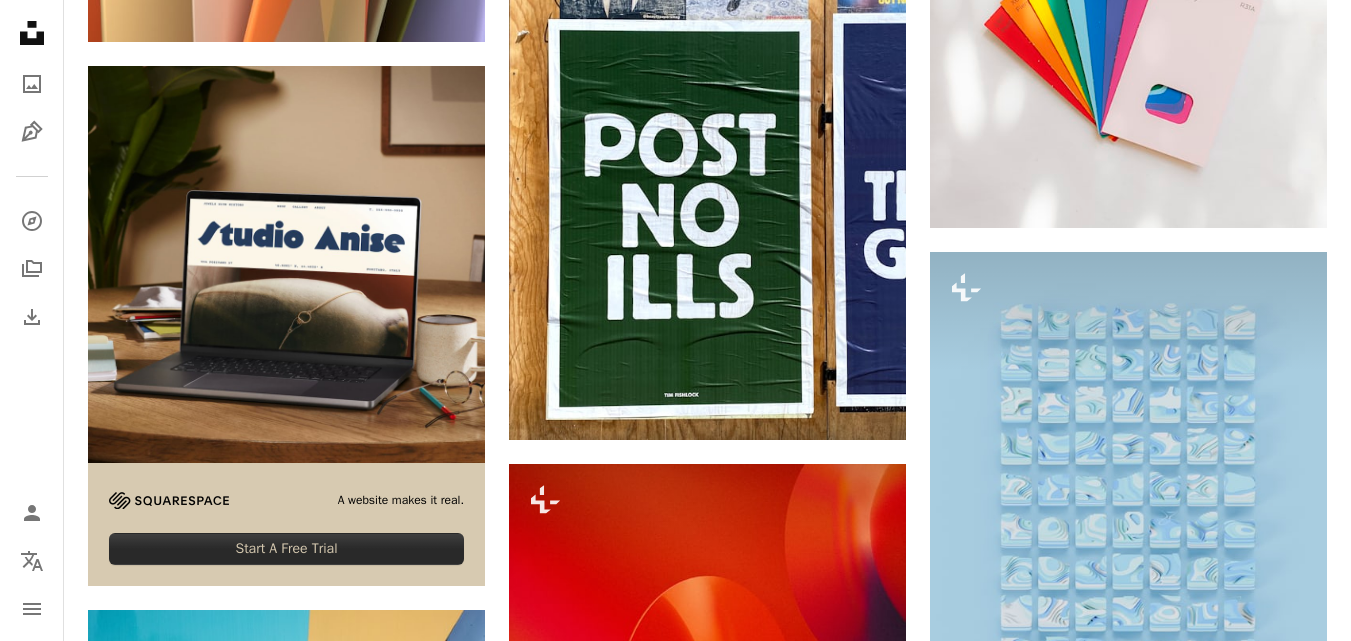 scroll, scrollTop: 4440, scrollLeft: 0, axis: vertical 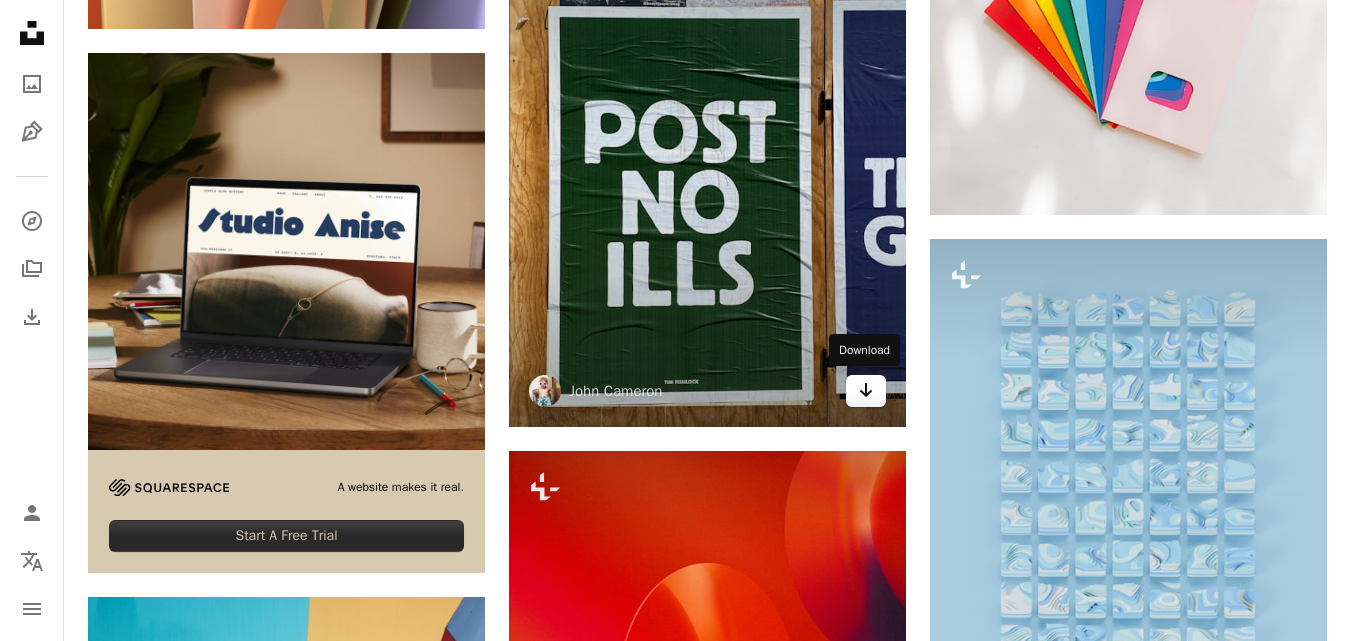 click on "Arrow pointing down" 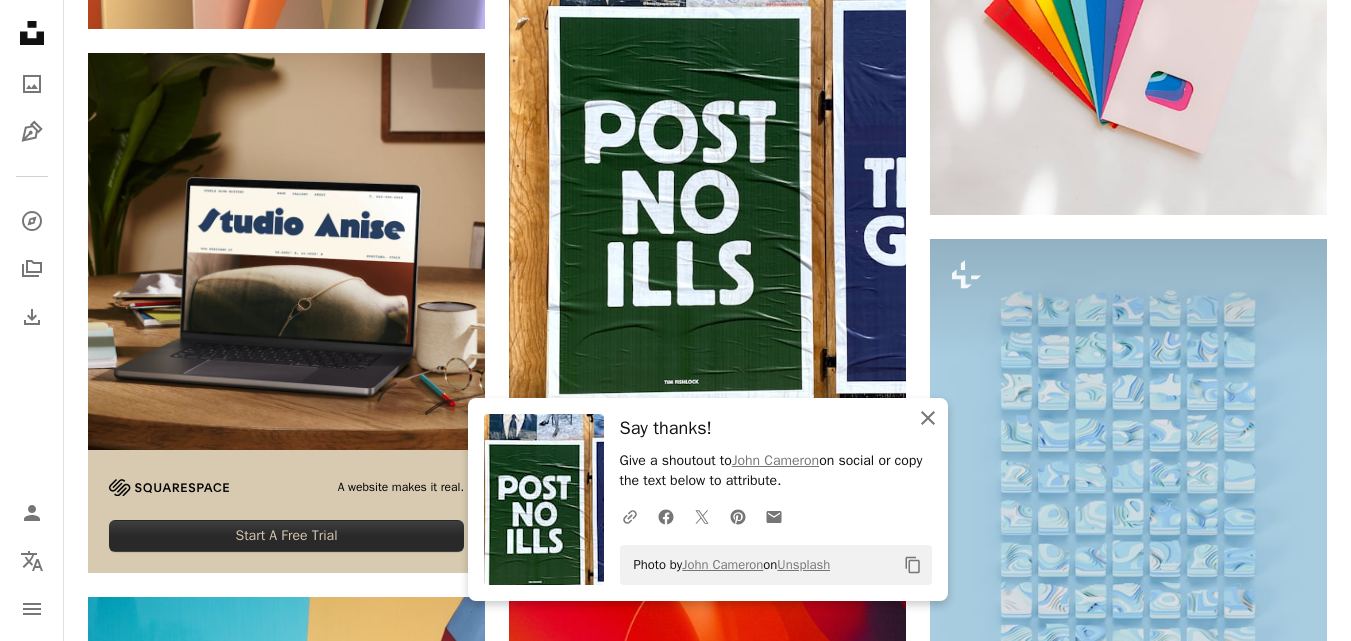 click on "An X shape" 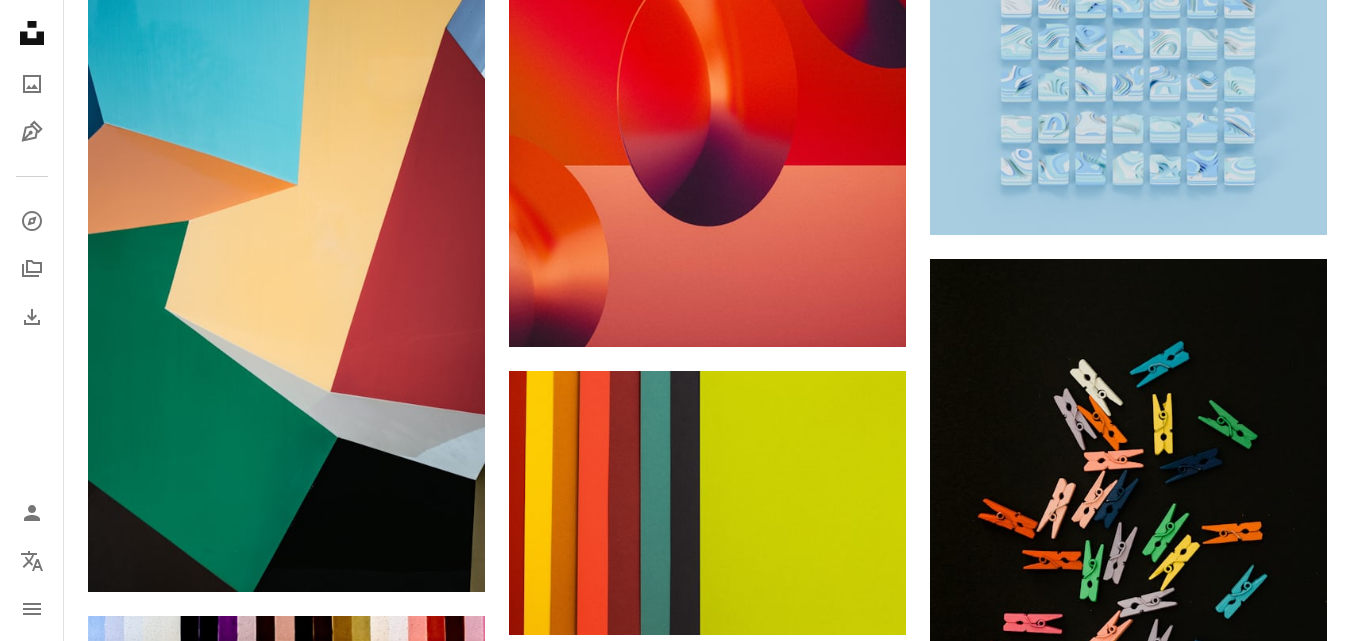 scroll, scrollTop: 5080, scrollLeft: 0, axis: vertical 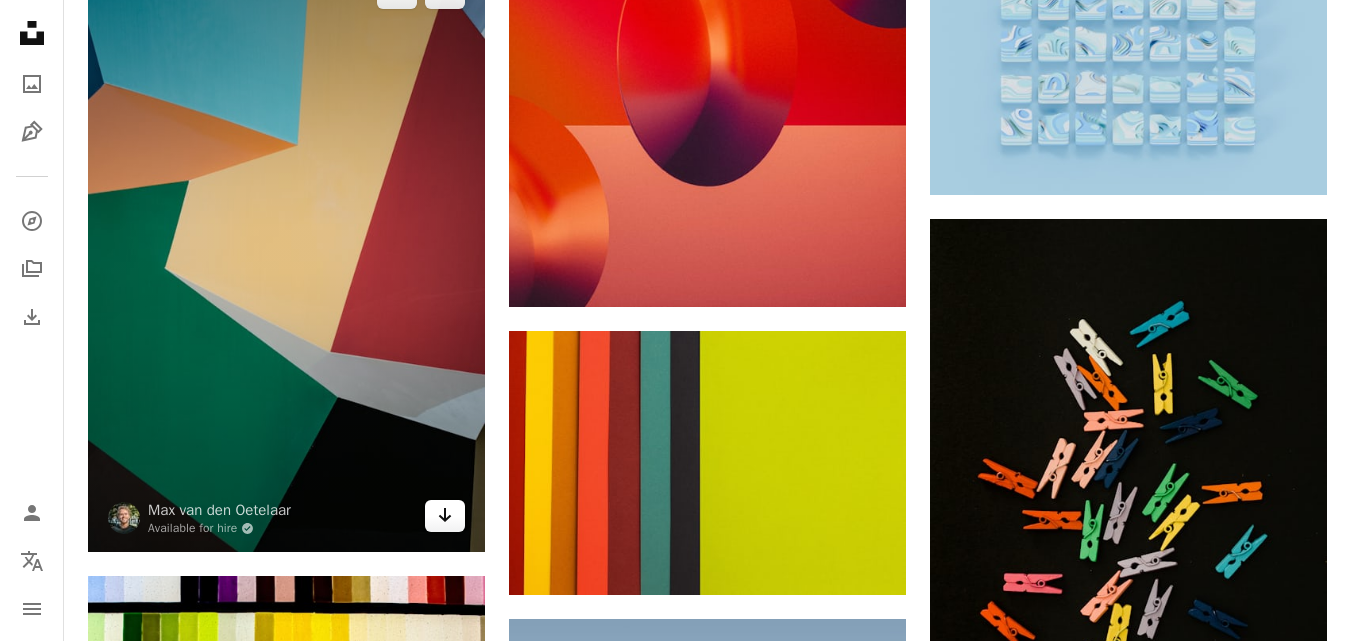 click 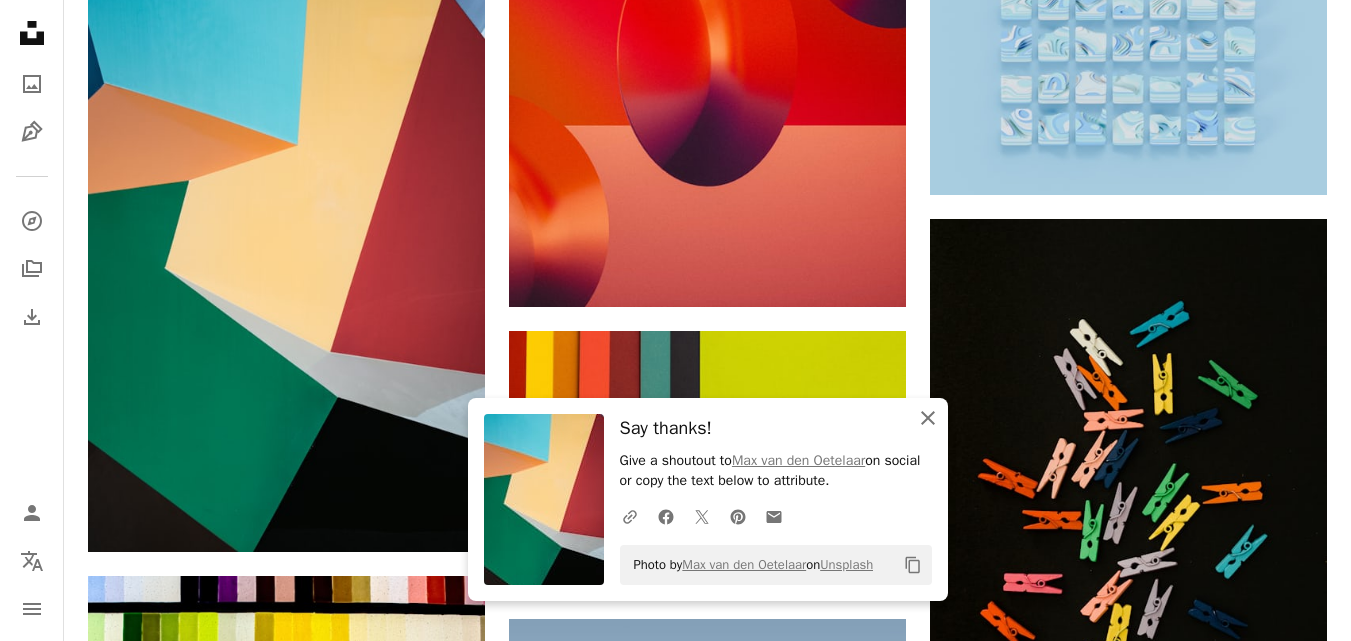 click 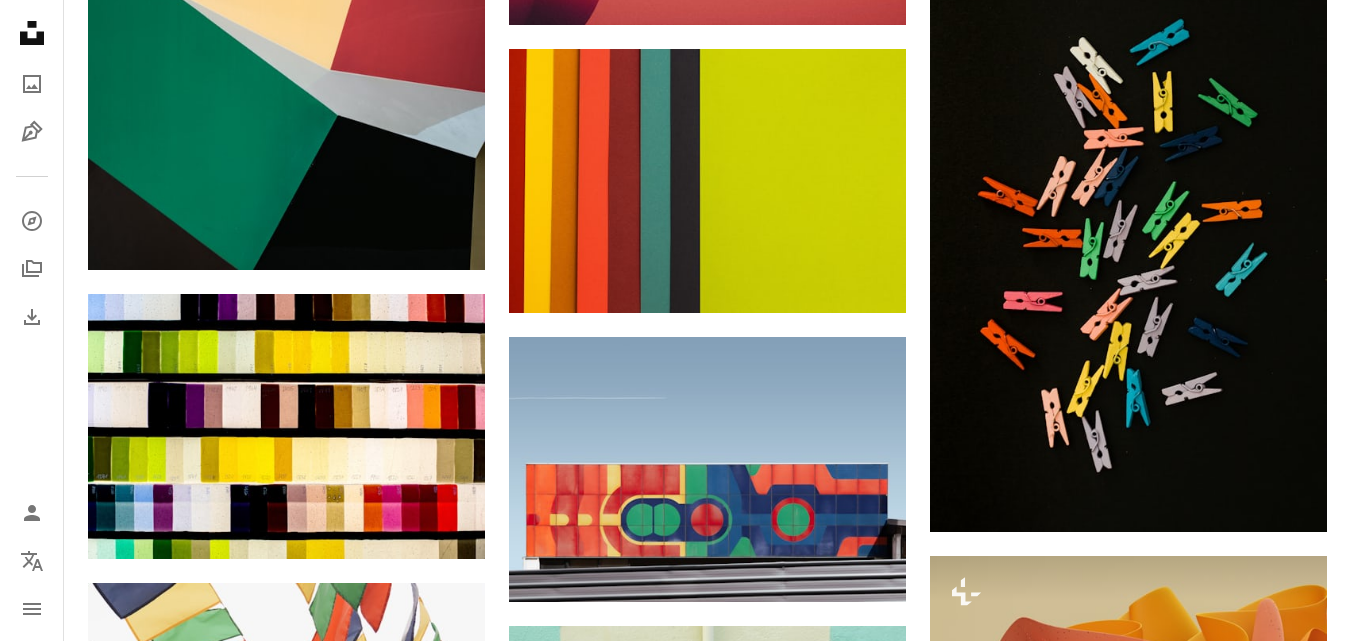 scroll, scrollTop: 5373, scrollLeft: 0, axis: vertical 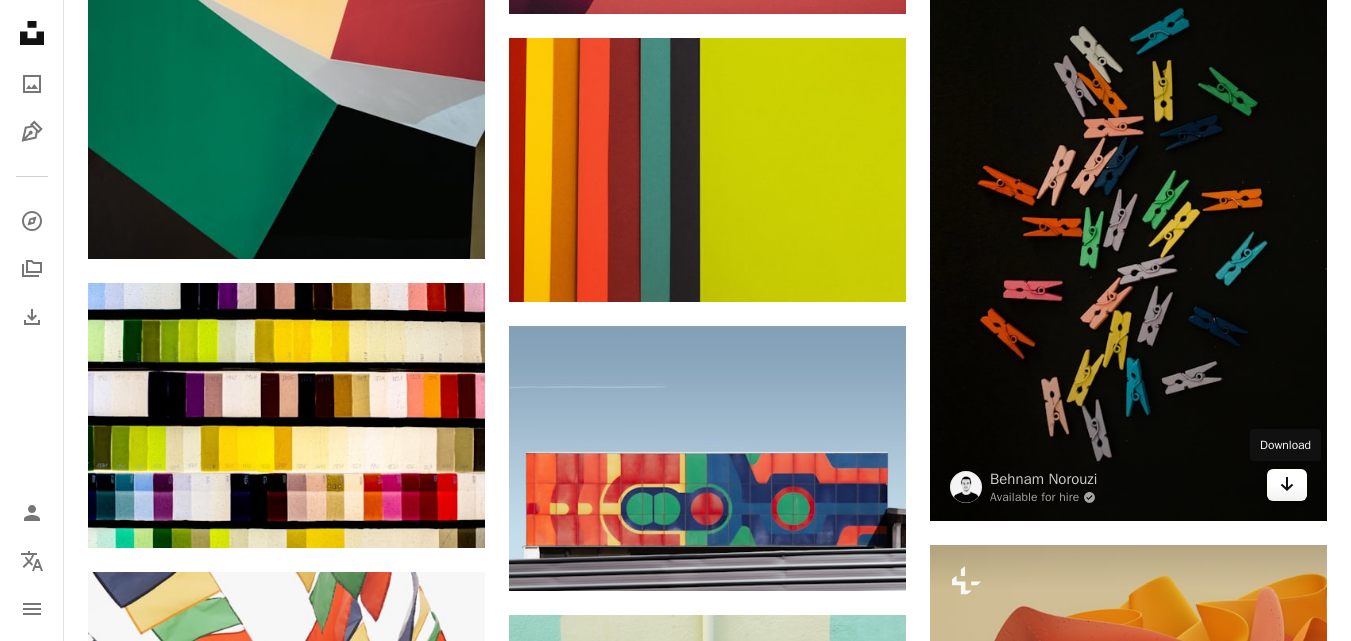 click 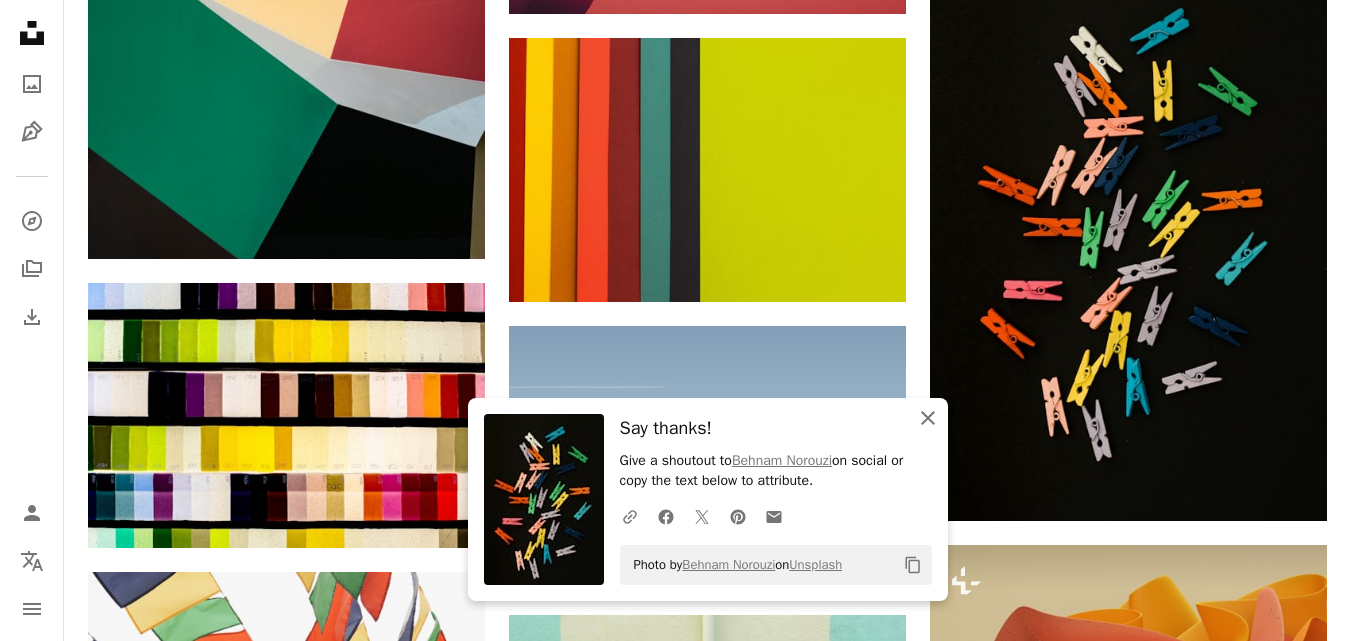 click on "An X shape" 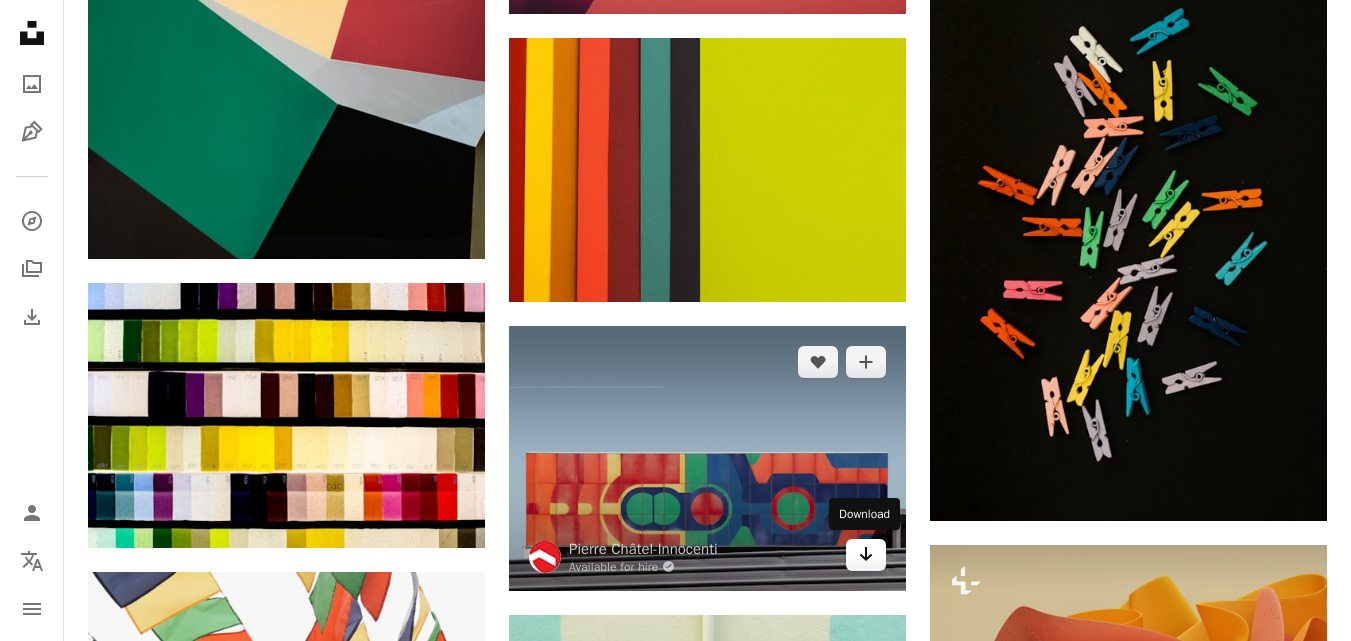 click 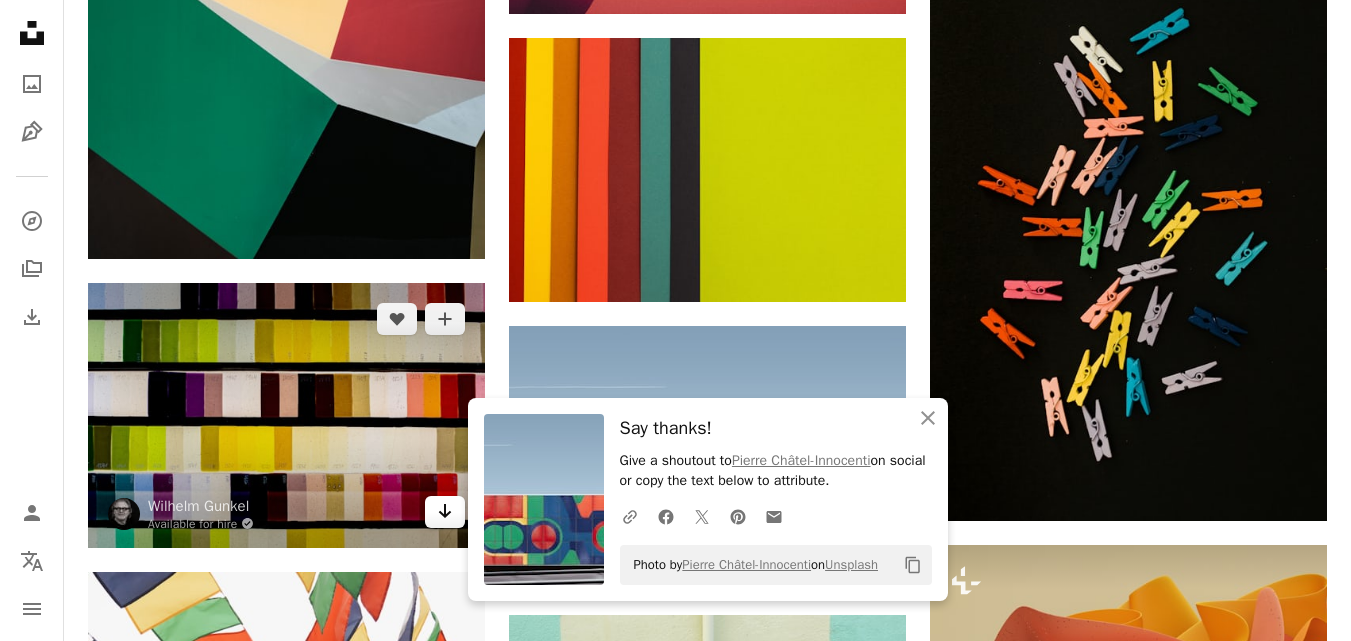 click on "Arrow pointing down" 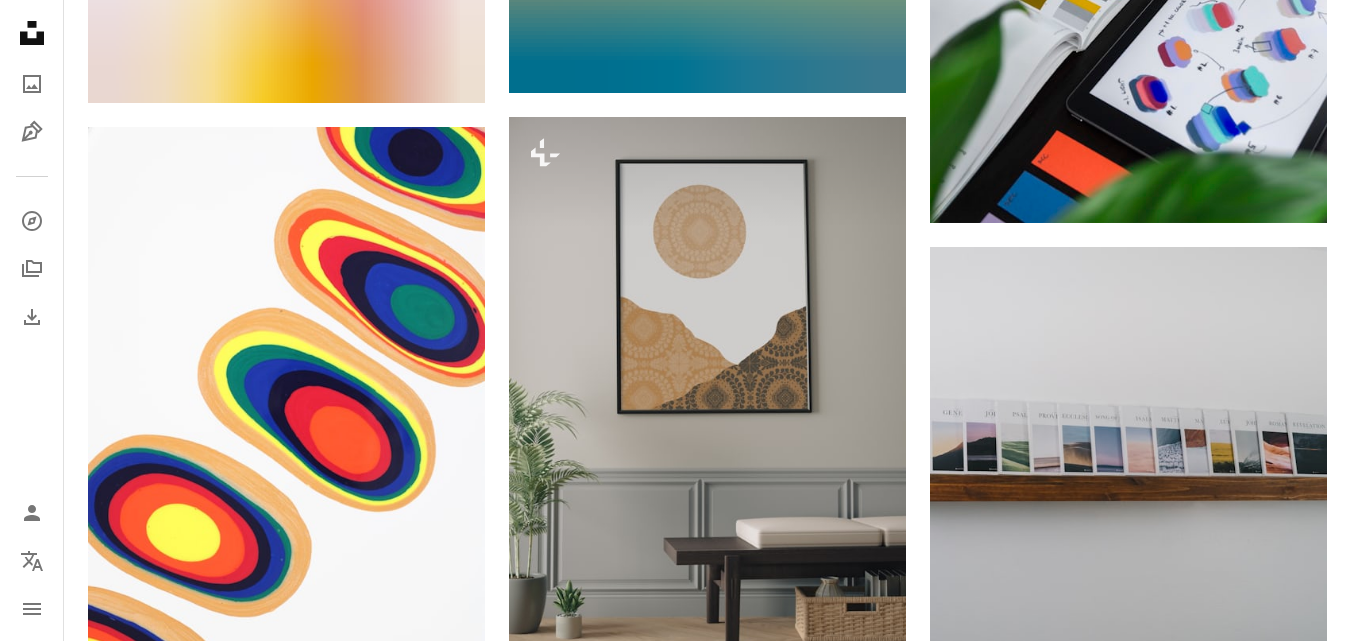 scroll, scrollTop: 7067, scrollLeft: 0, axis: vertical 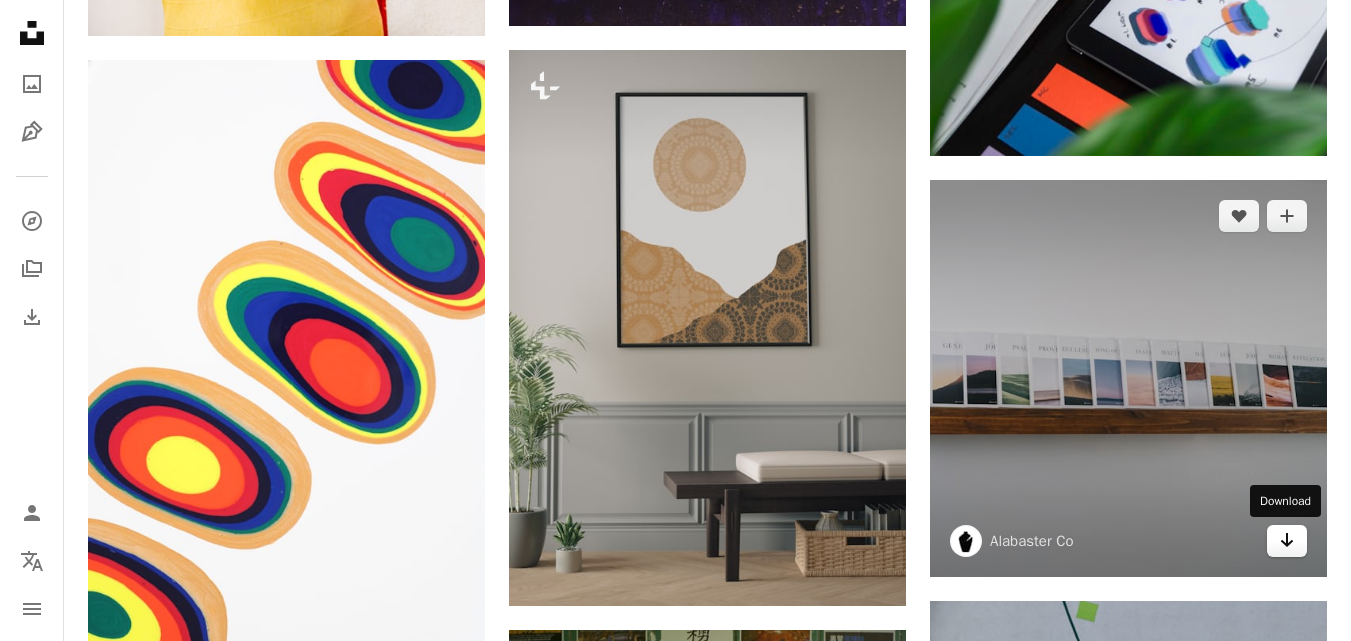 click on "Arrow pointing down" at bounding box center (1287, 541) 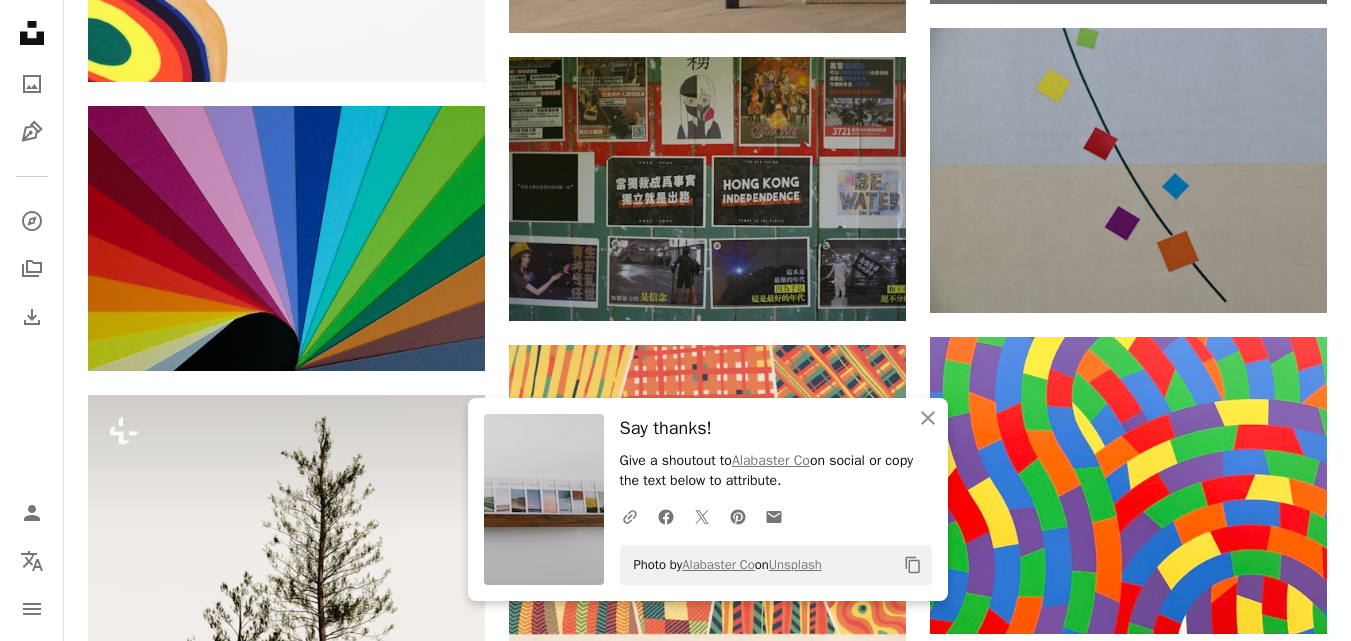 scroll, scrollTop: 7680, scrollLeft: 0, axis: vertical 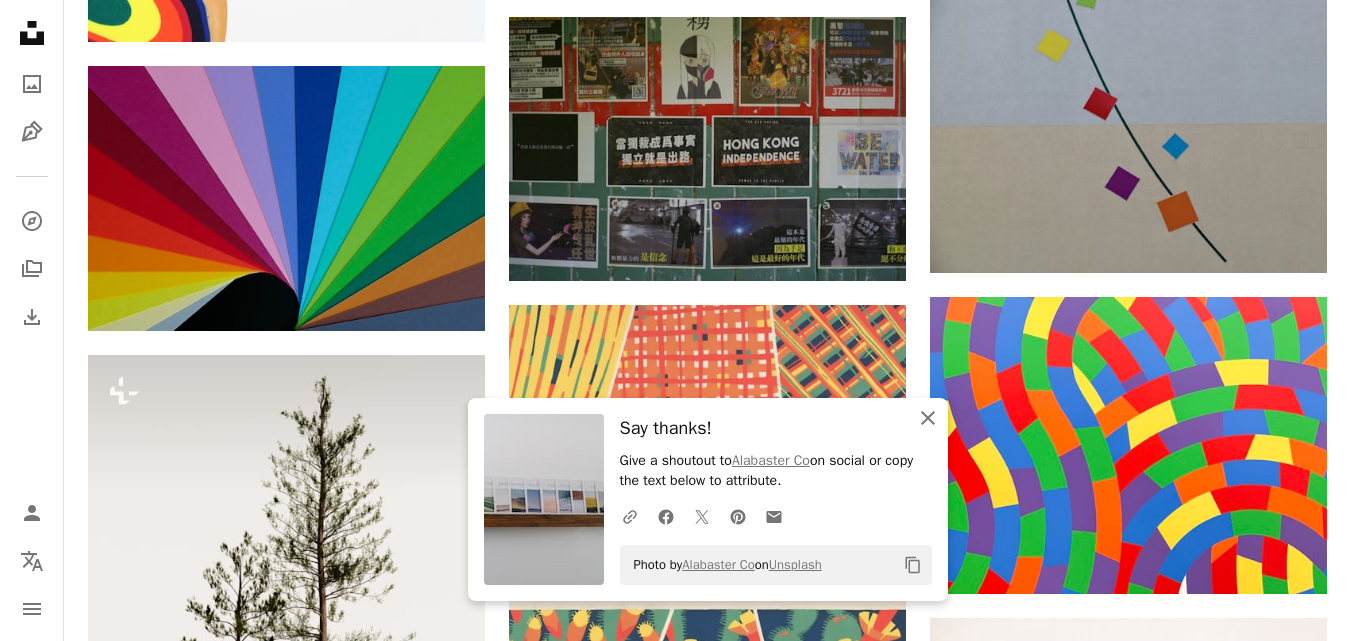 click 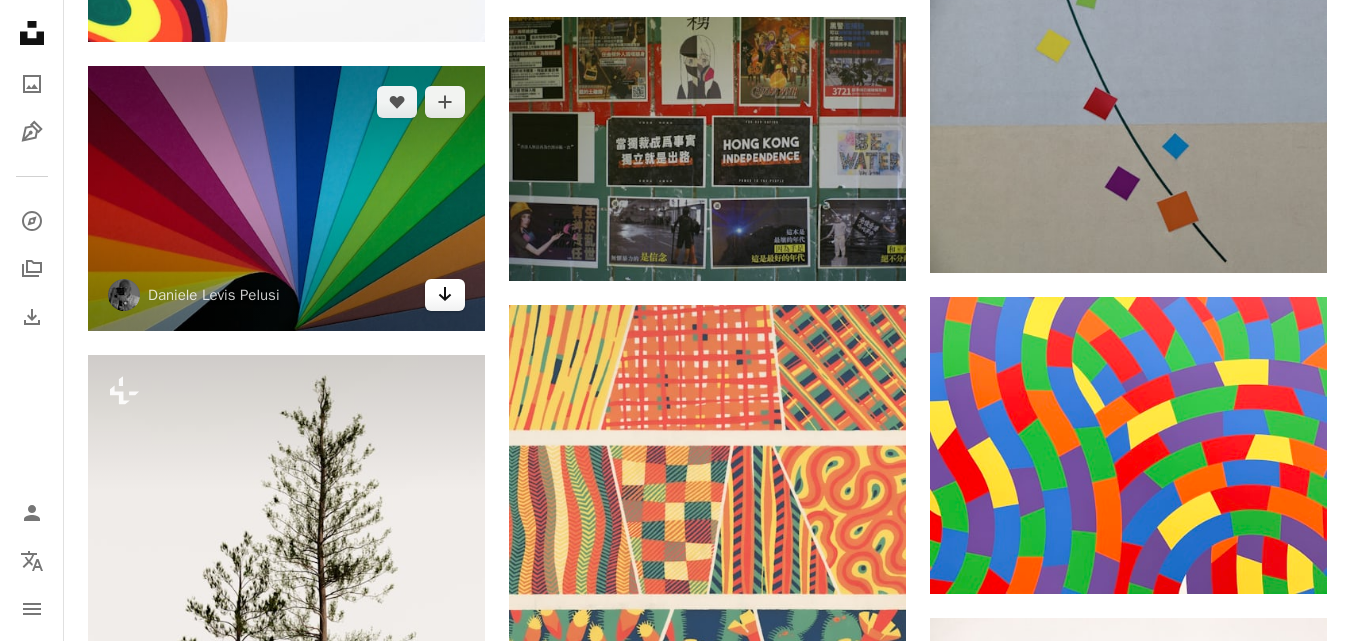 click on "Arrow pointing down" 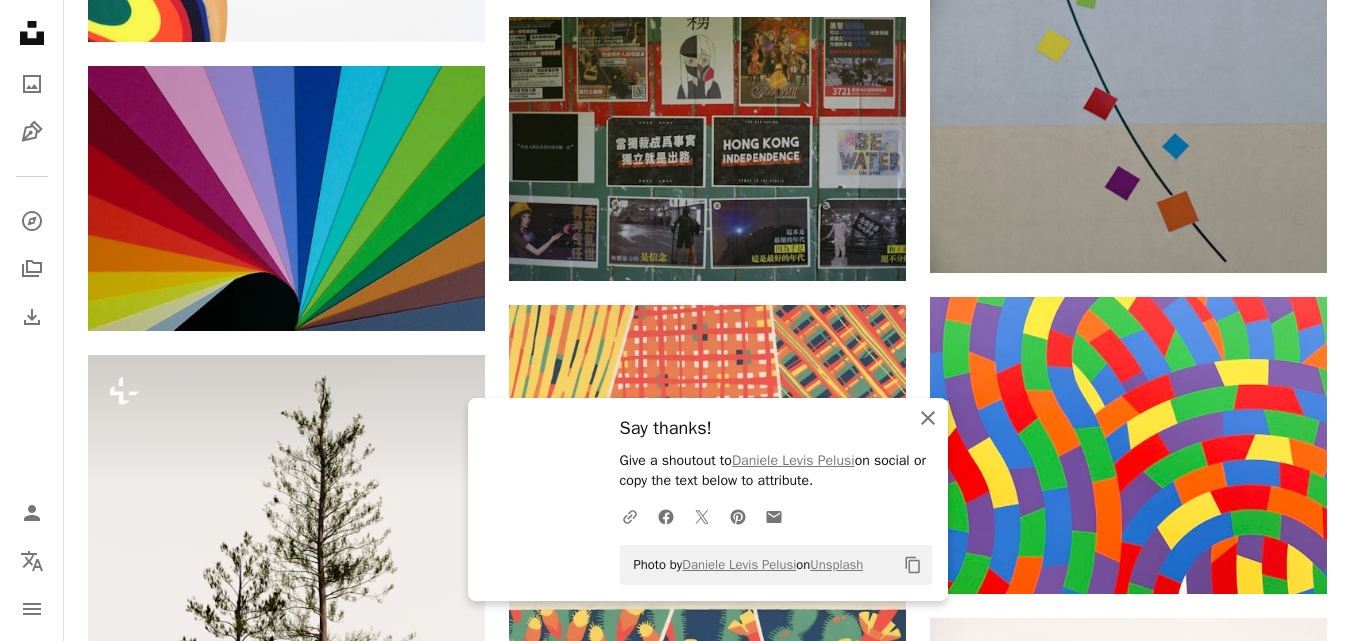 click on "An X shape" 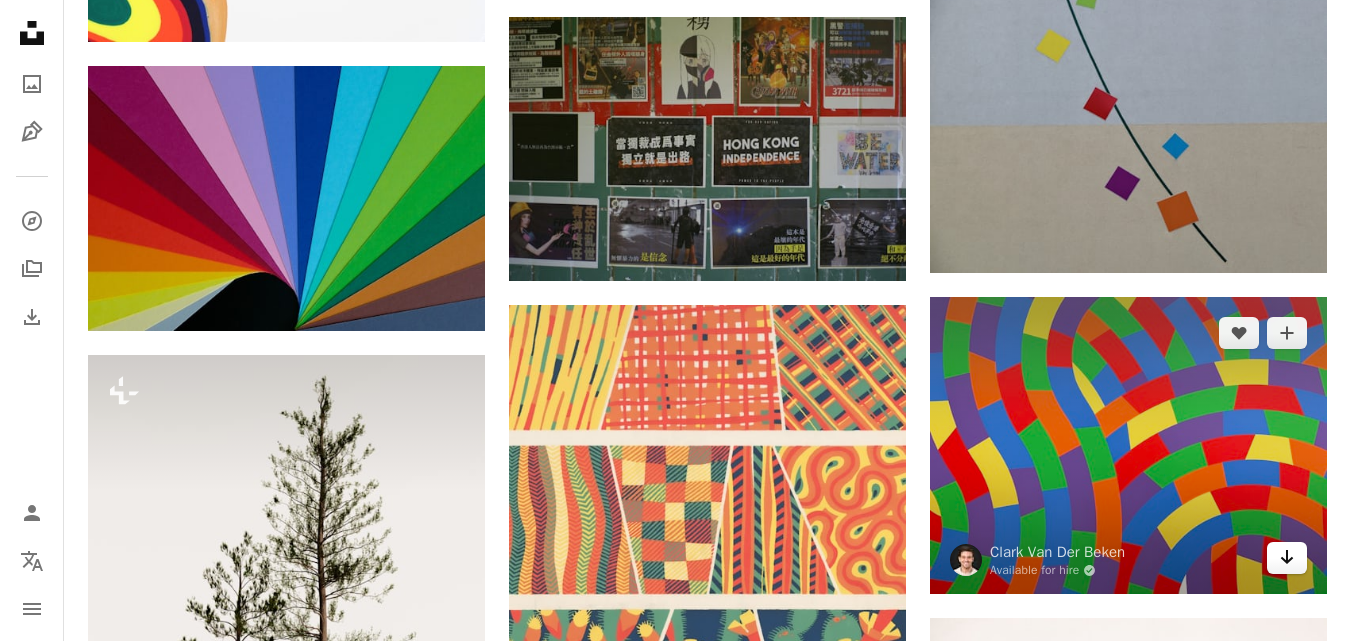 click on "Arrow pointing down" 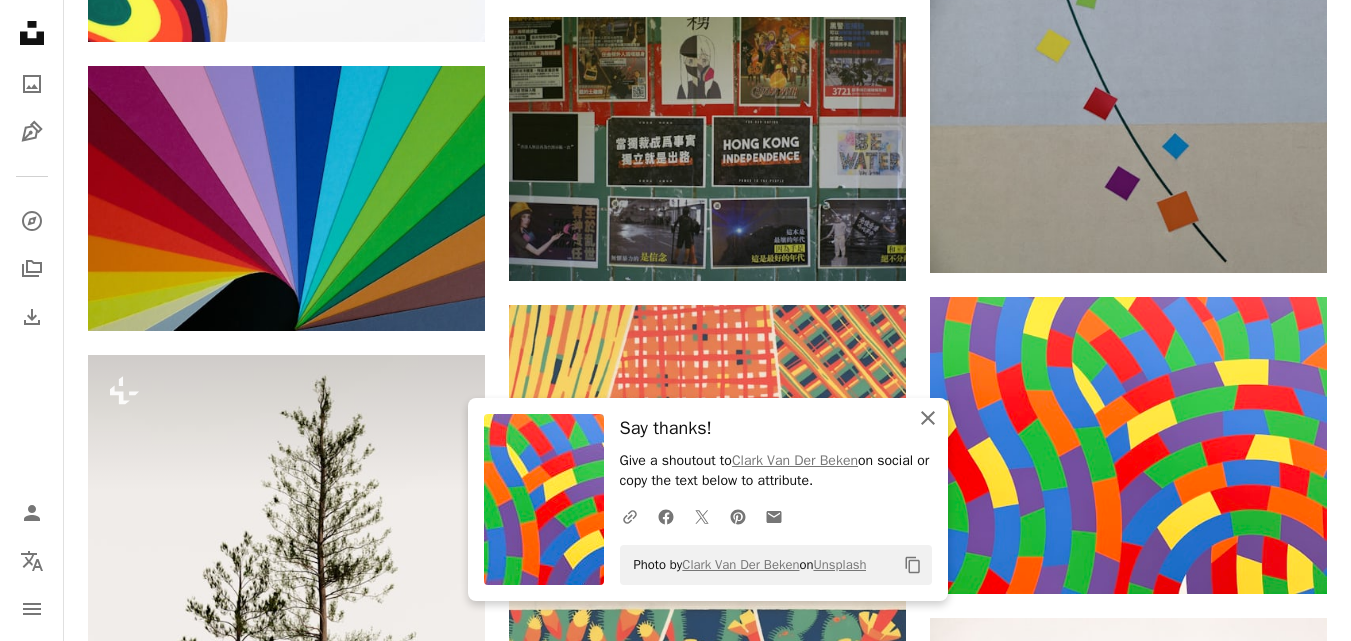 click on "An X shape" 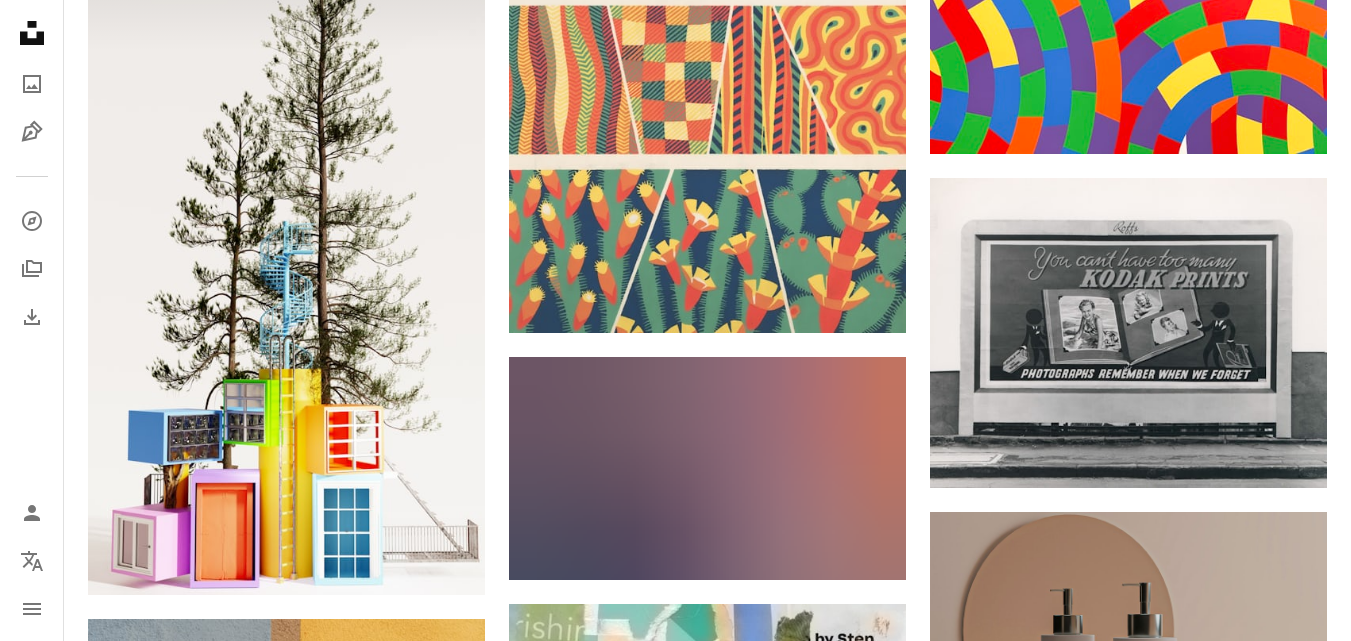 scroll, scrollTop: 8213, scrollLeft: 0, axis: vertical 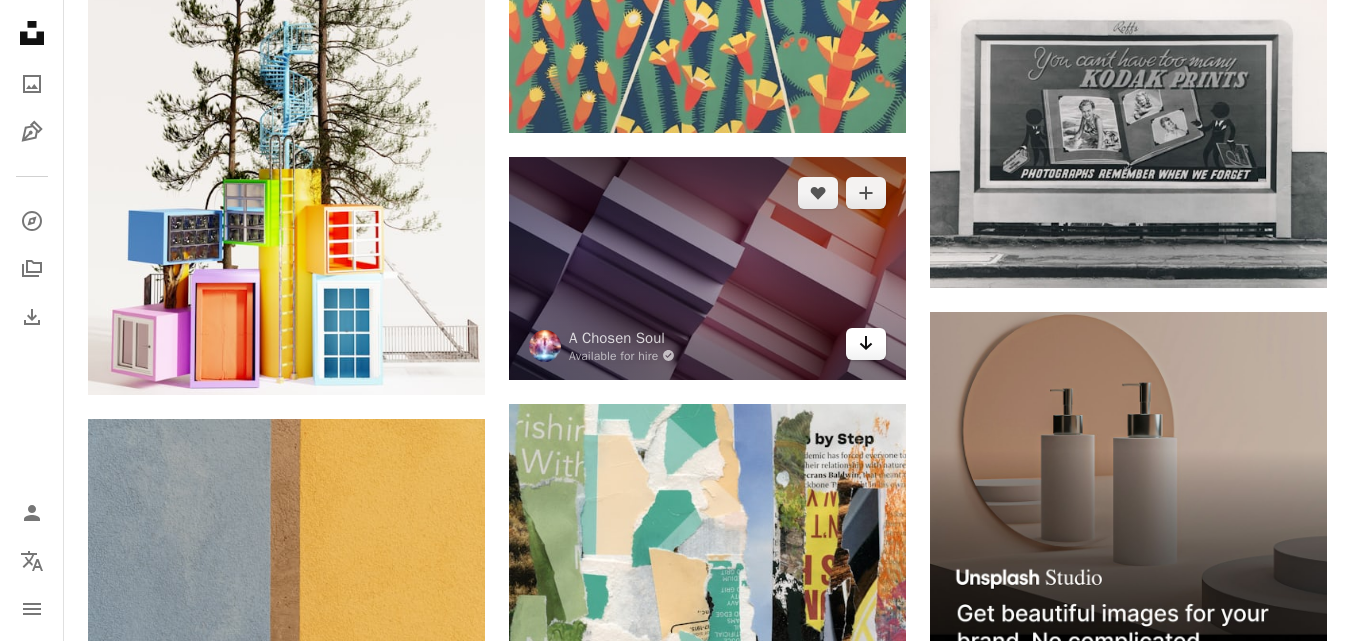 click on "Arrow pointing down" 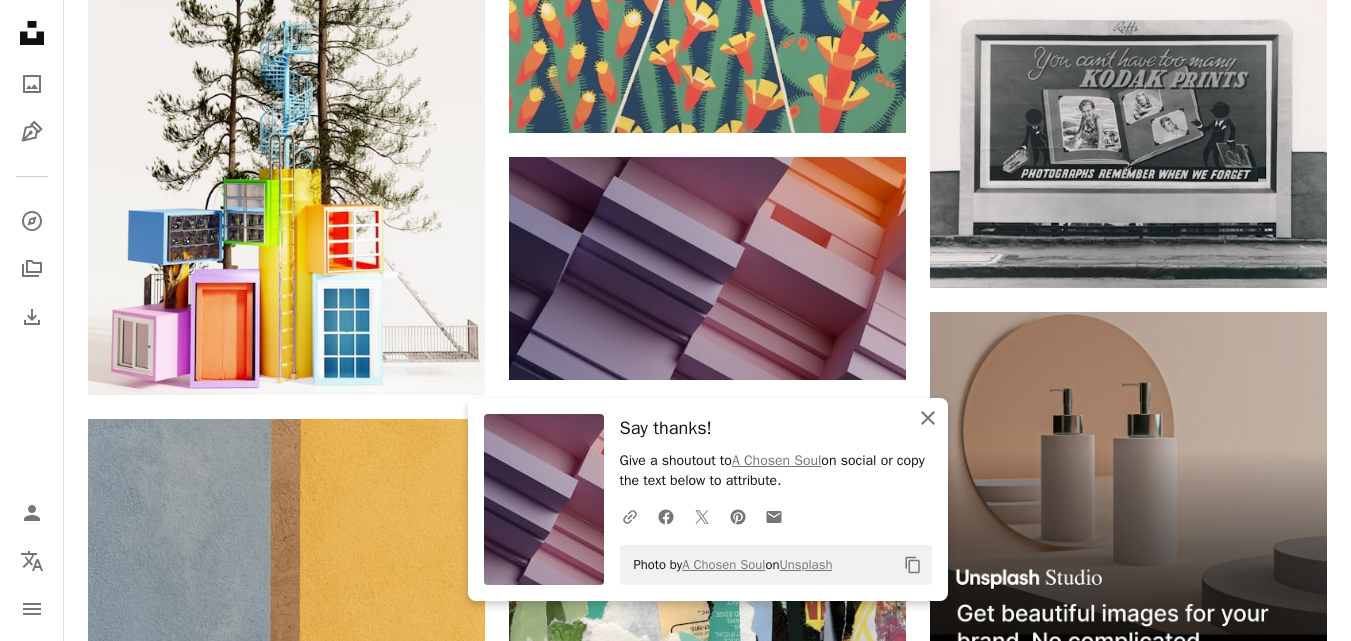 click on "An X shape" 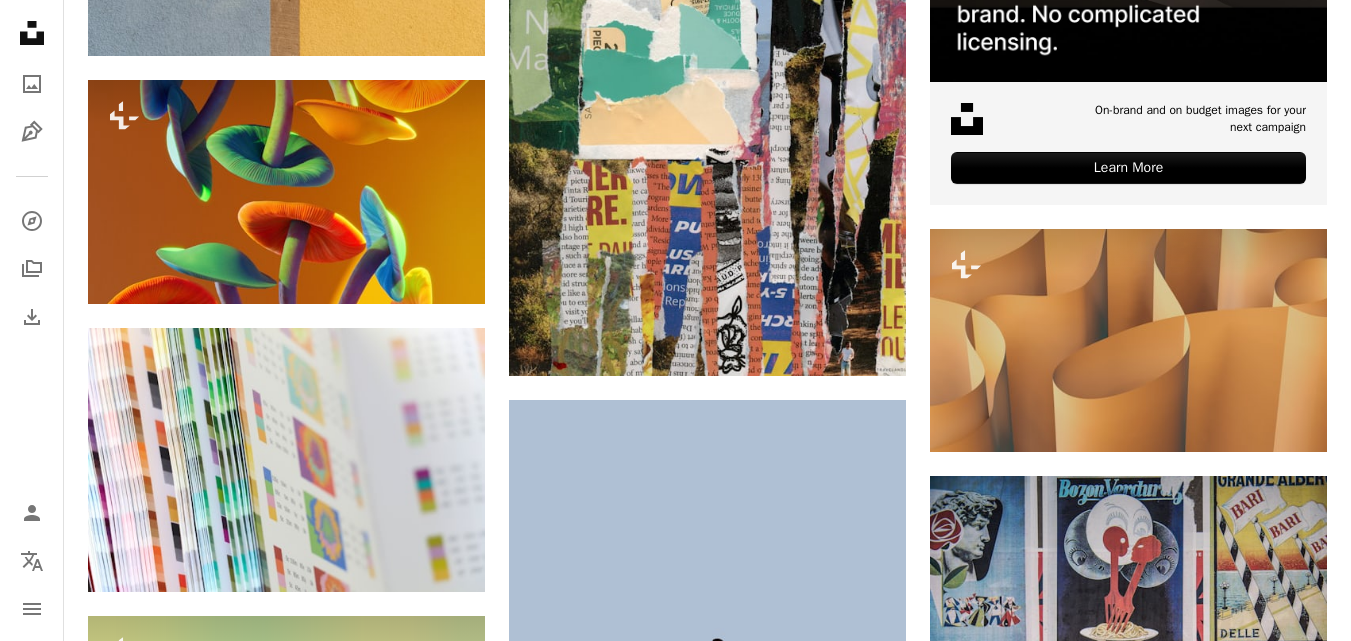 scroll, scrollTop: 9013, scrollLeft: 0, axis: vertical 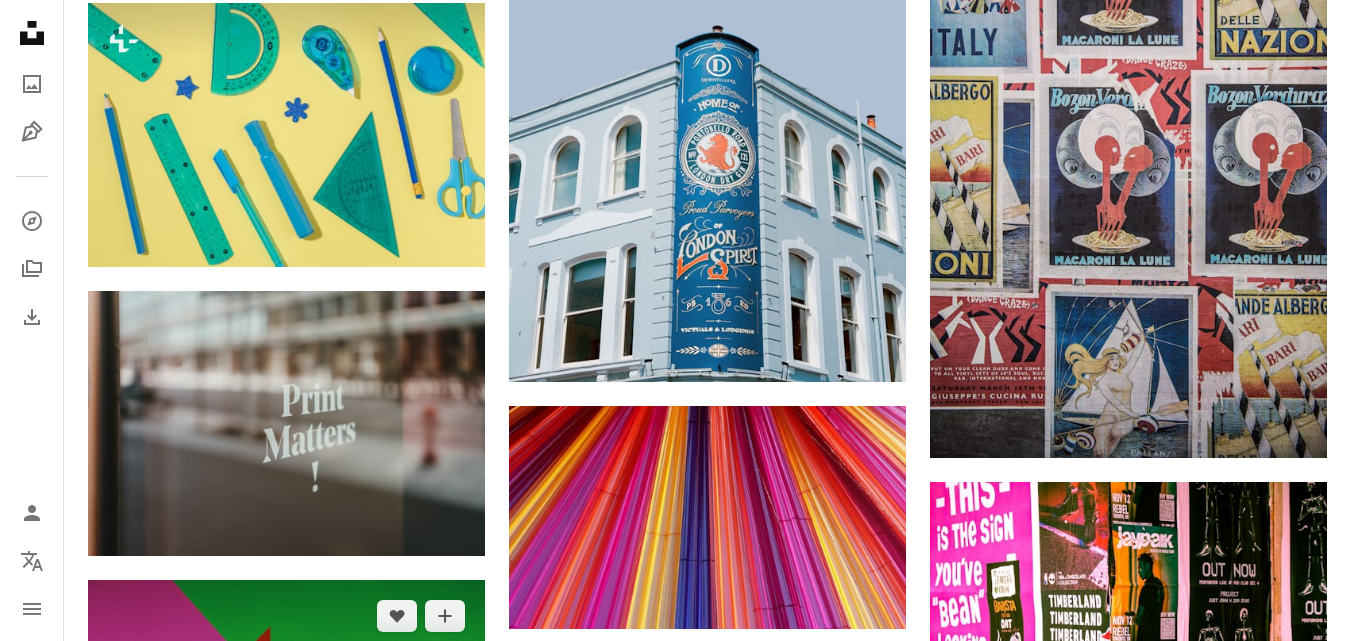 click 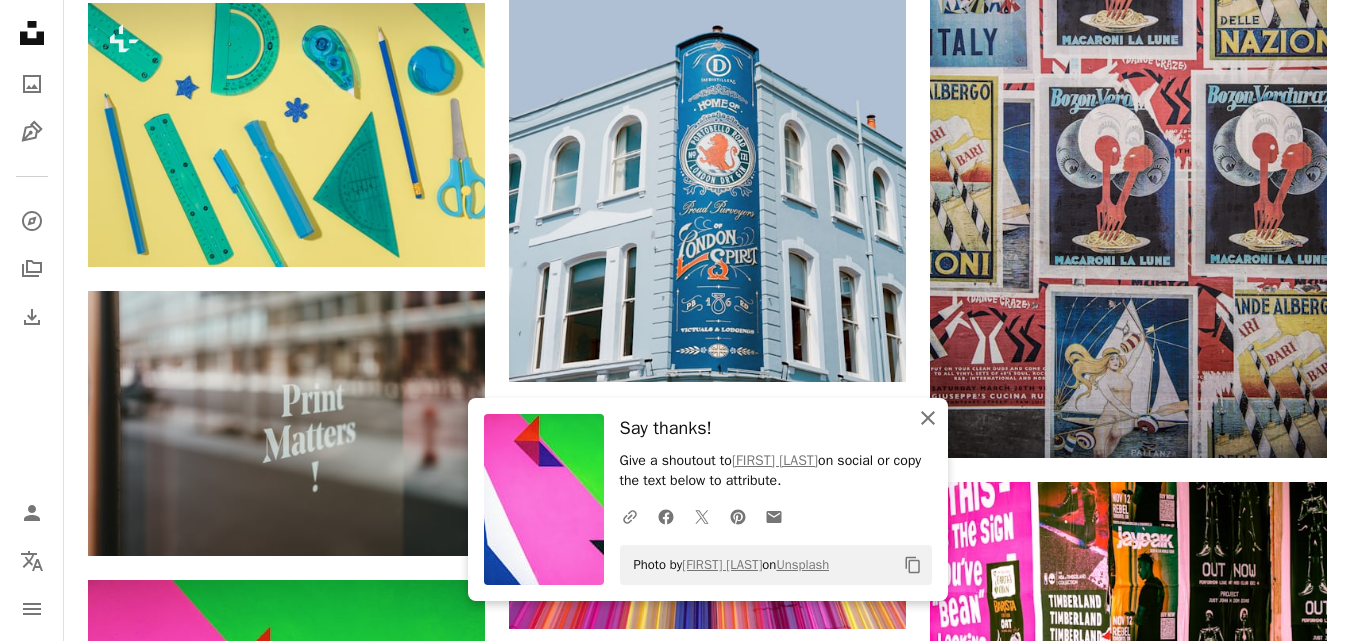 click on "An X shape" 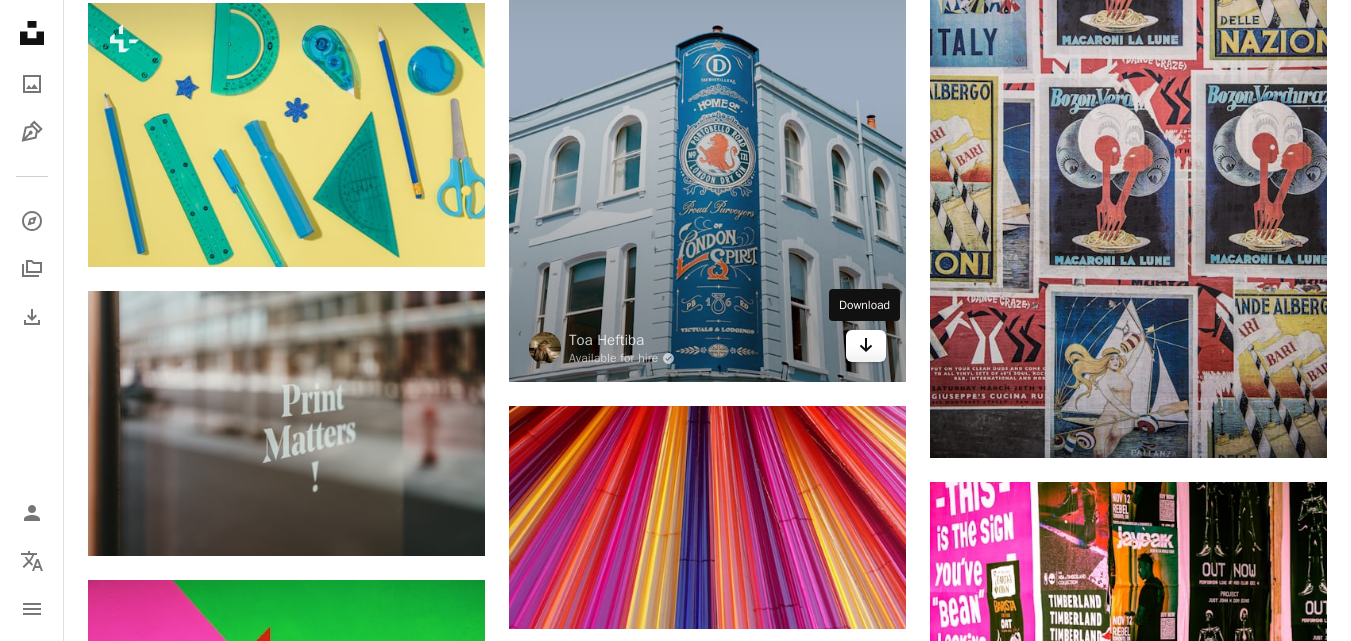 click on "Arrow pointing down" 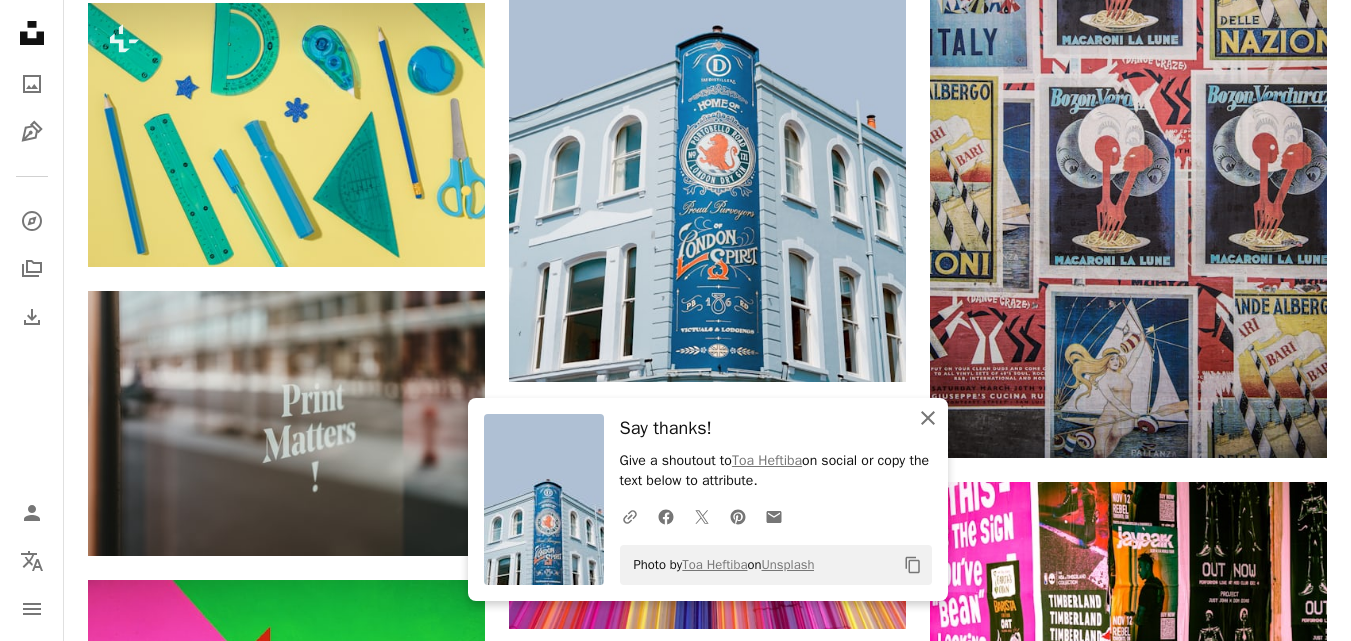 click 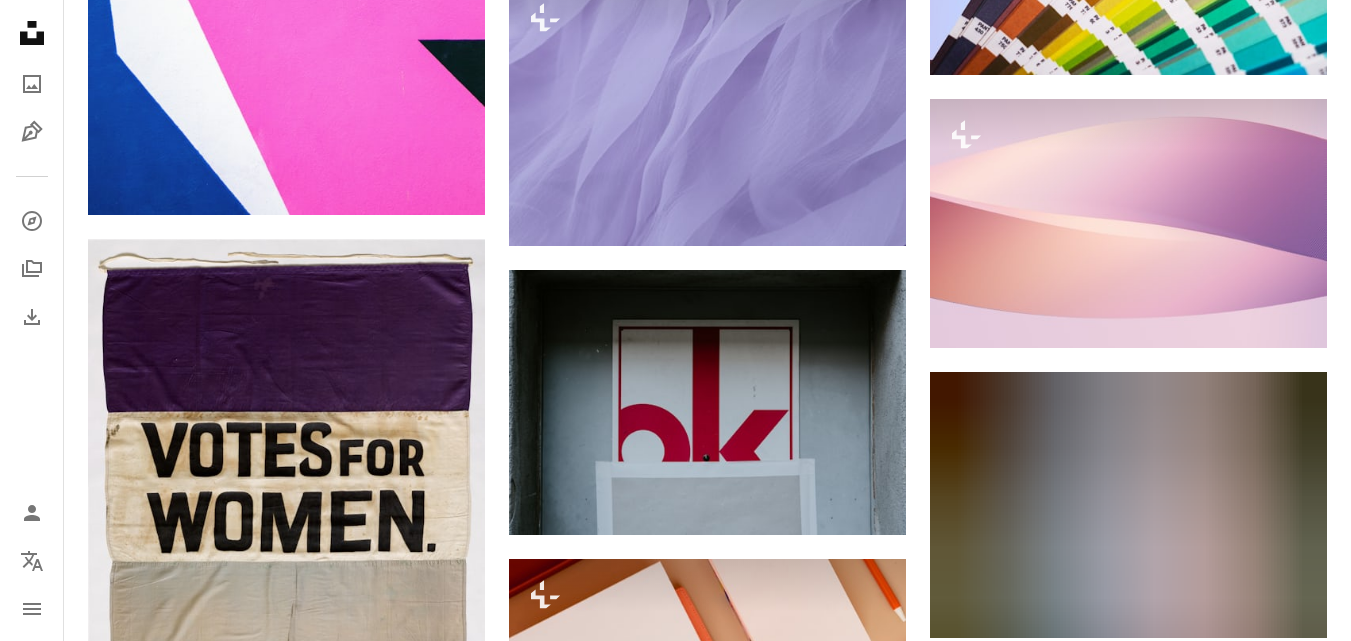 scroll, scrollTop: 10600, scrollLeft: 0, axis: vertical 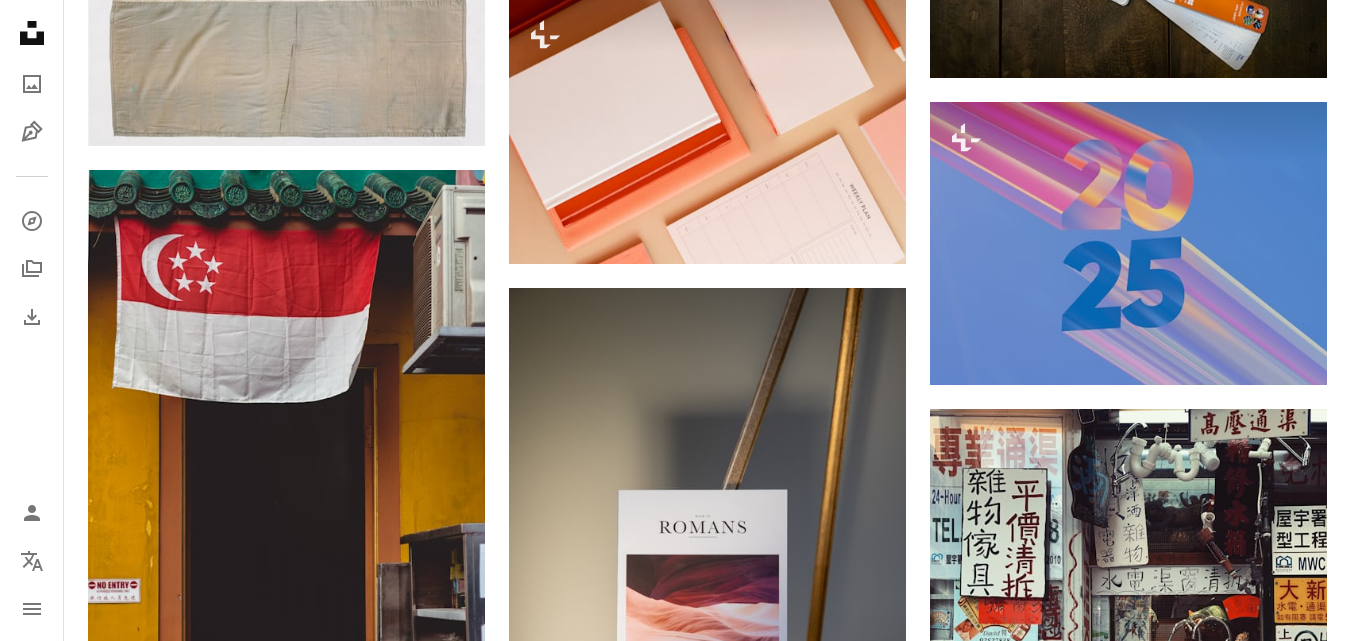 click on "Arrow pointing down" at bounding box center (445, 1266) 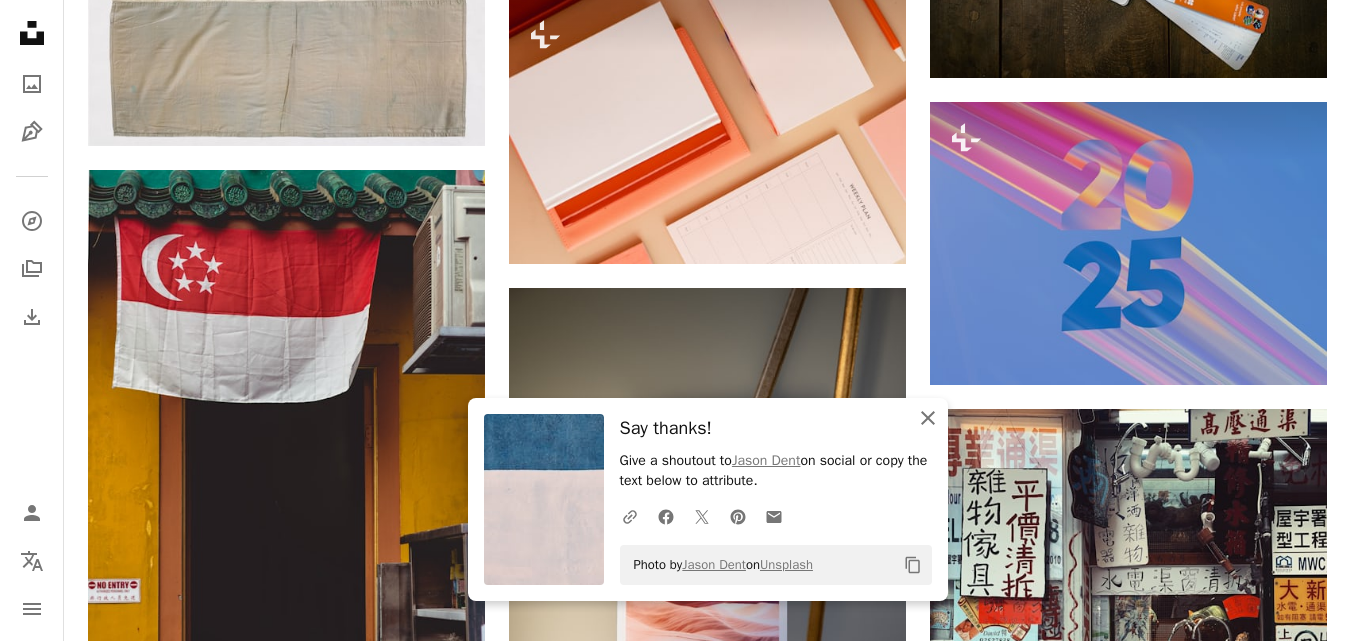 click on "An X shape" 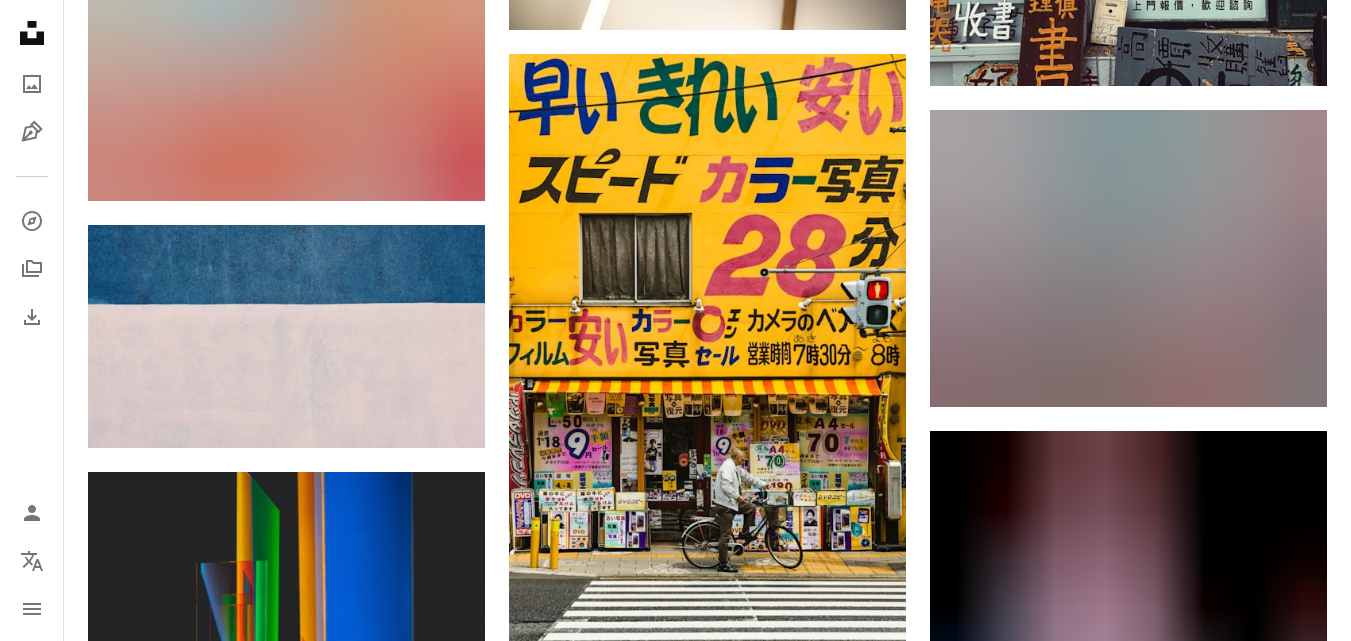 scroll, scrollTop: 11947, scrollLeft: 0, axis: vertical 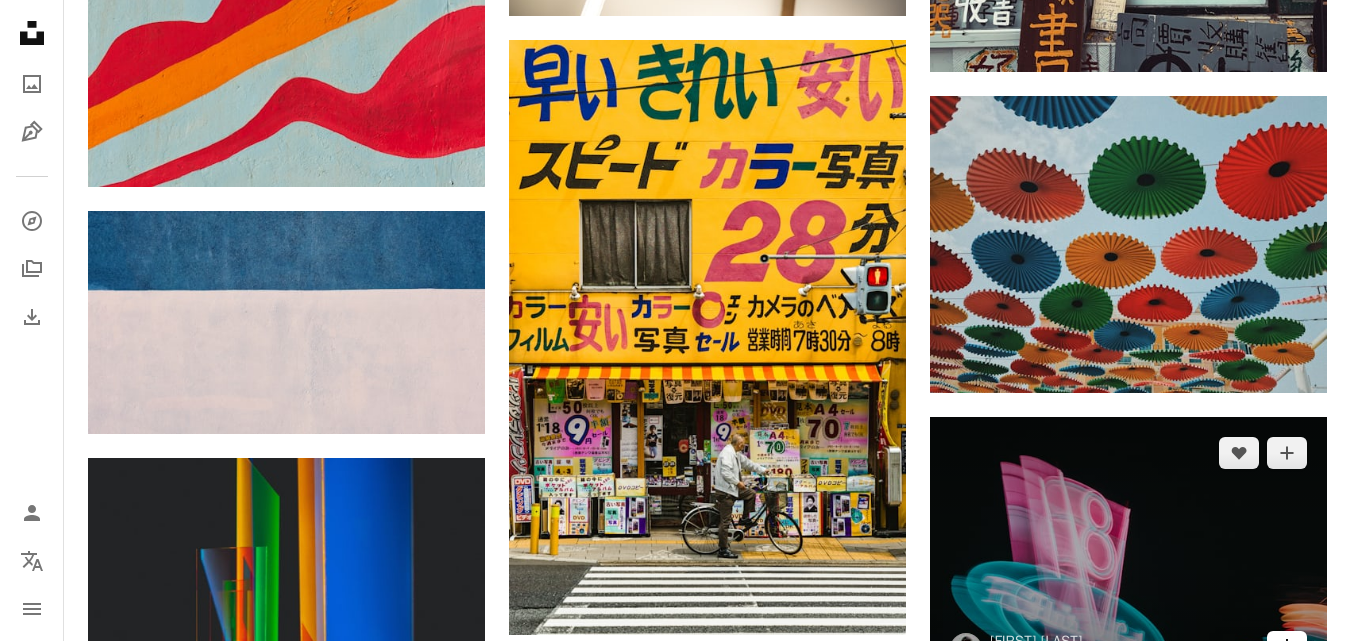 click 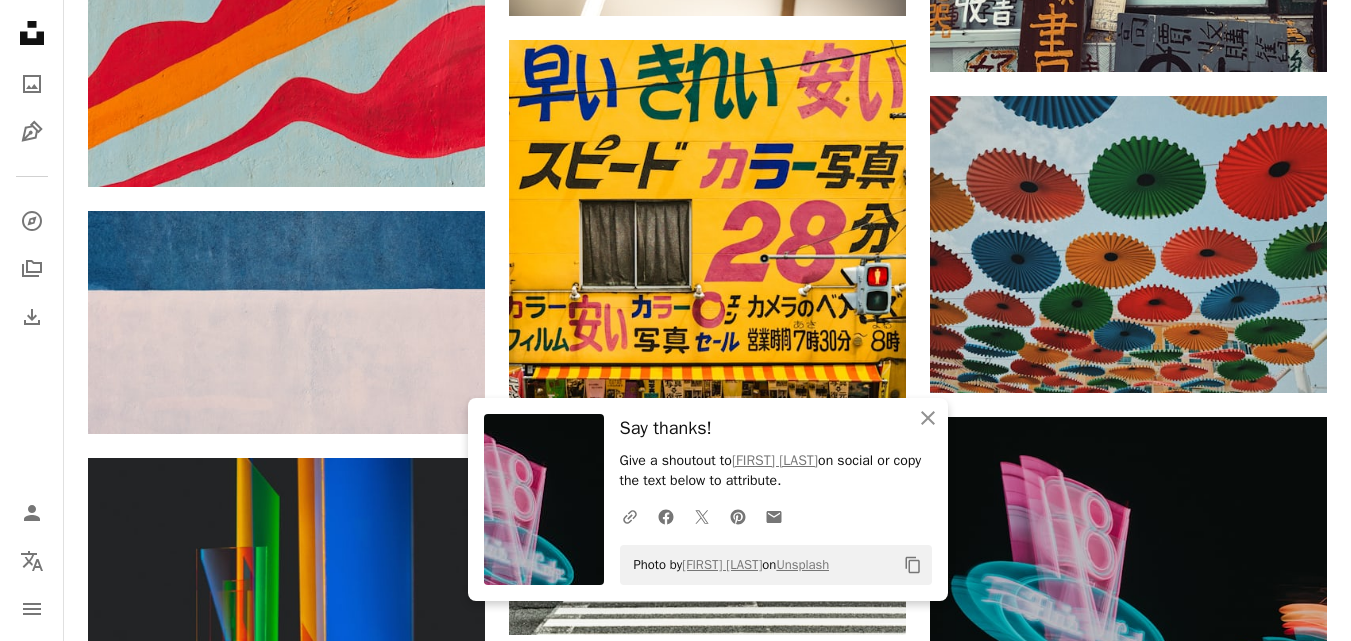 click on "Arrow pointing down" 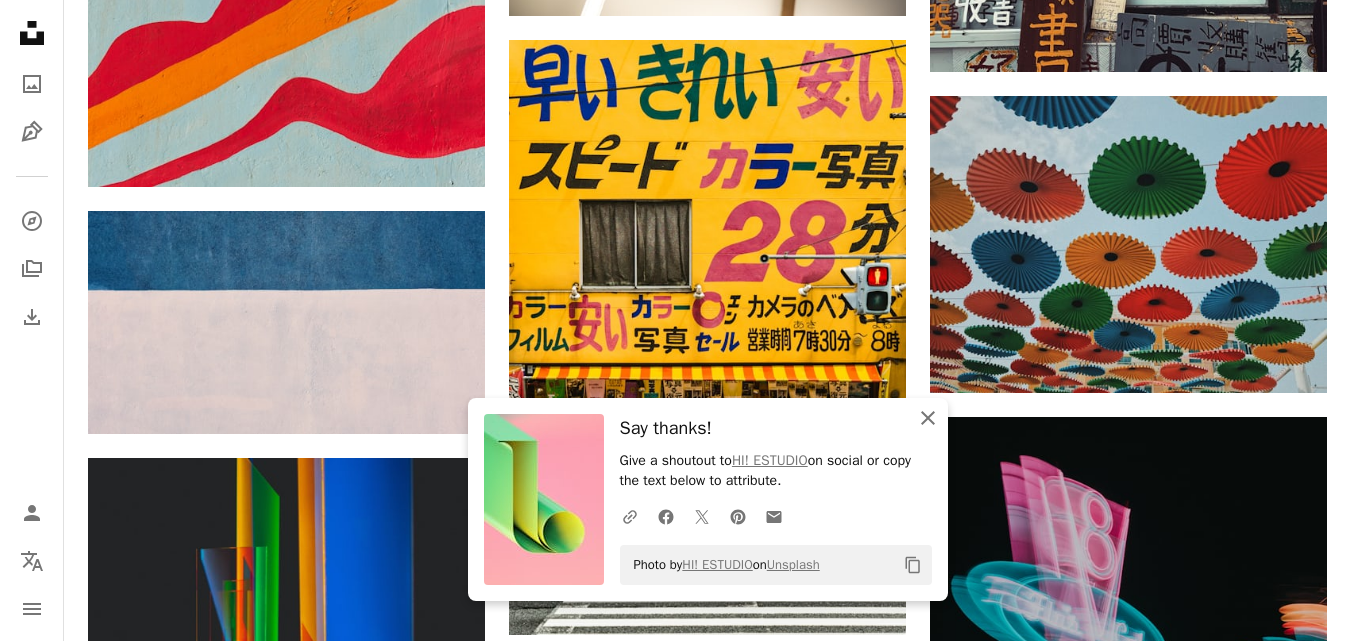 click 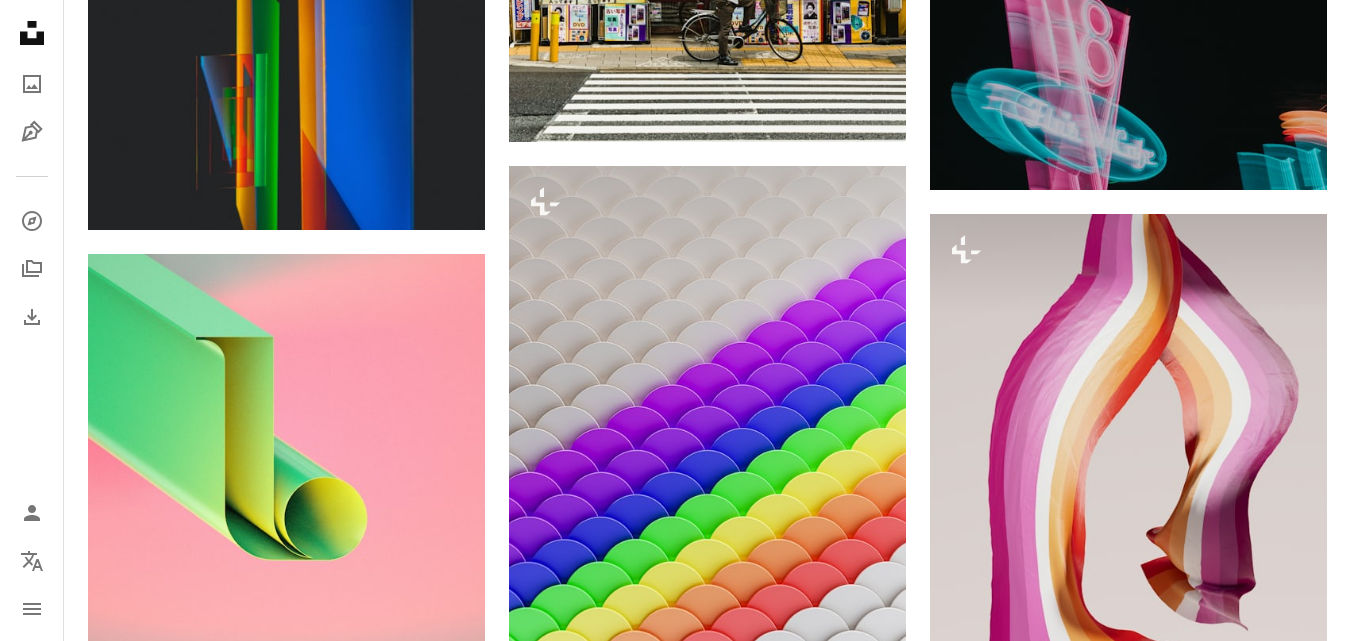 scroll, scrollTop: 12454, scrollLeft: 0, axis: vertical 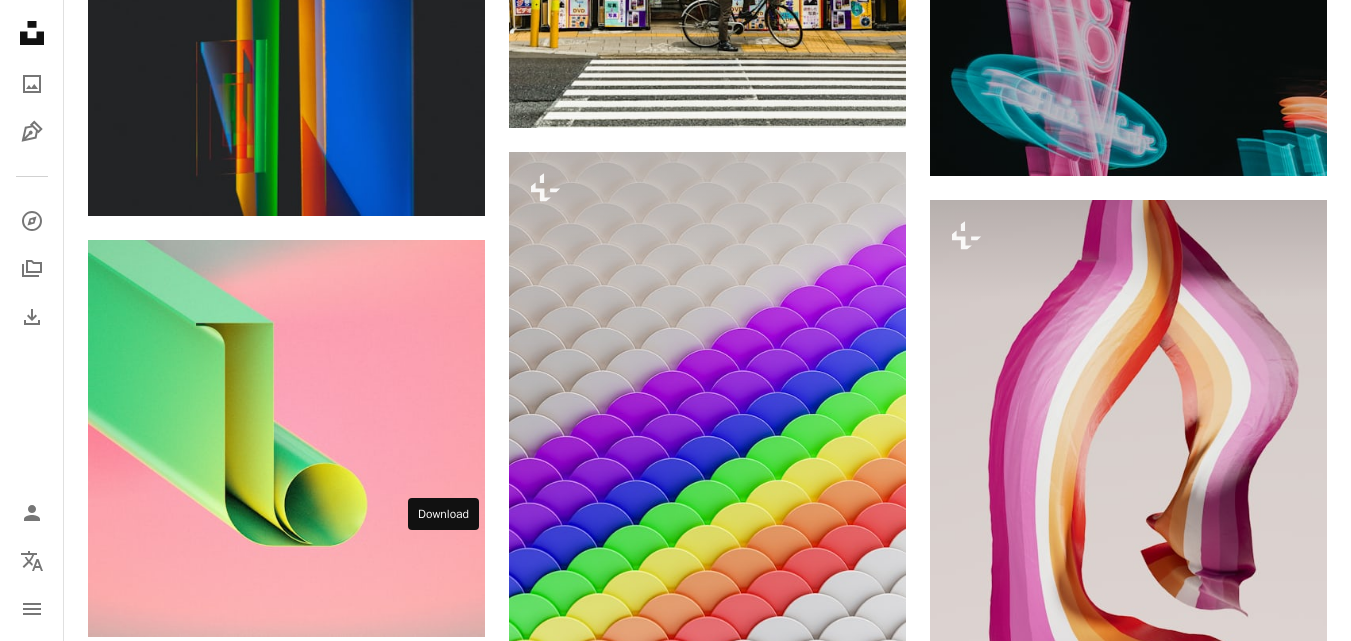 click on "Arrow pointing down" 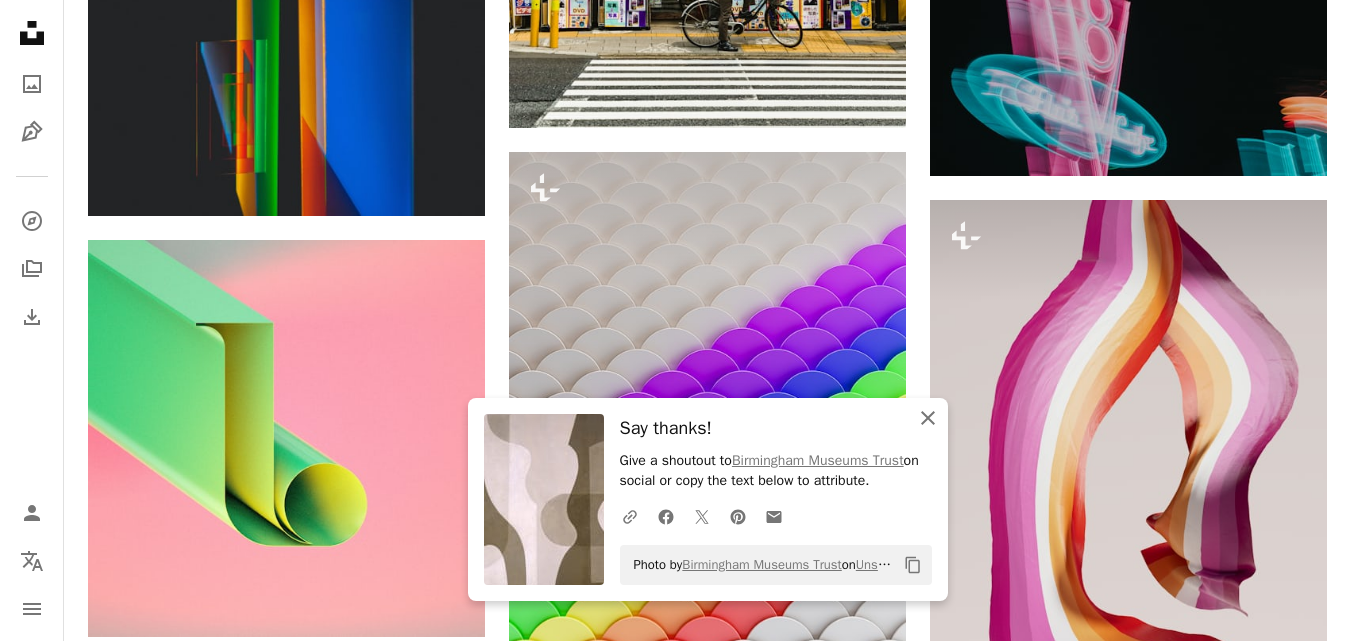 click on "An X shape" 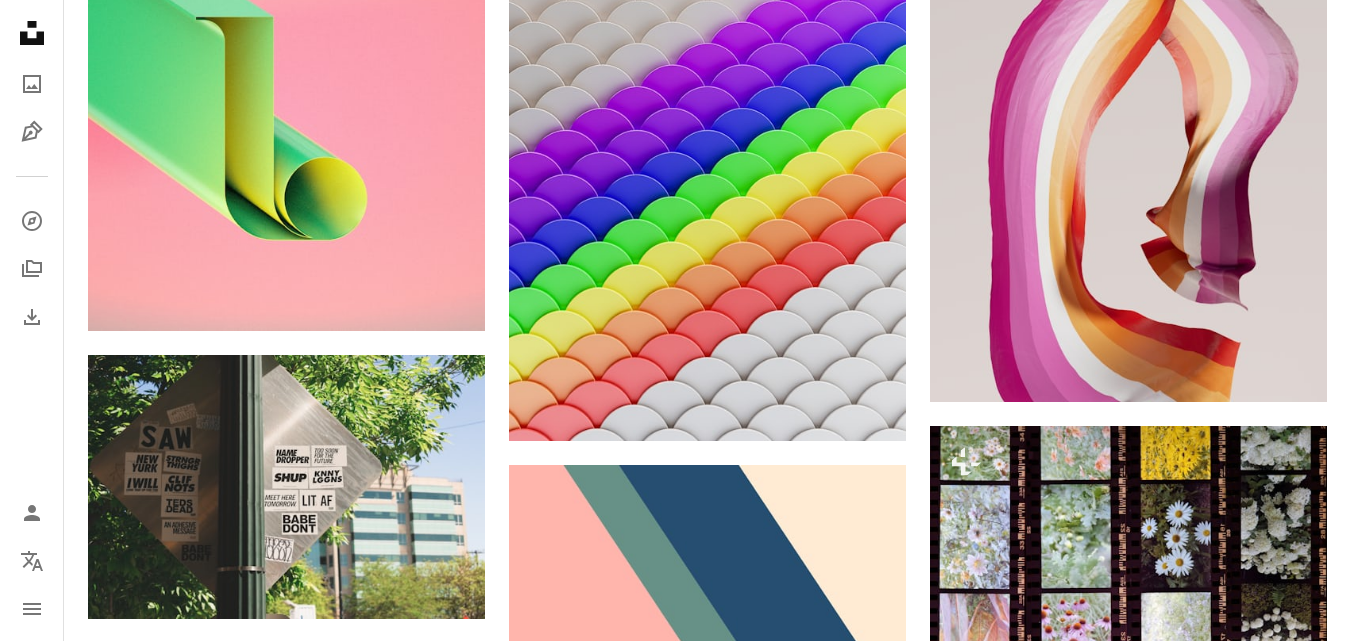 scroll, scrollTop: 12827, scrollLeft: 0, axis: vertical 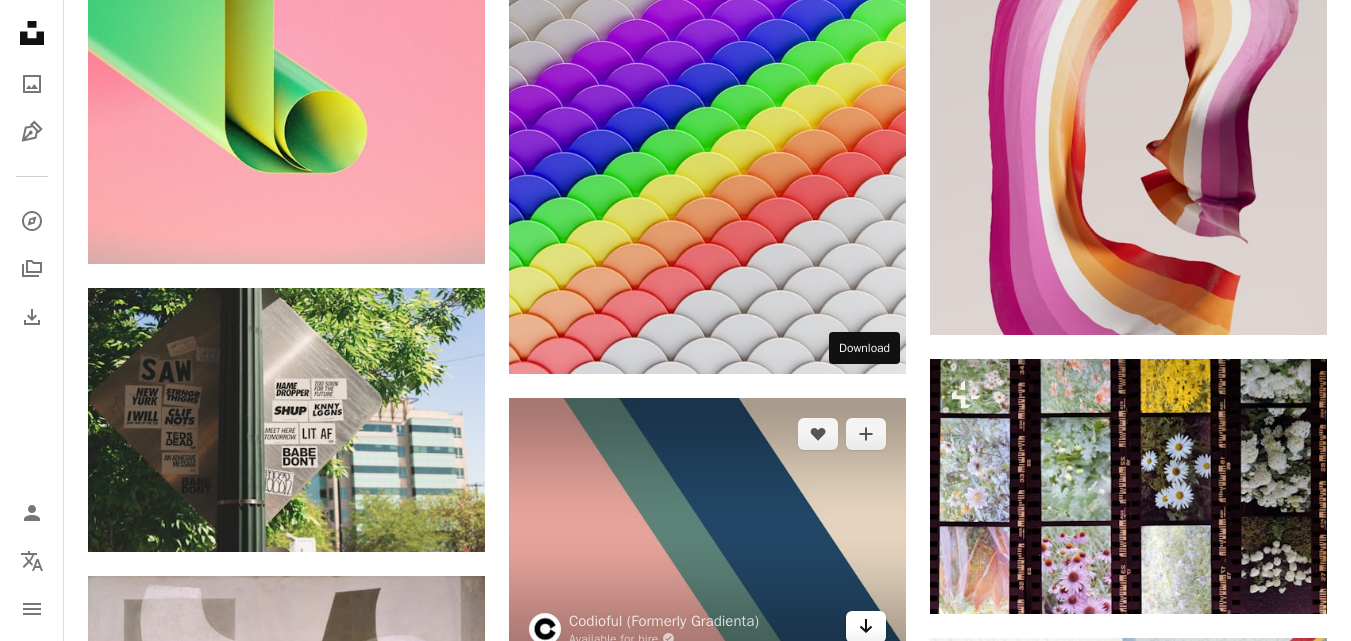 click on "Arrow pointing down" at bounding box center [866, 627] 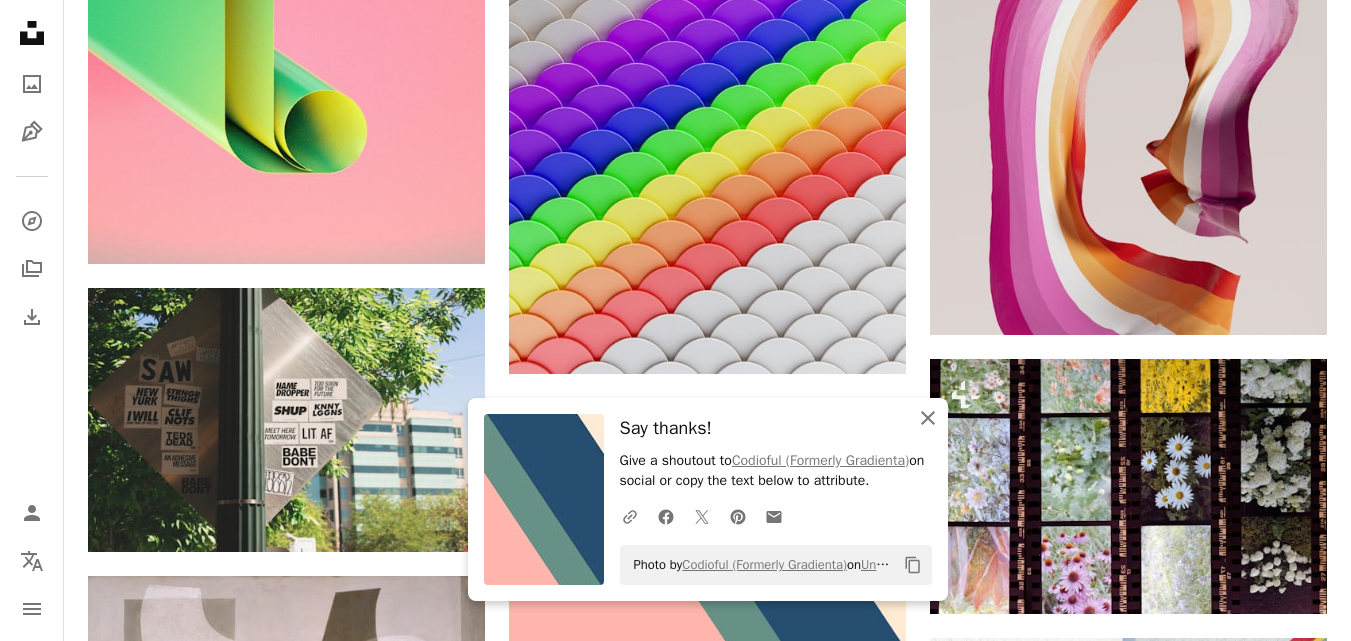 click on "An X shape" 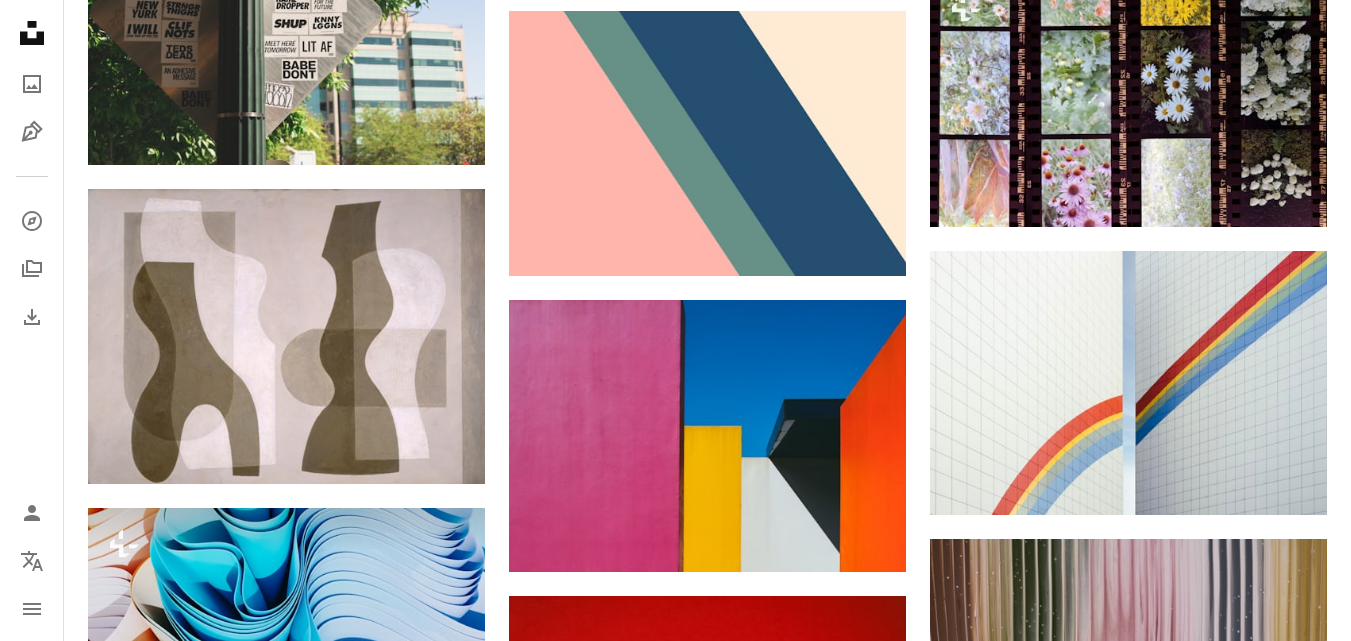 scroll, scrollTop: 13347, scrollLeft: 0, axis: vertical 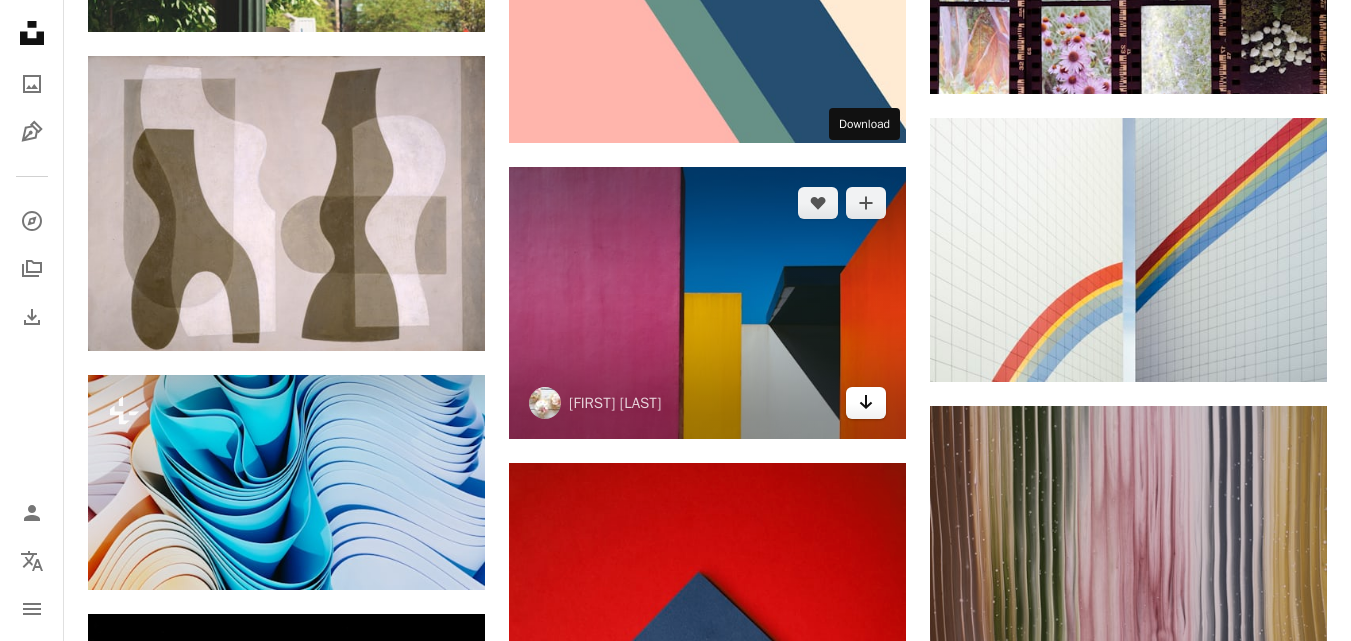 click on "Arrow pointing down" at bounding box center [866, 403] 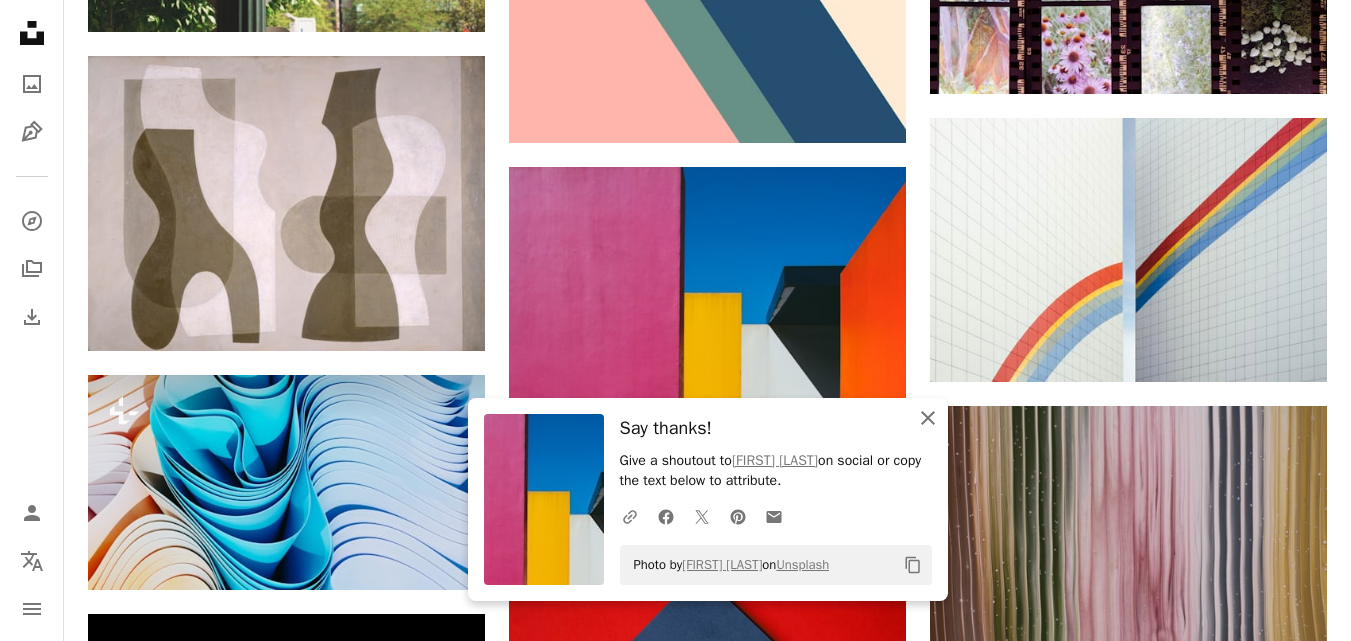 click on "An X shape" 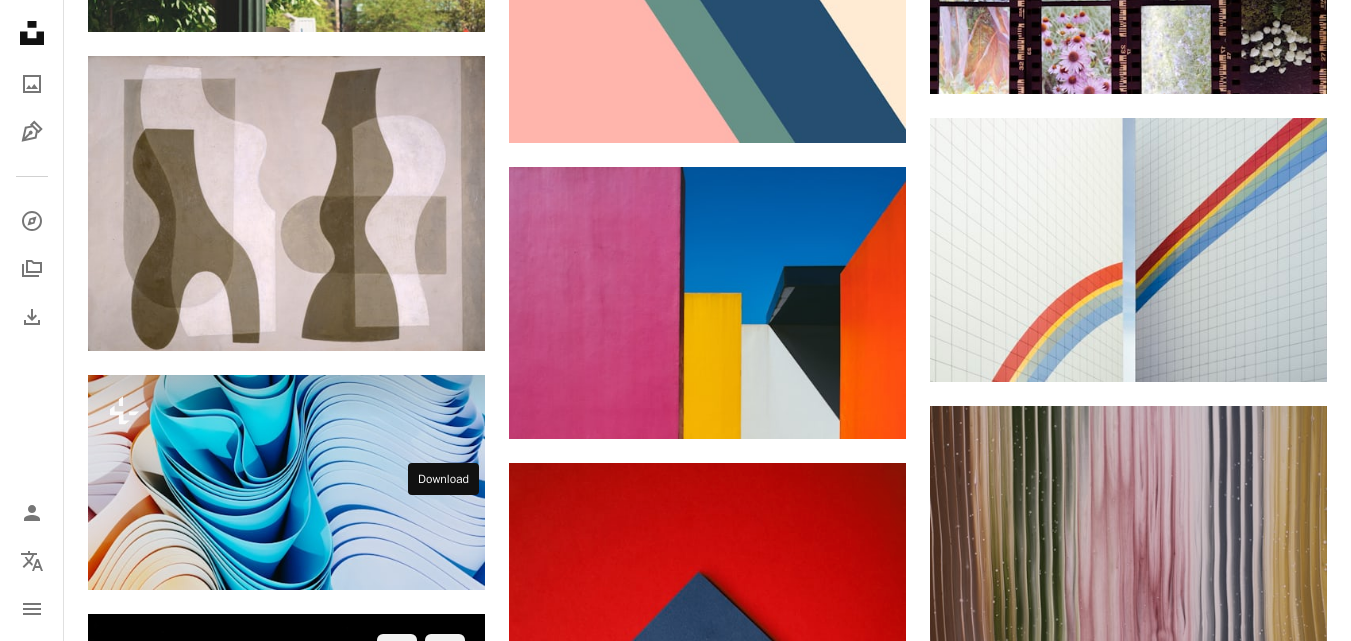 click on "Arrow pointing down" 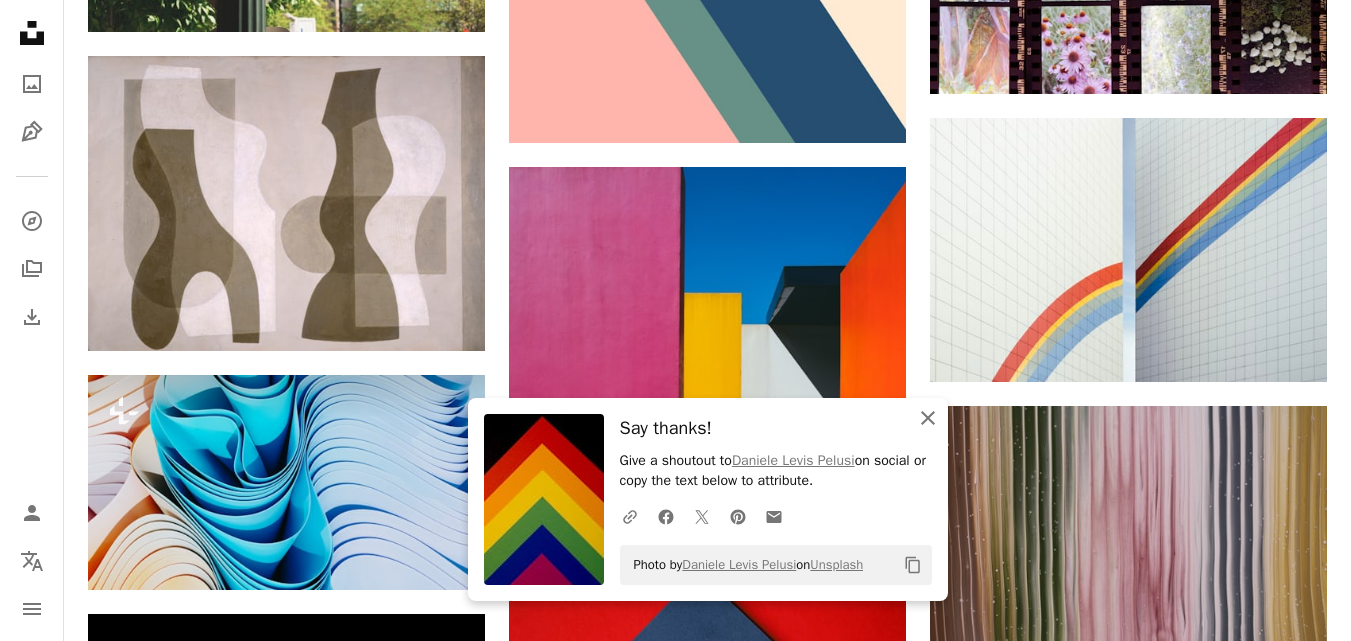 click 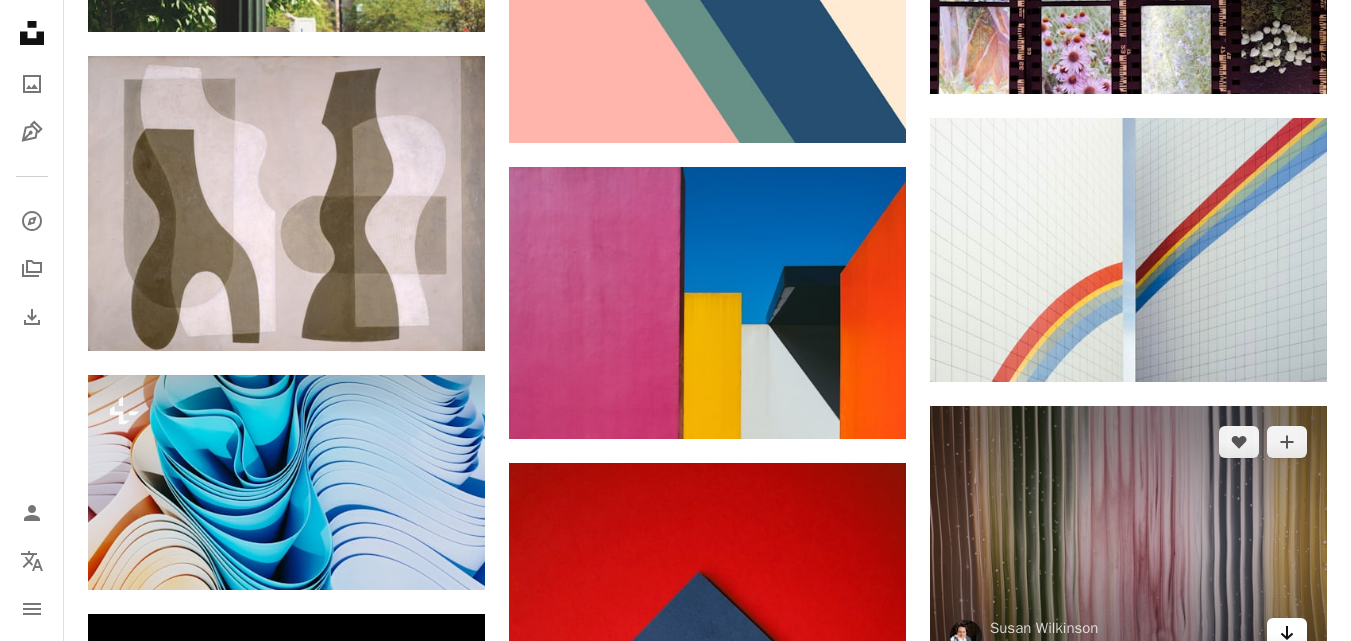 click on "Arrow pointing down" 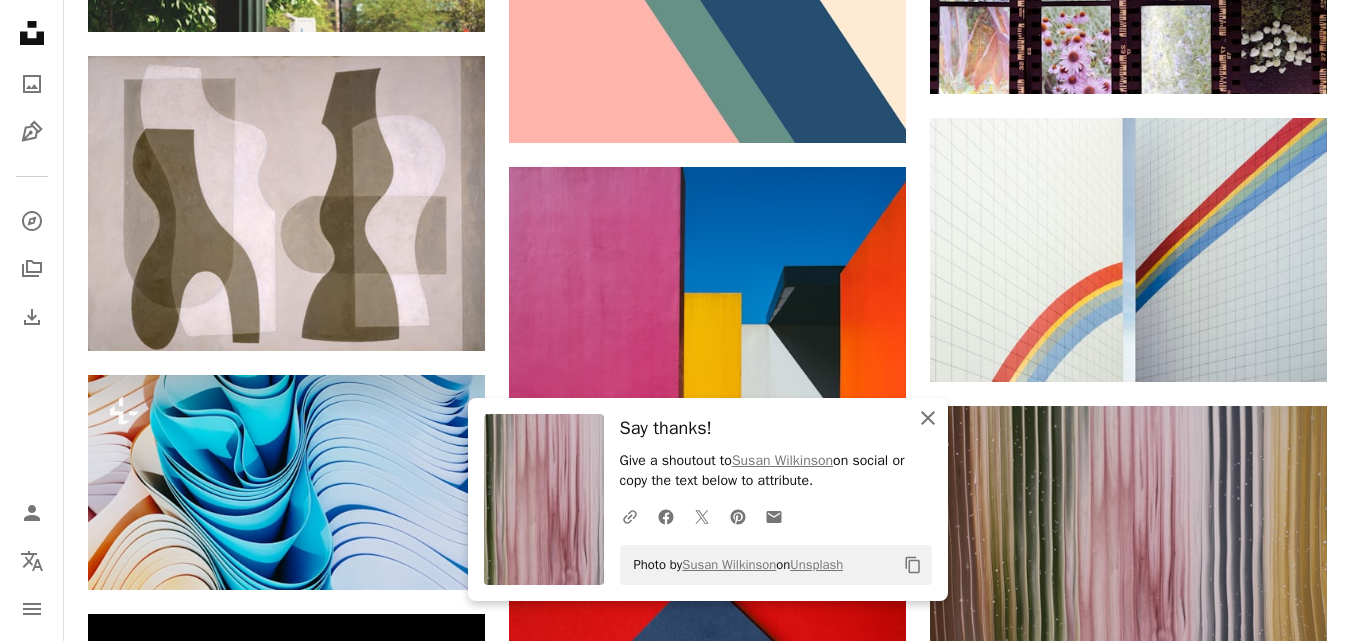 click on "An X shape" 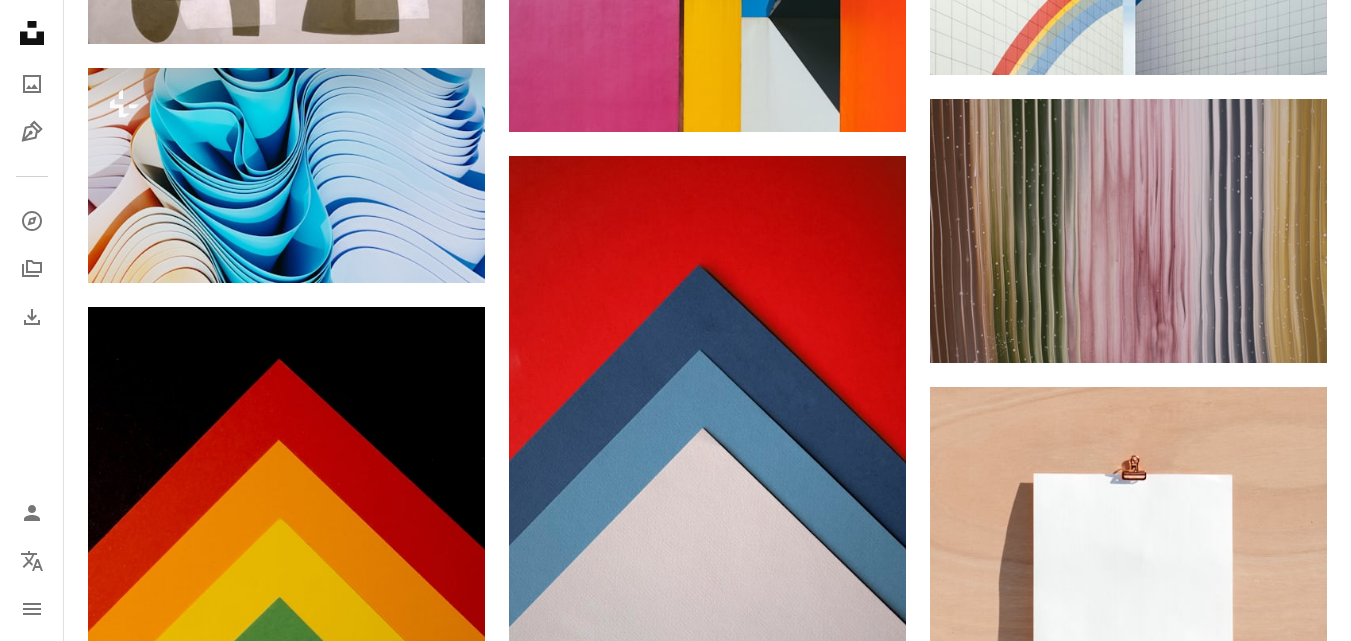 scroll, scrollTop: 13734, scrollLeft: 0, axis: vertical 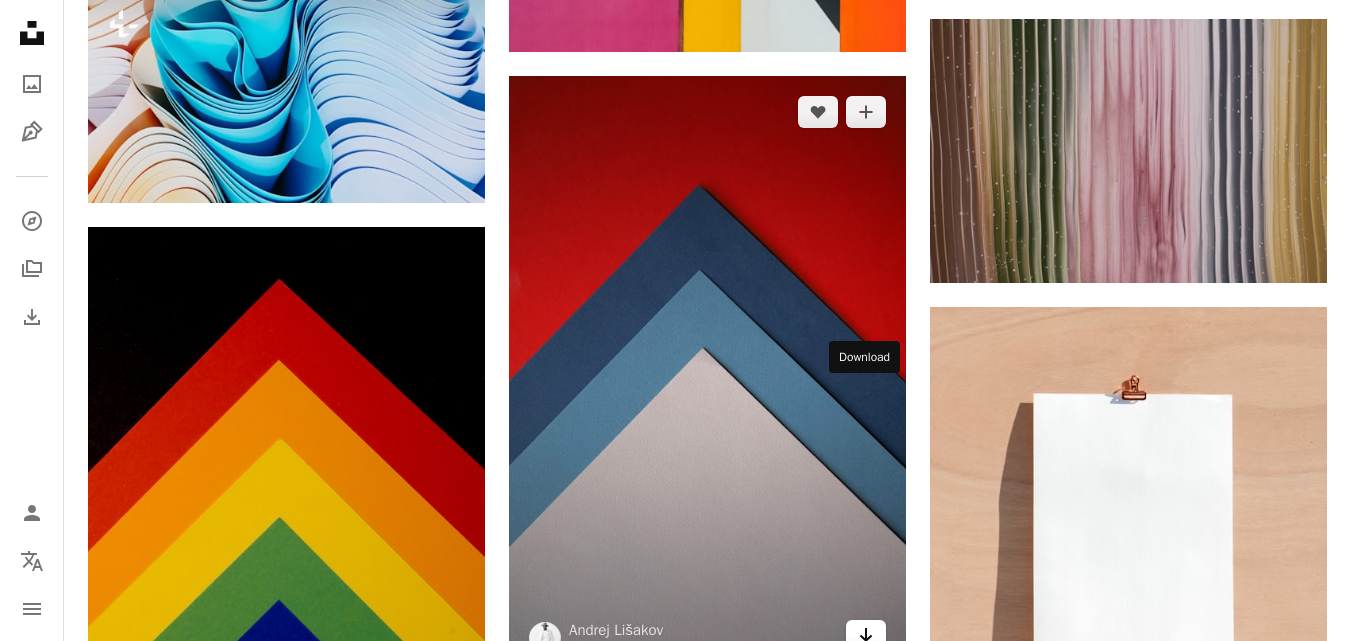 click on "Arrow pointing down" 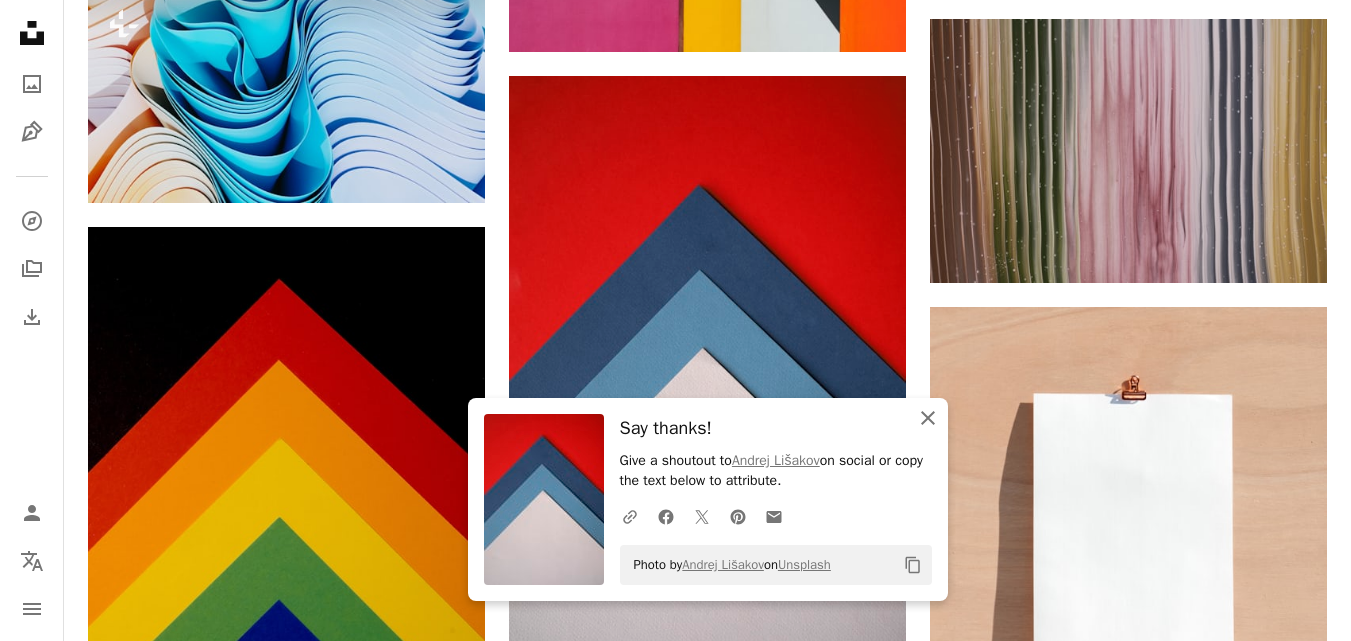click 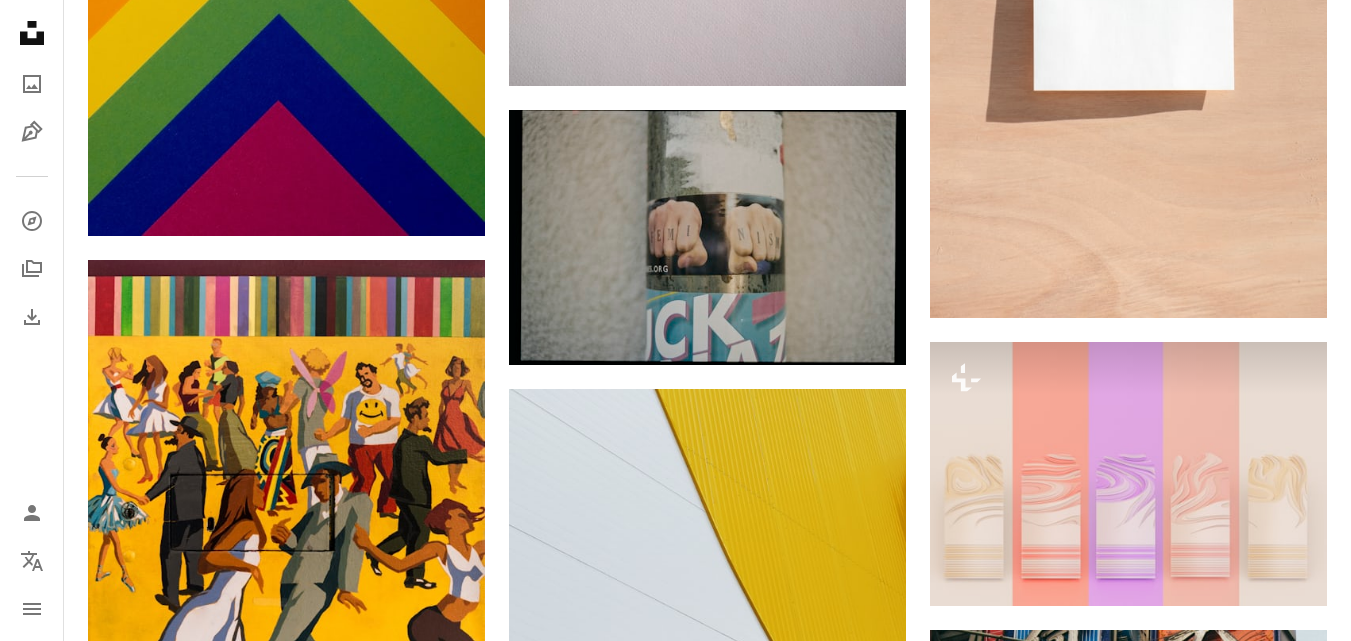 scroll, scrollTop: 14360, scrollLeft: 0, axis: vertical 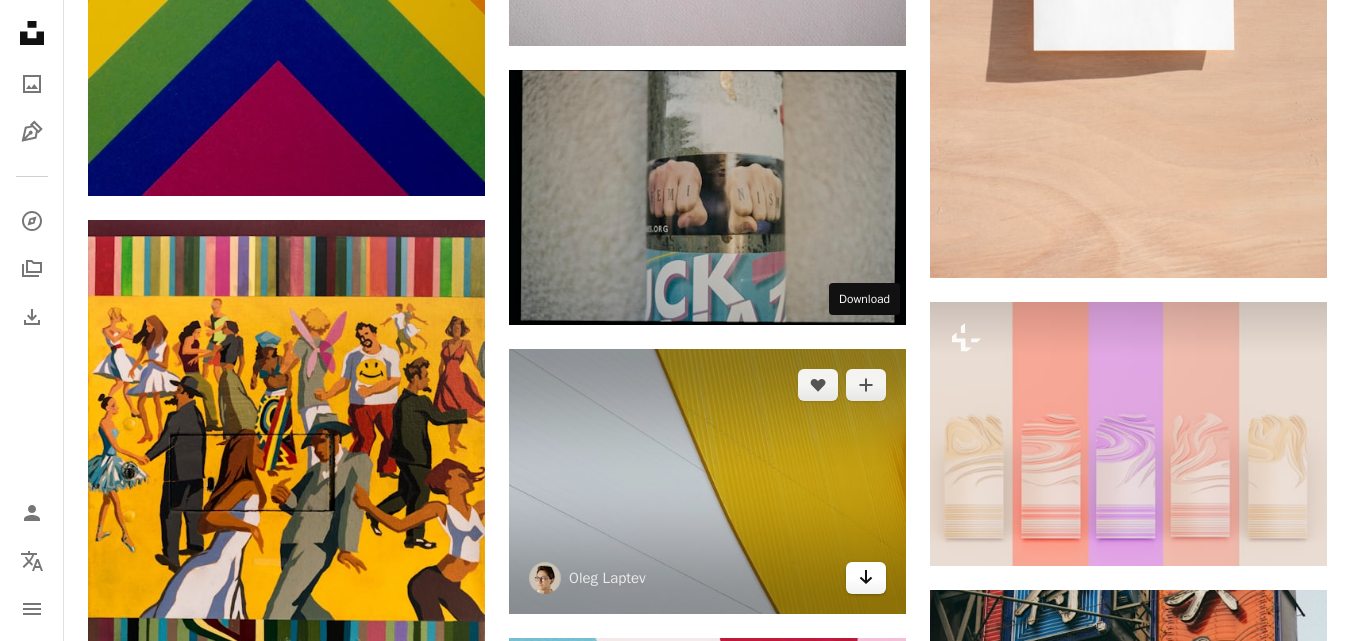 click on "Arrow pointing down" 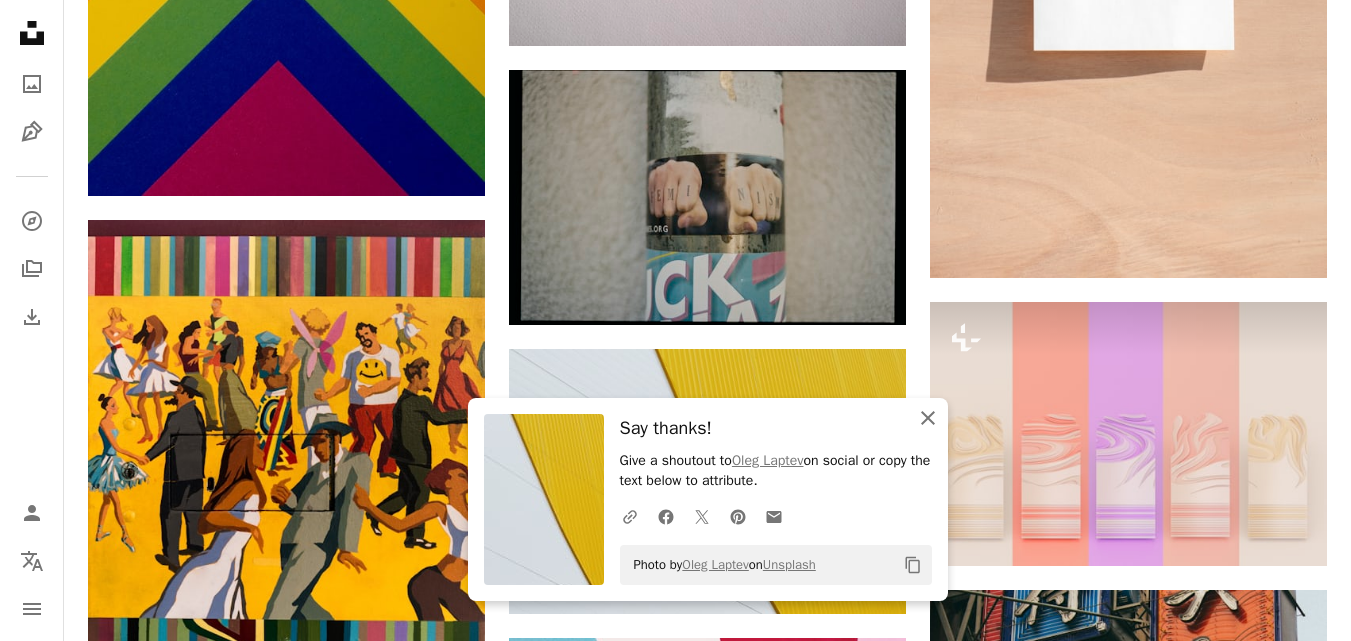 click 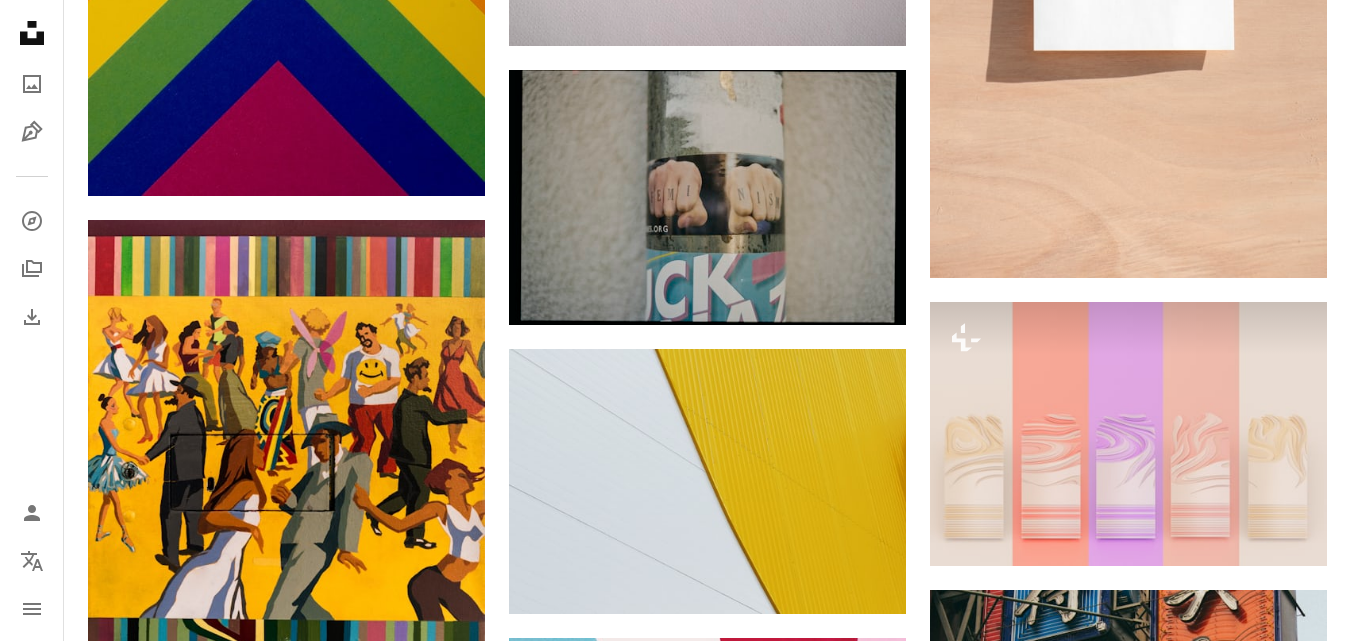 click on "Arrow pointing down" 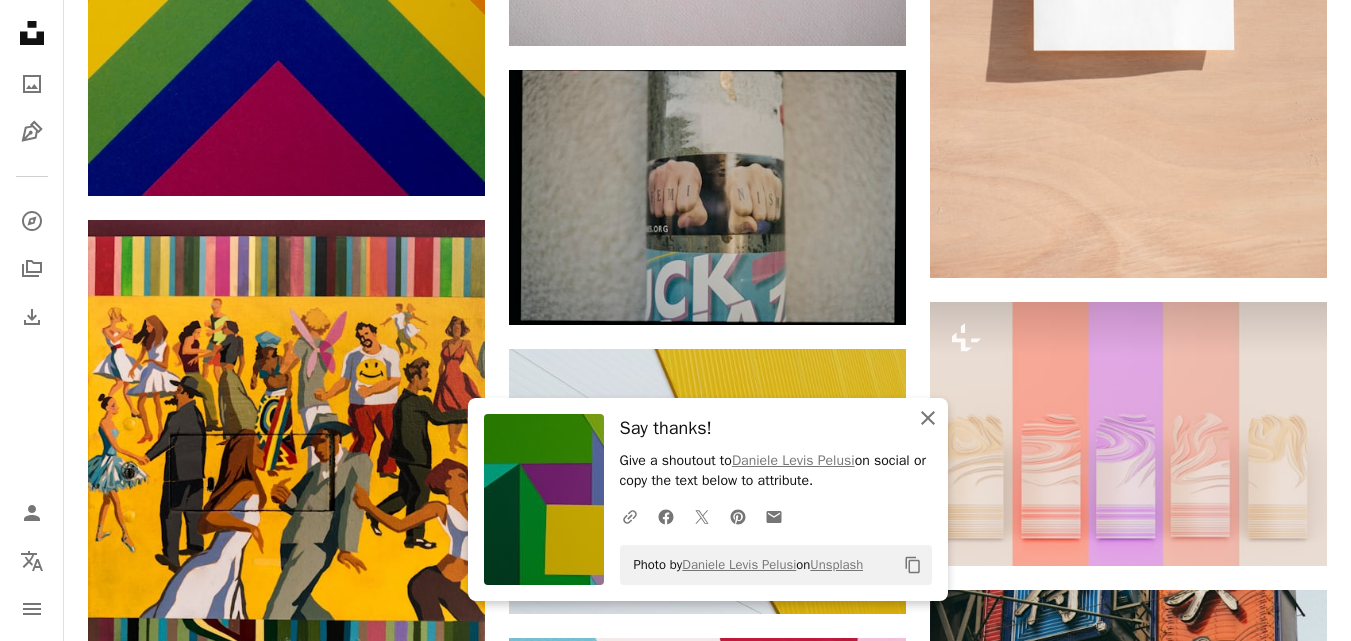 click on "An X shape" 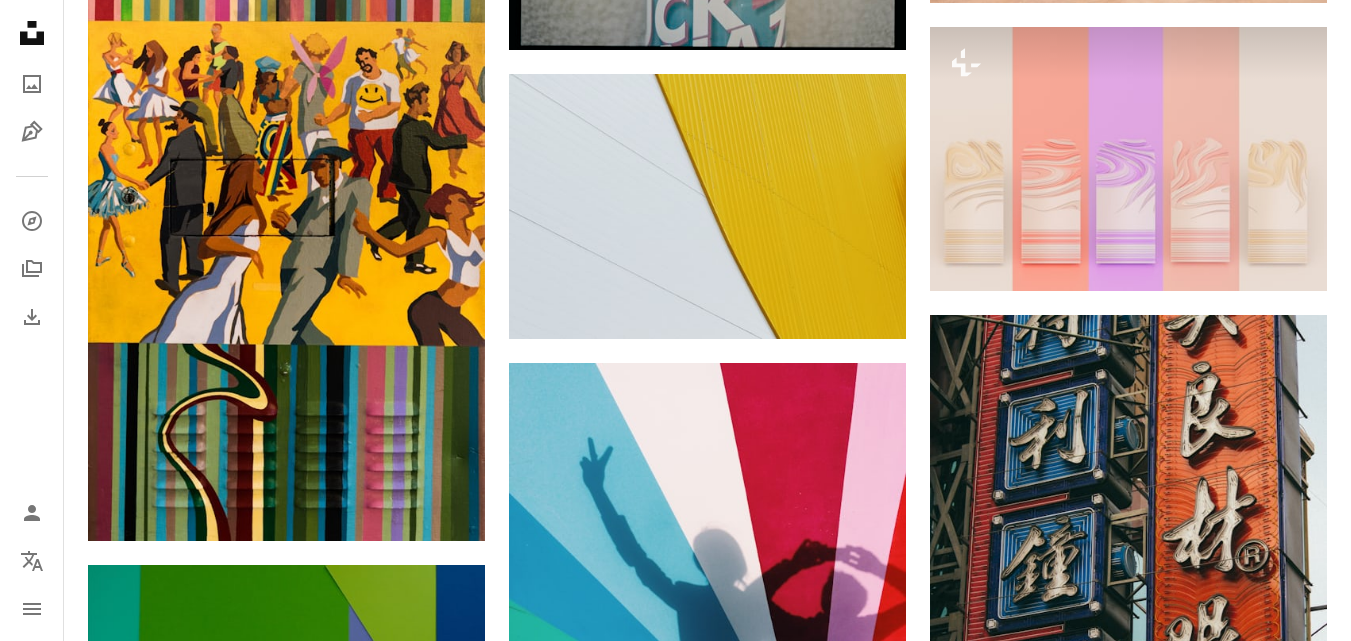 scroll, scrollTop: 14640, scrollLeft: 0, axis: vertical 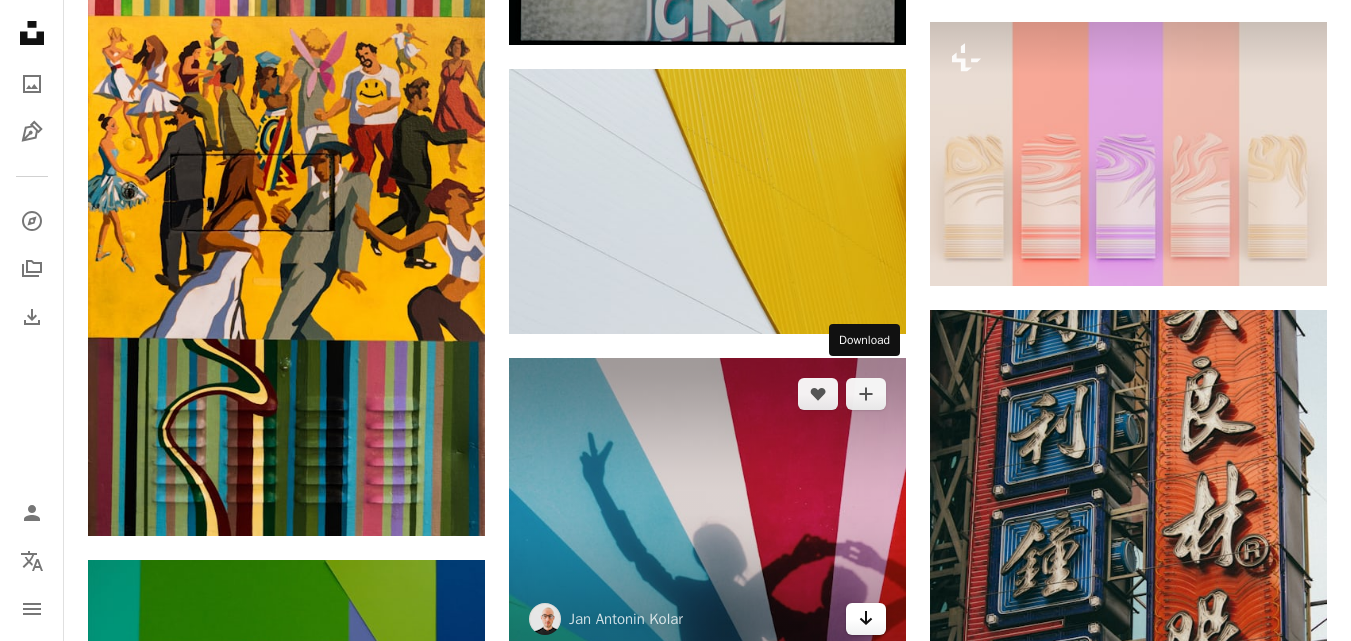 click on "Arrow pointing down" 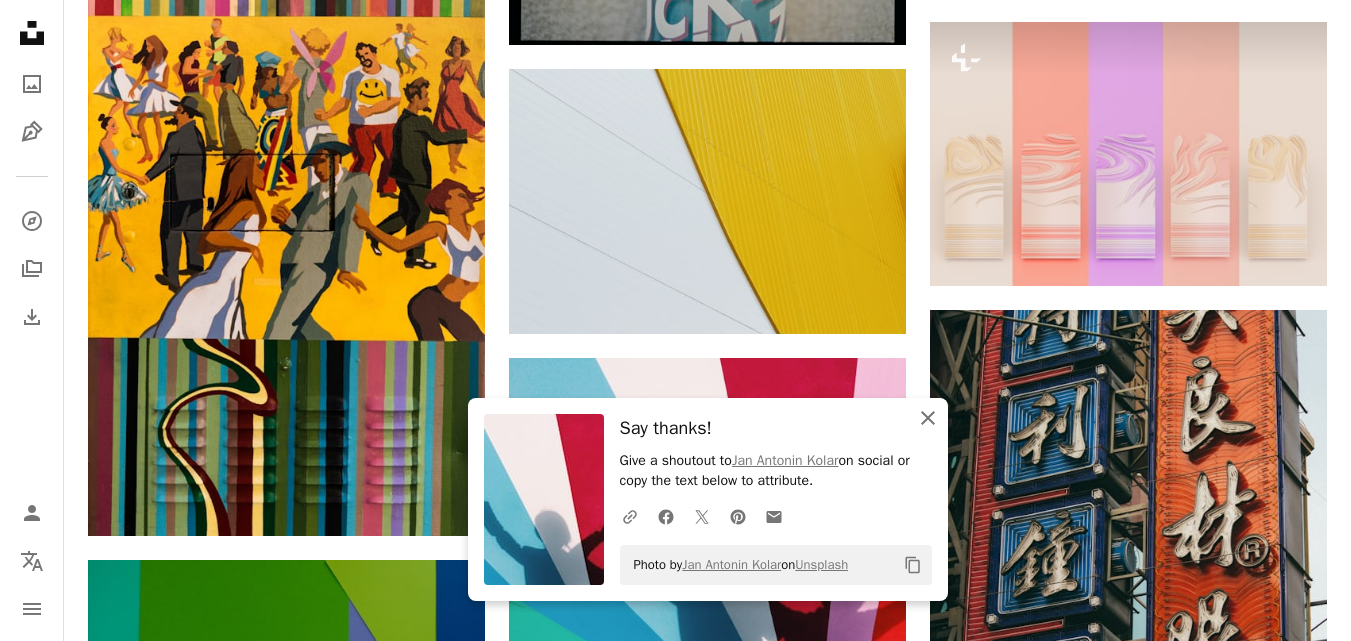 click 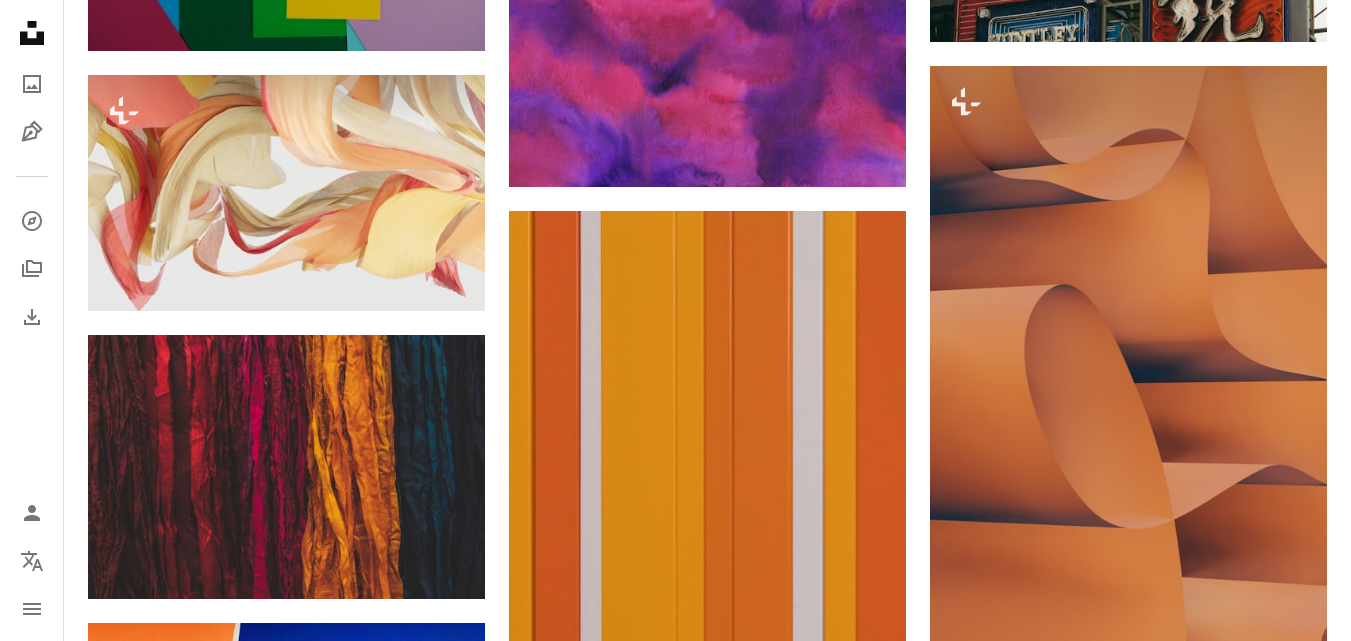 scroll, scrollTop: 15453, scrollLeft: 0, axis: vertical 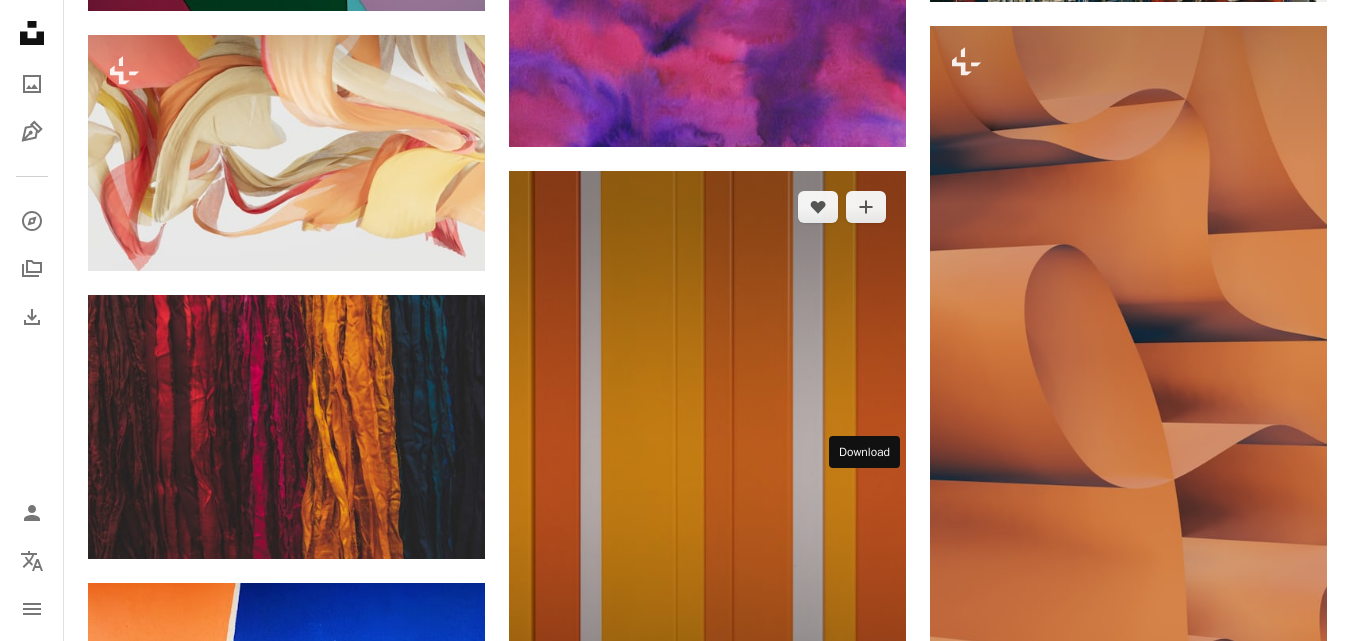 click 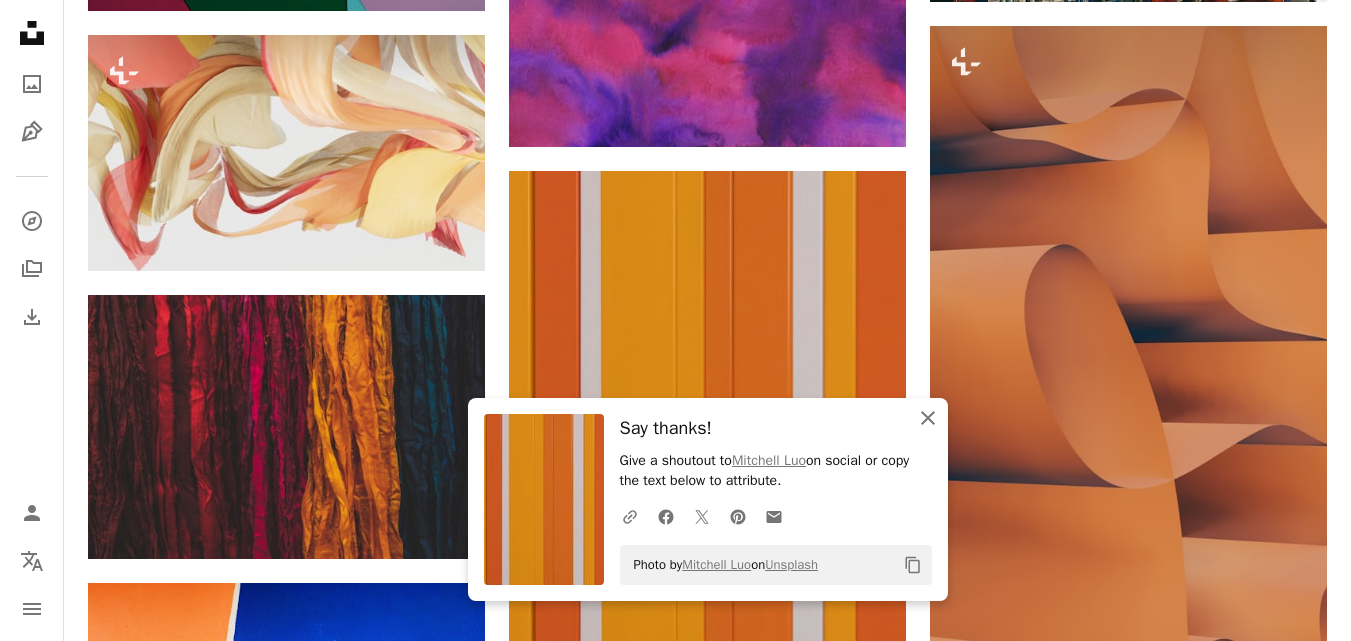 click on "An X shape" 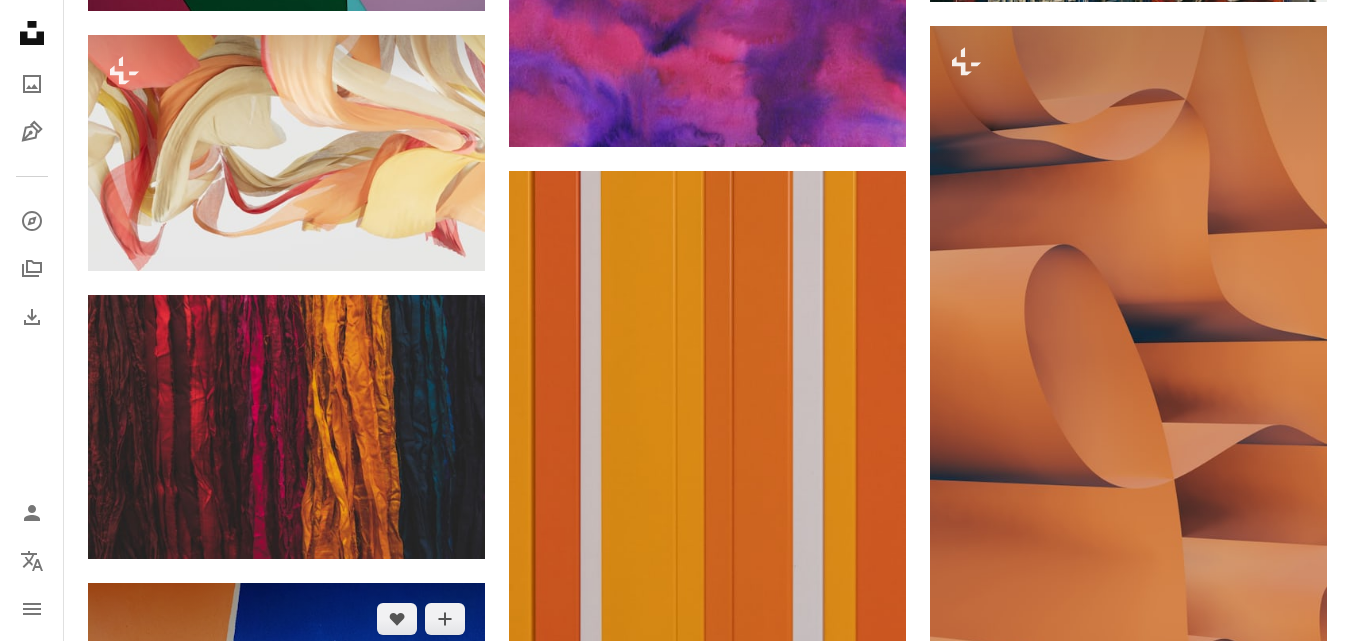 click on "Arrow pointing down" 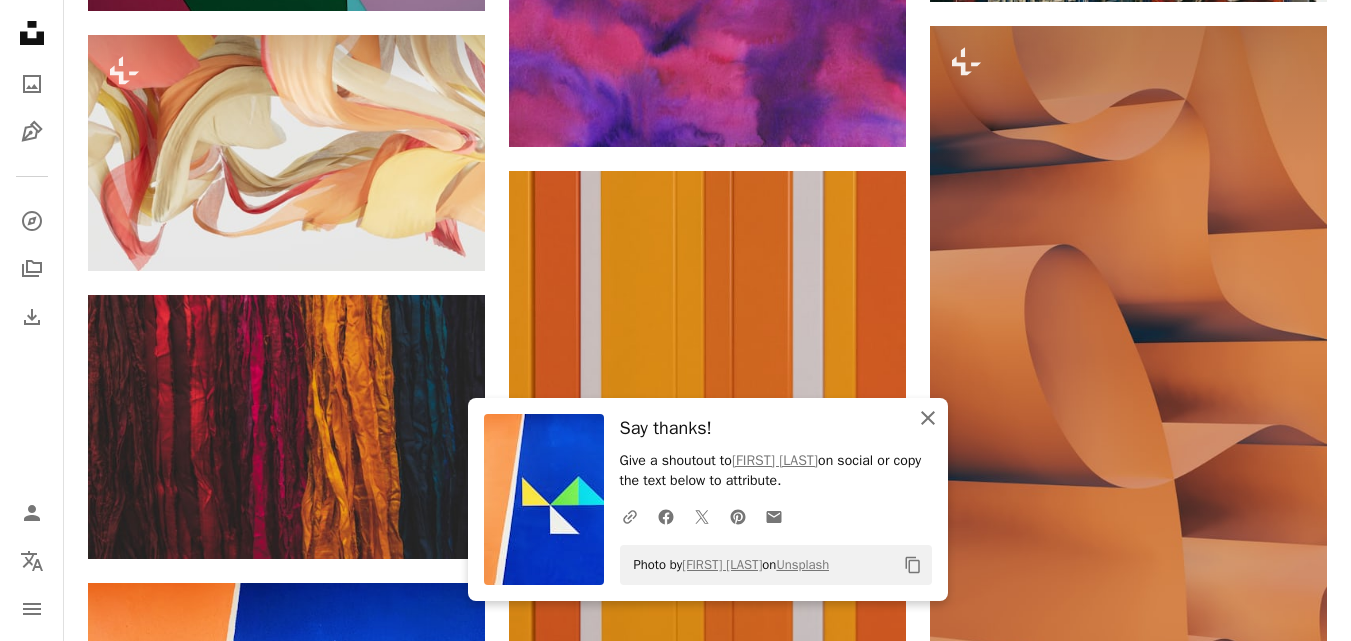 click on "An X shape" 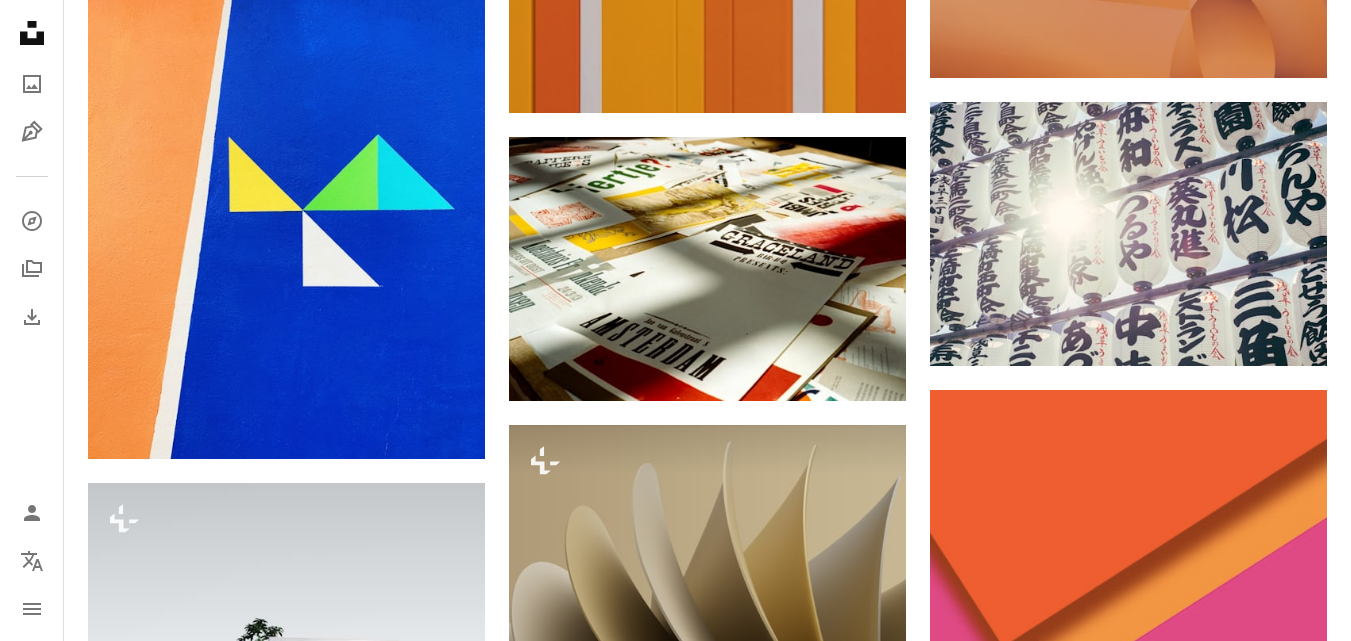 scroll, scrollTop: 16147, scrollLeft: 0, axis: vertical 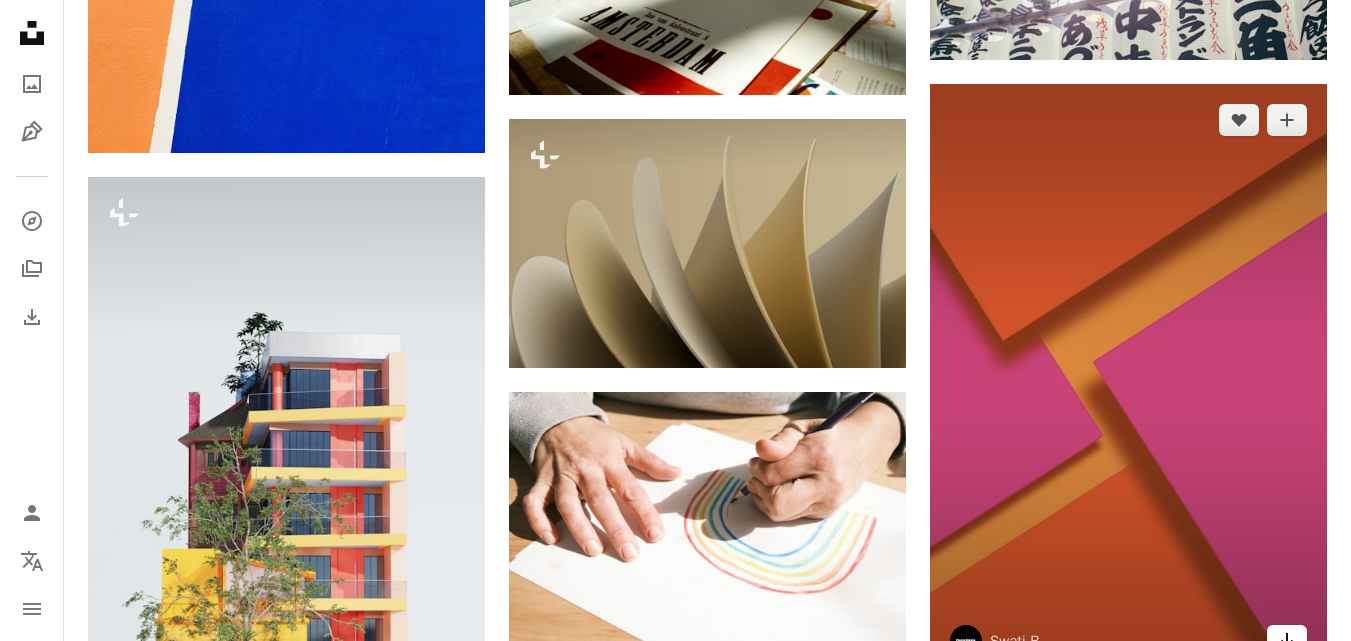 click 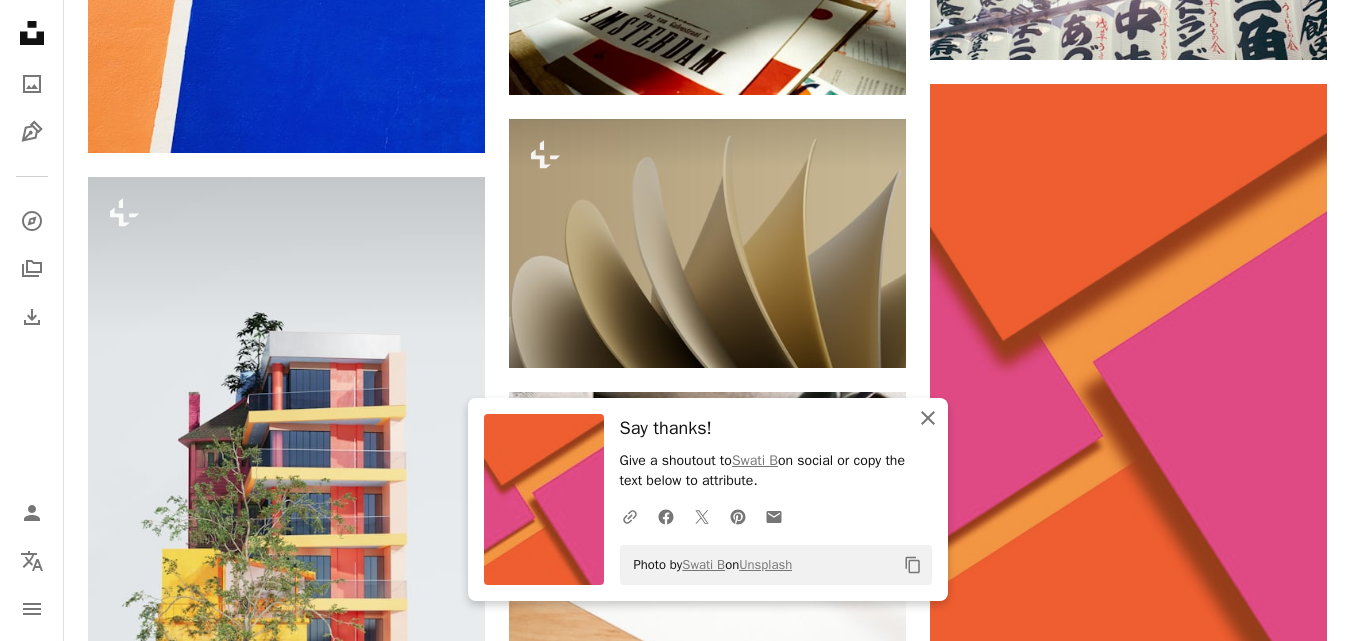 click on "An X shape" 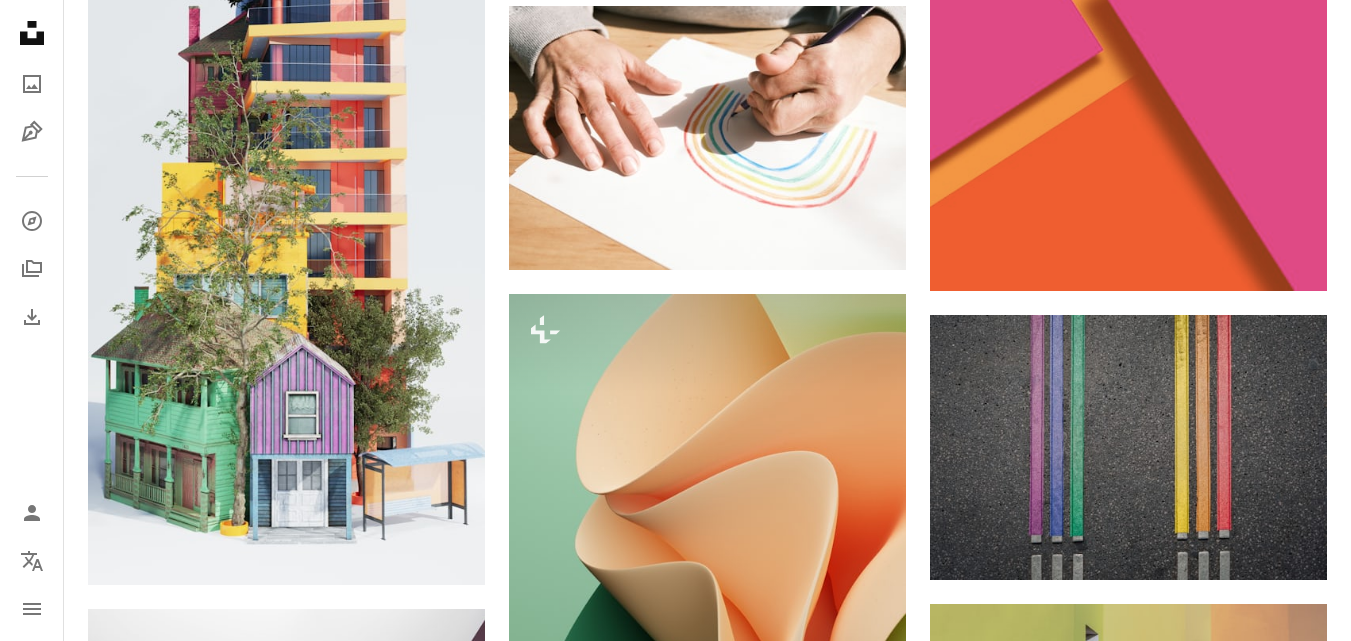 scroll, scrollTop: 16827, scrollLeft: 0, axis: vertical 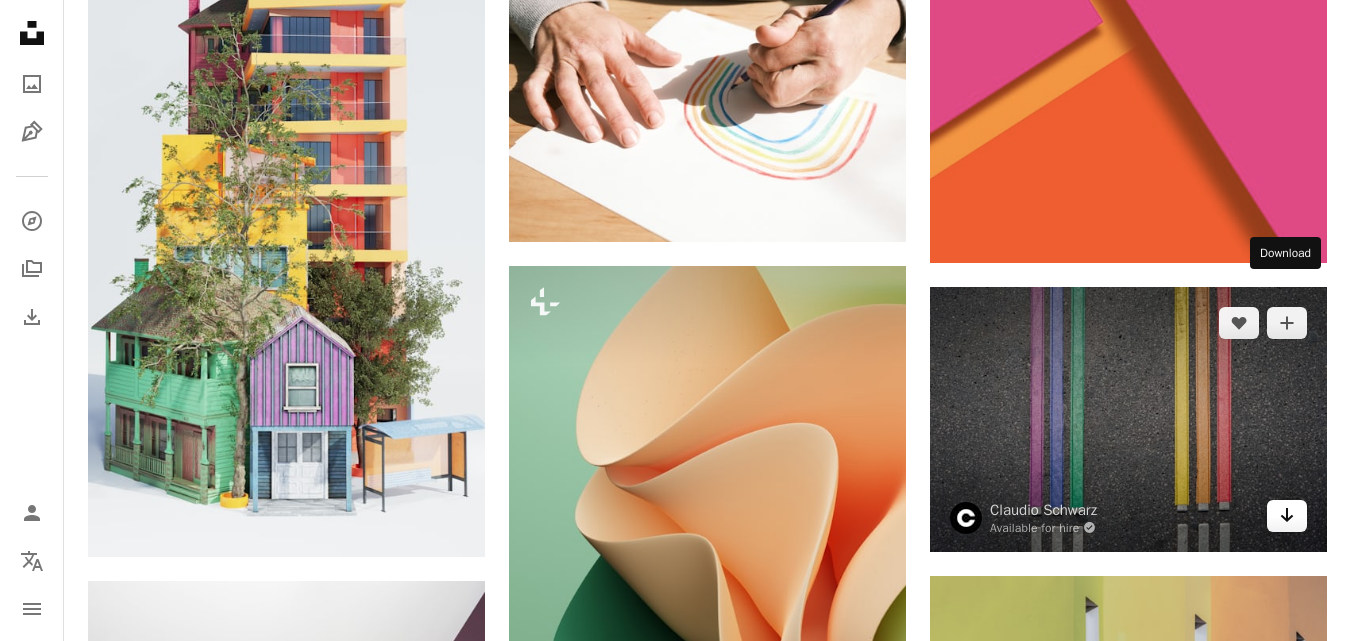 click on "Arrow pointing down" 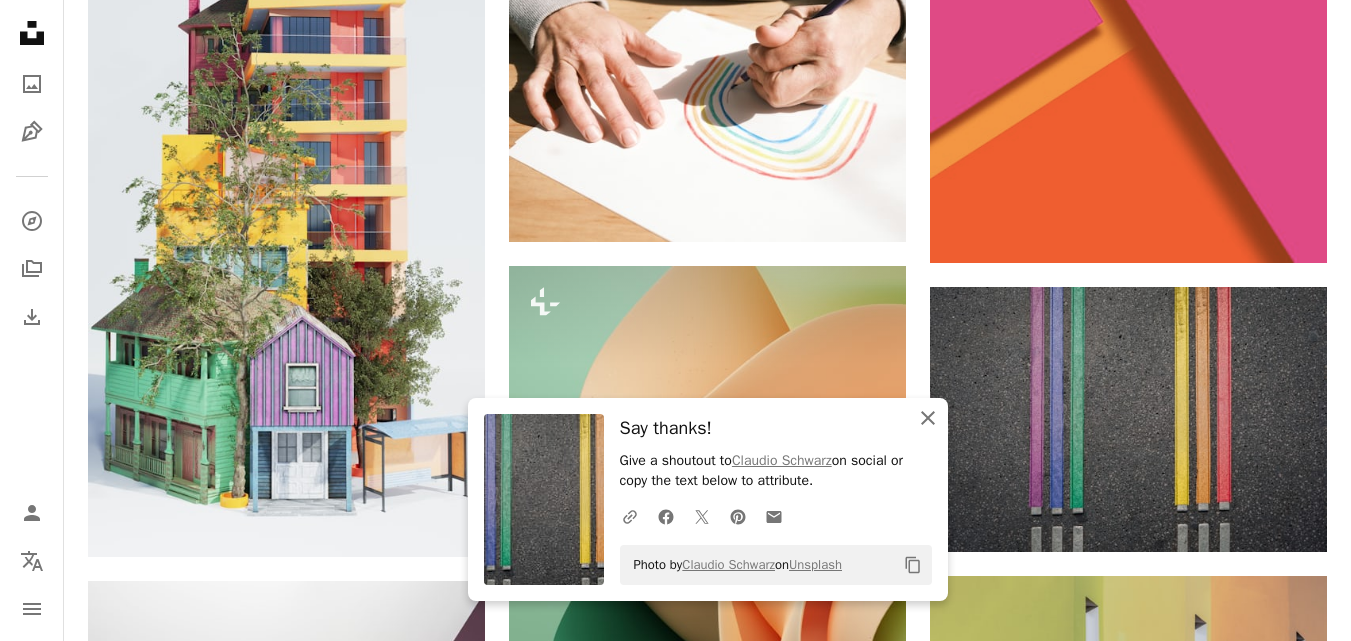 click on "An X shape" 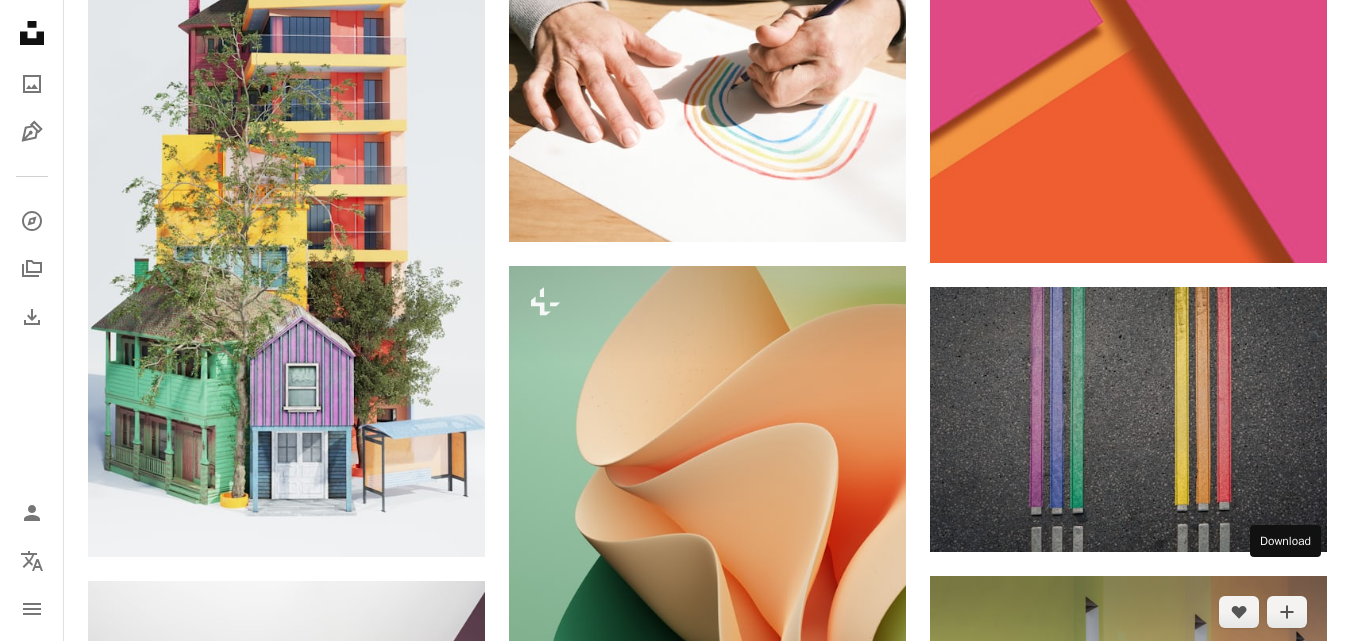 click on "Arrow pointing down" 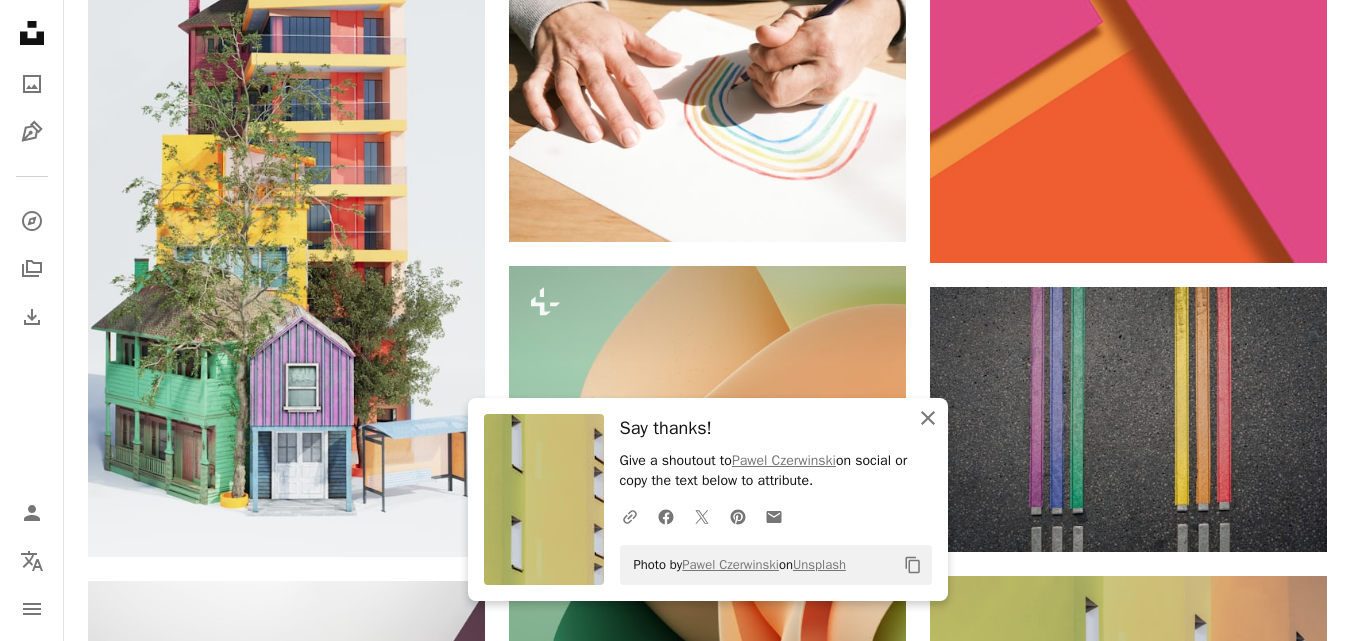 click 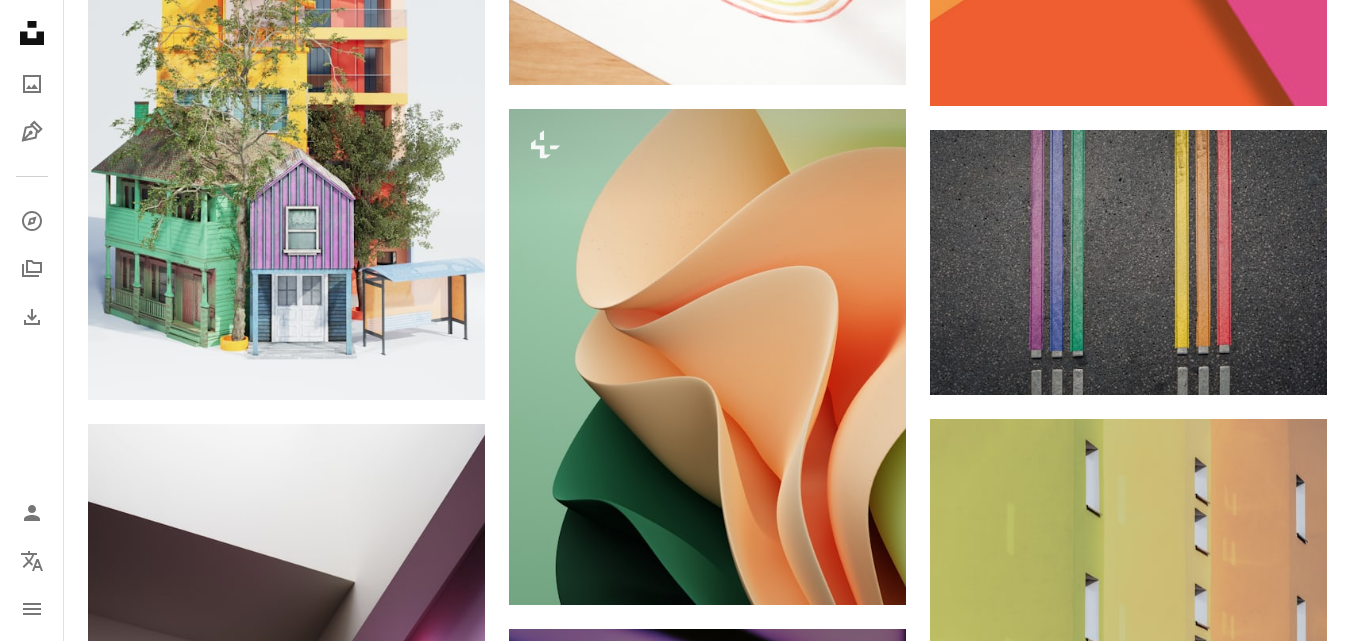 scroll, scrollTop: 16987, scrollLeft: 0, axis: vertical 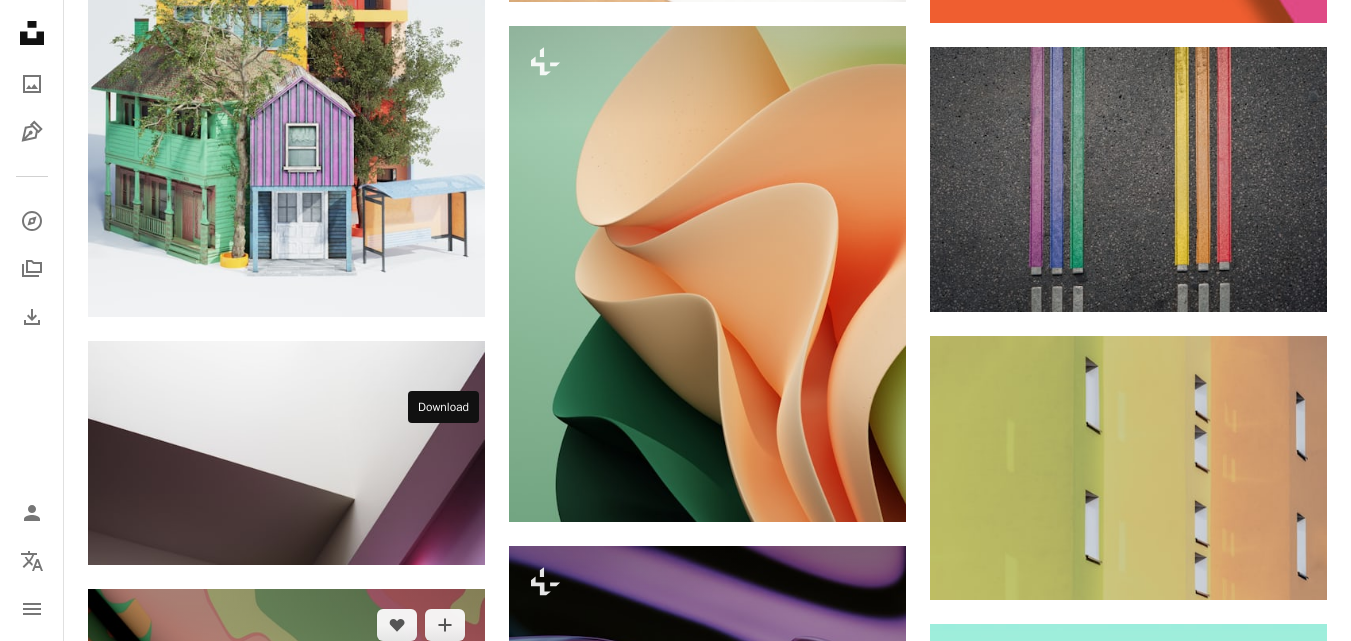 click on "Arrow pointing down" 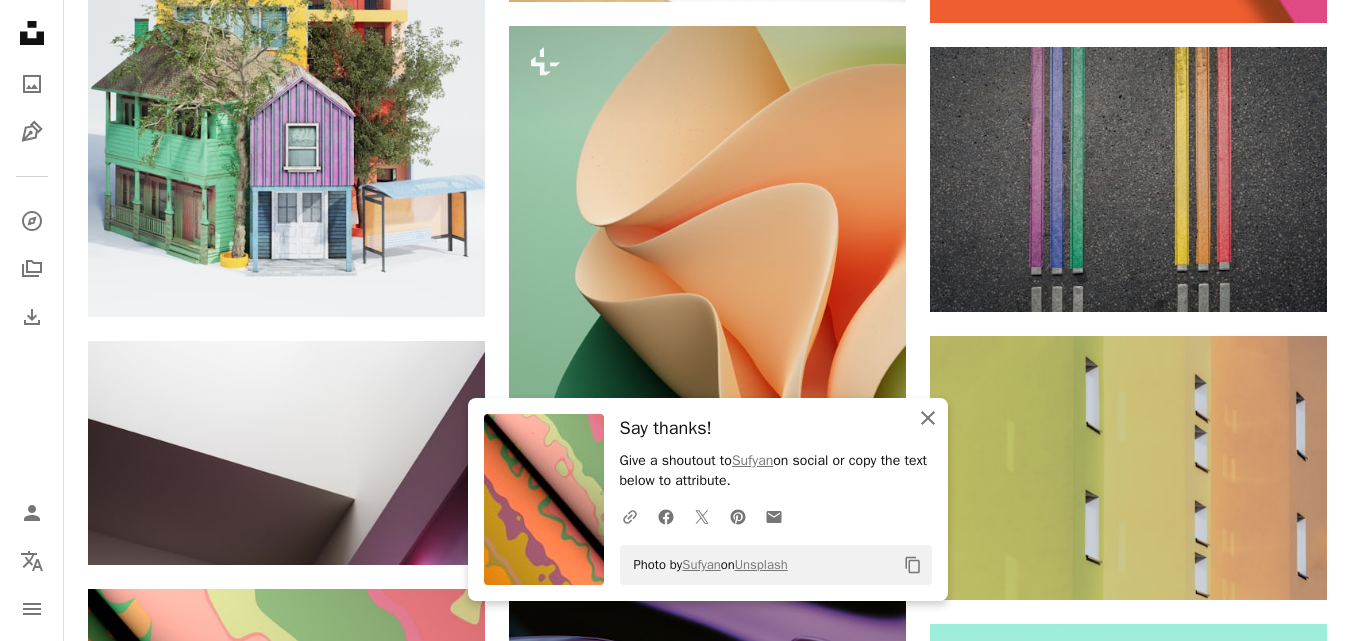 click on "An X shape" 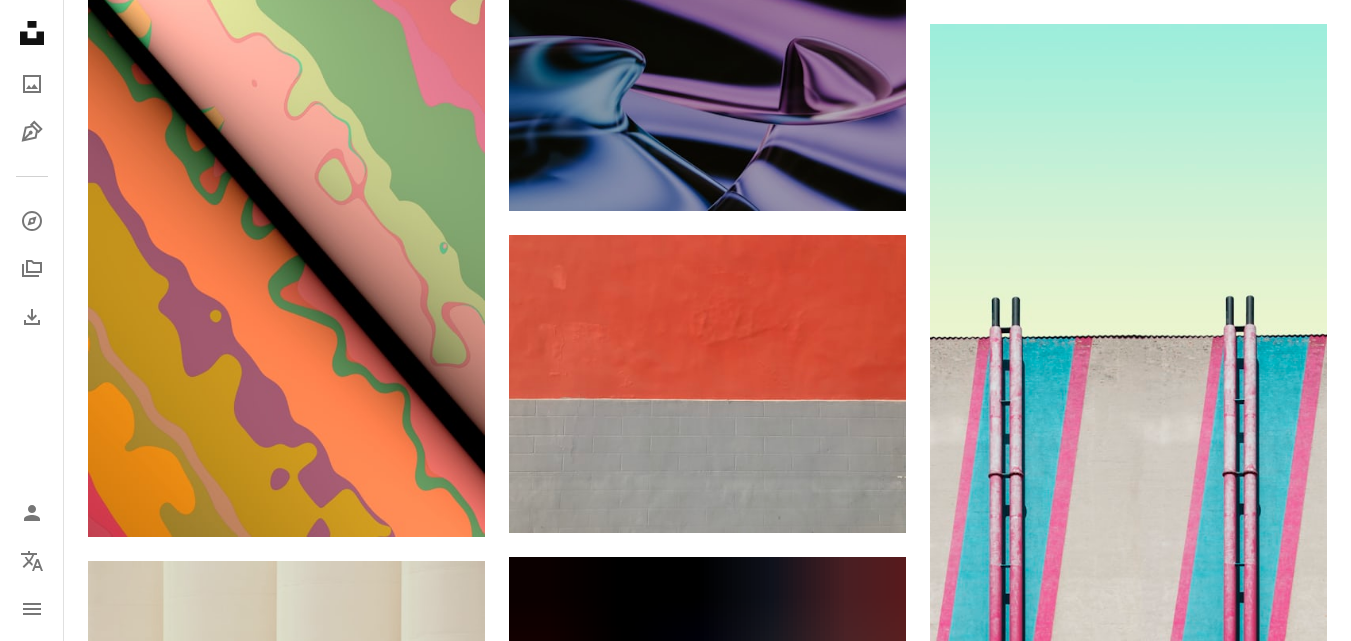 scroll, scrollTop: 17707, scrollLeft: 0, axis: vertical 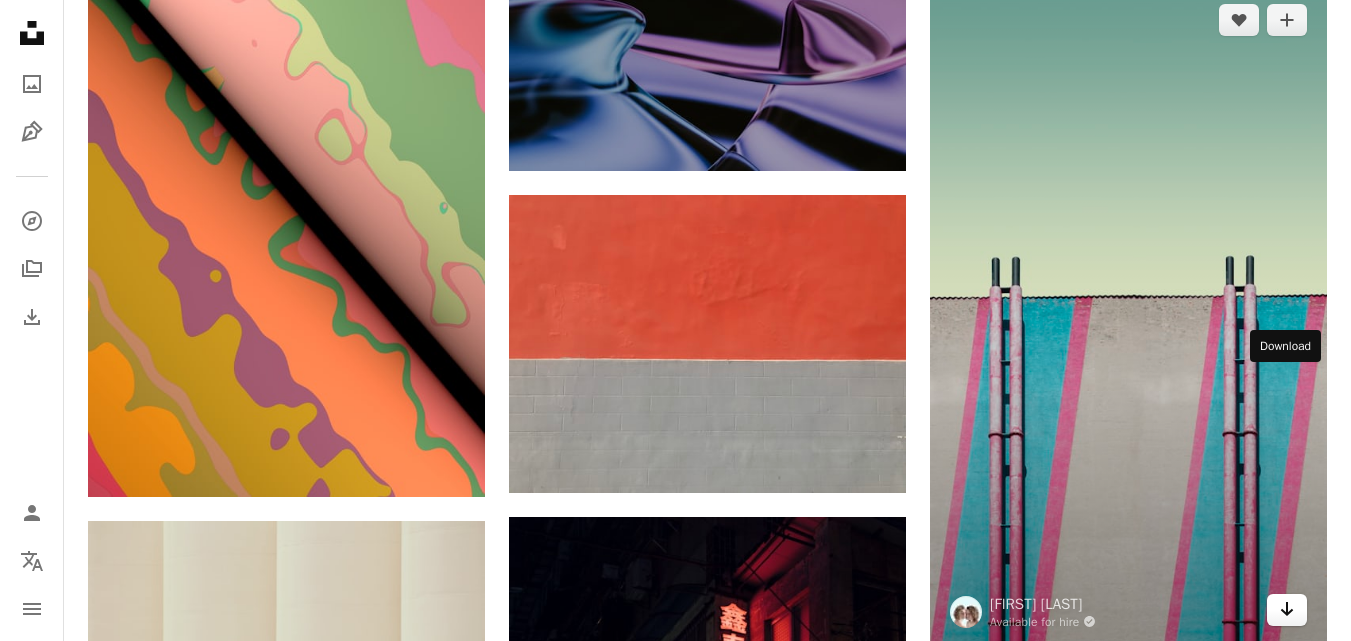 click on "Arrow pointing down" 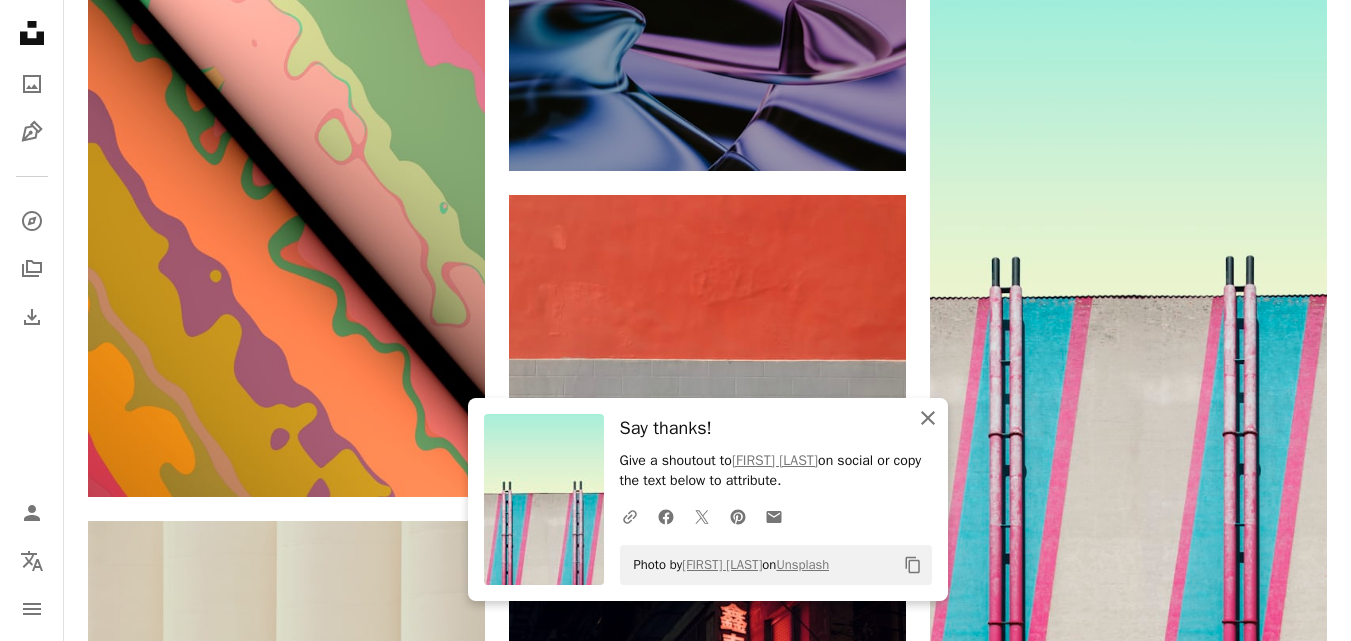 click on "An X shape" 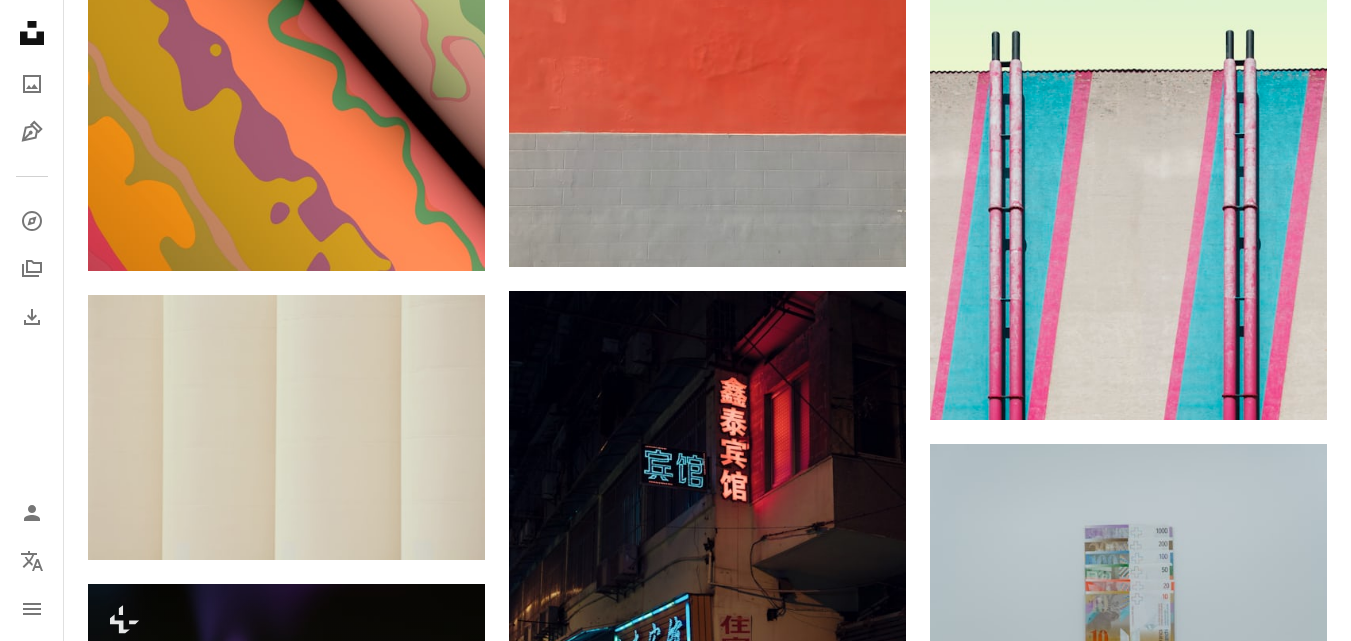 scroll, scrollTop: 17973, scrollLeft: 0, axis: vertical 